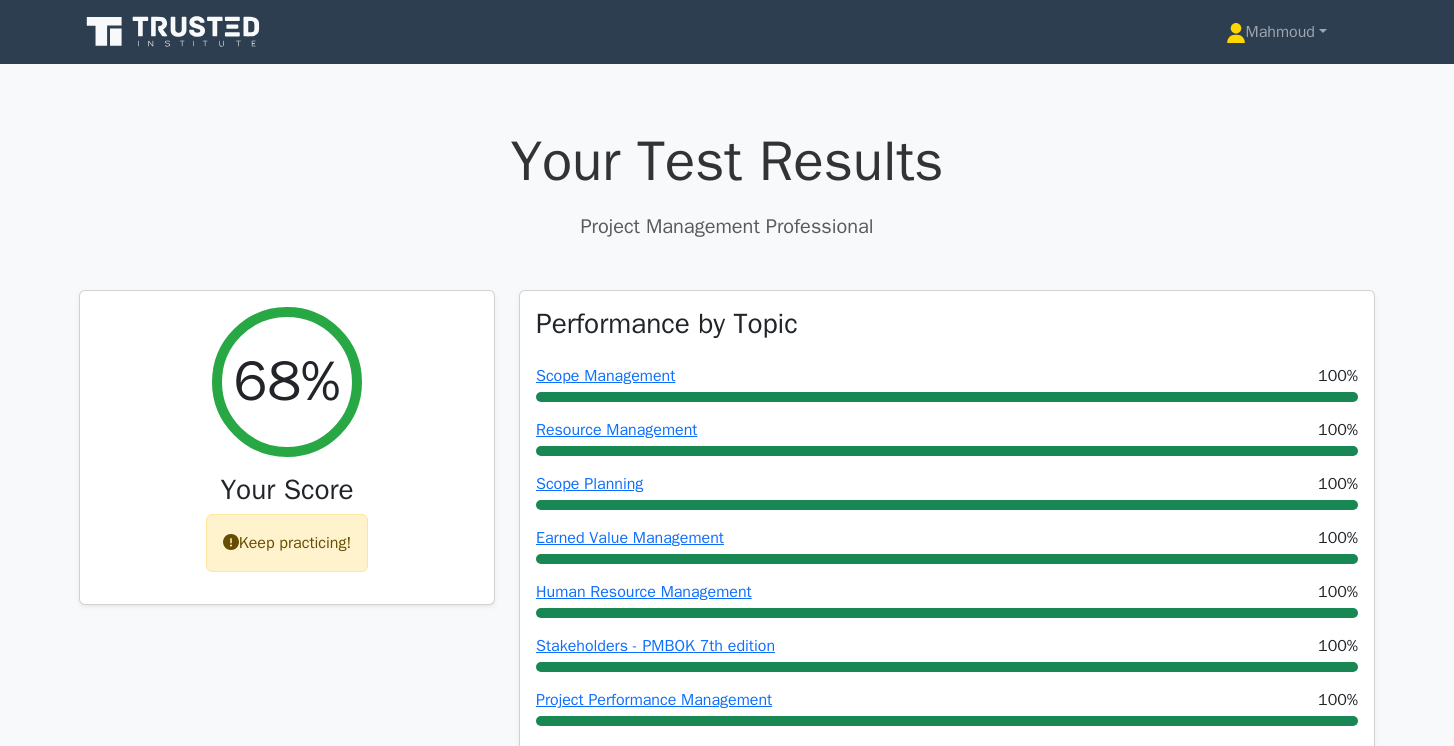 scroll, scrollTop: 0, scrollLeft: 0, axis: both 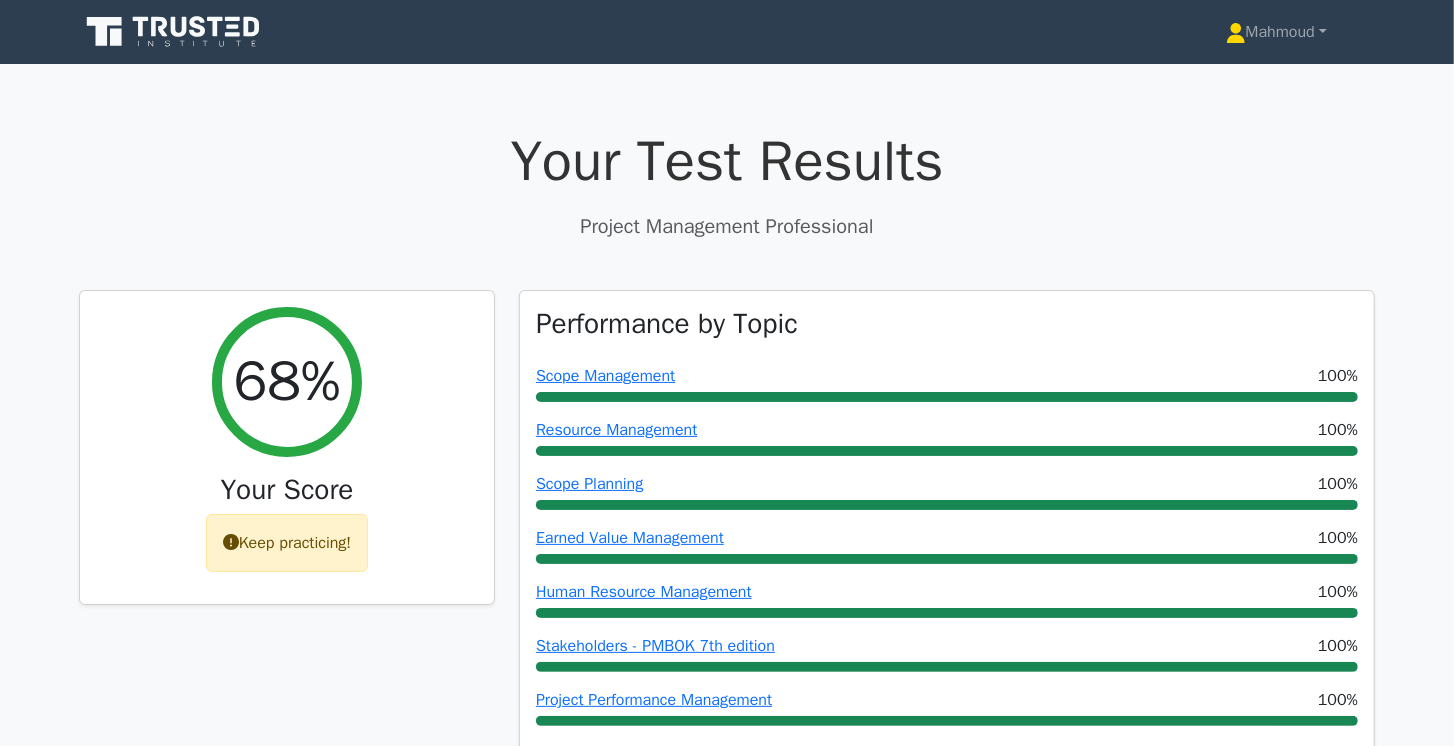 click 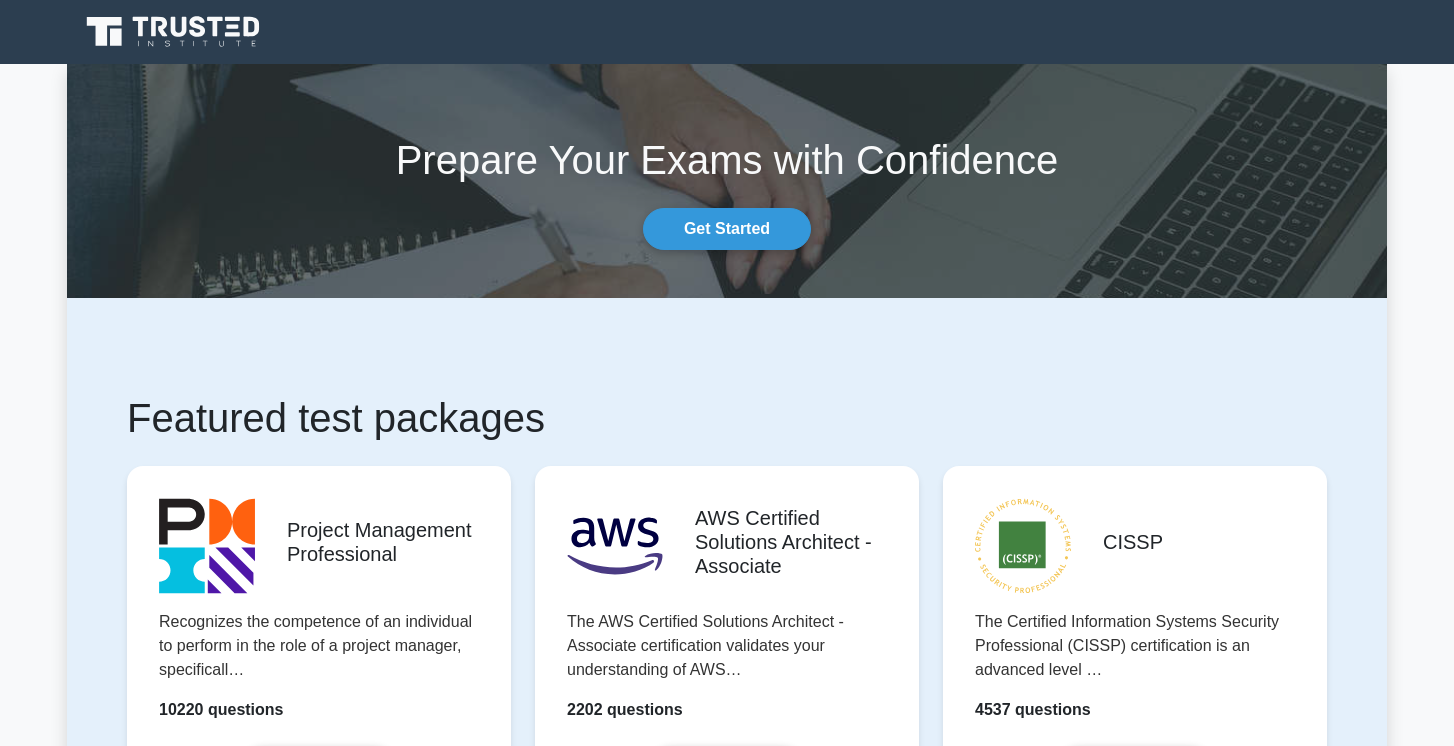 scroll, scrollTop: 0, scrollLeft: 0, axis: both 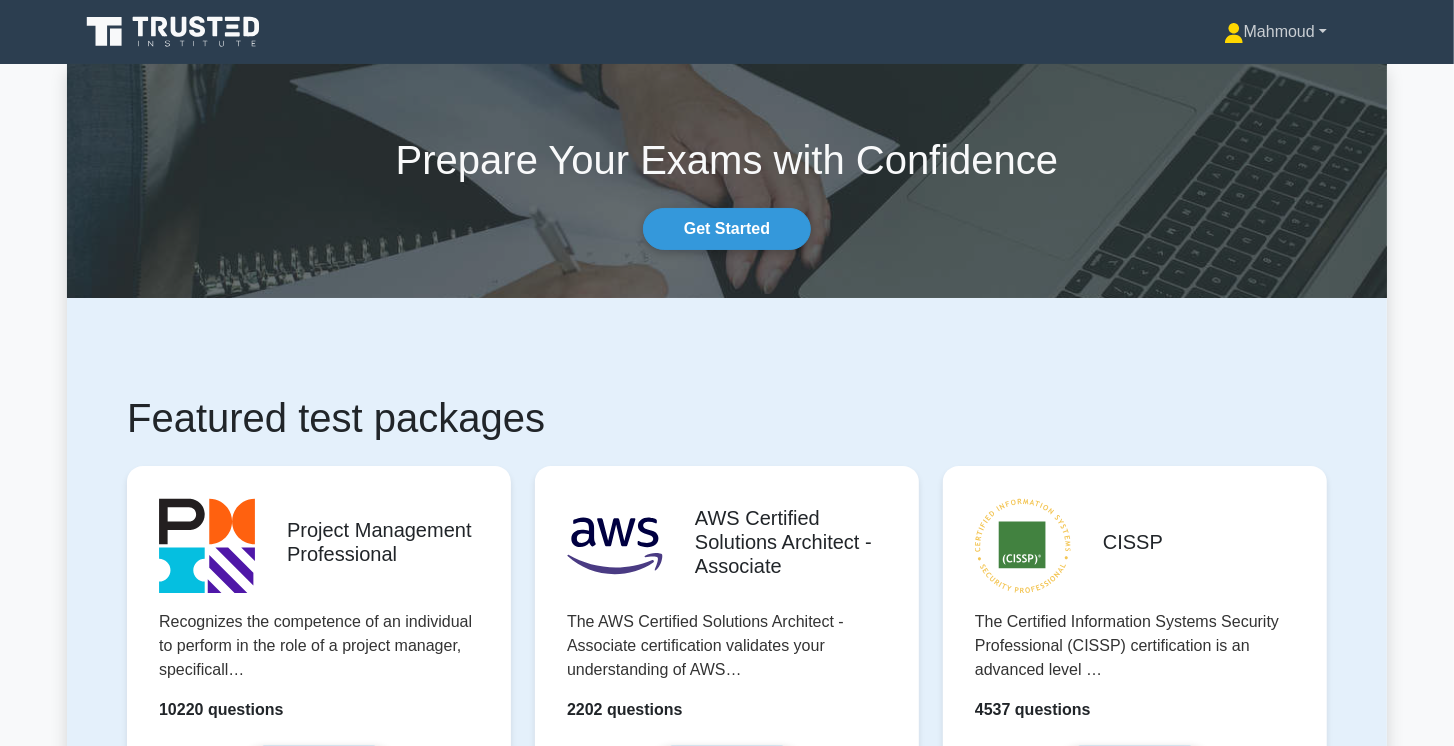 click on "Mahmoud" at bounding box center (1275, 32) 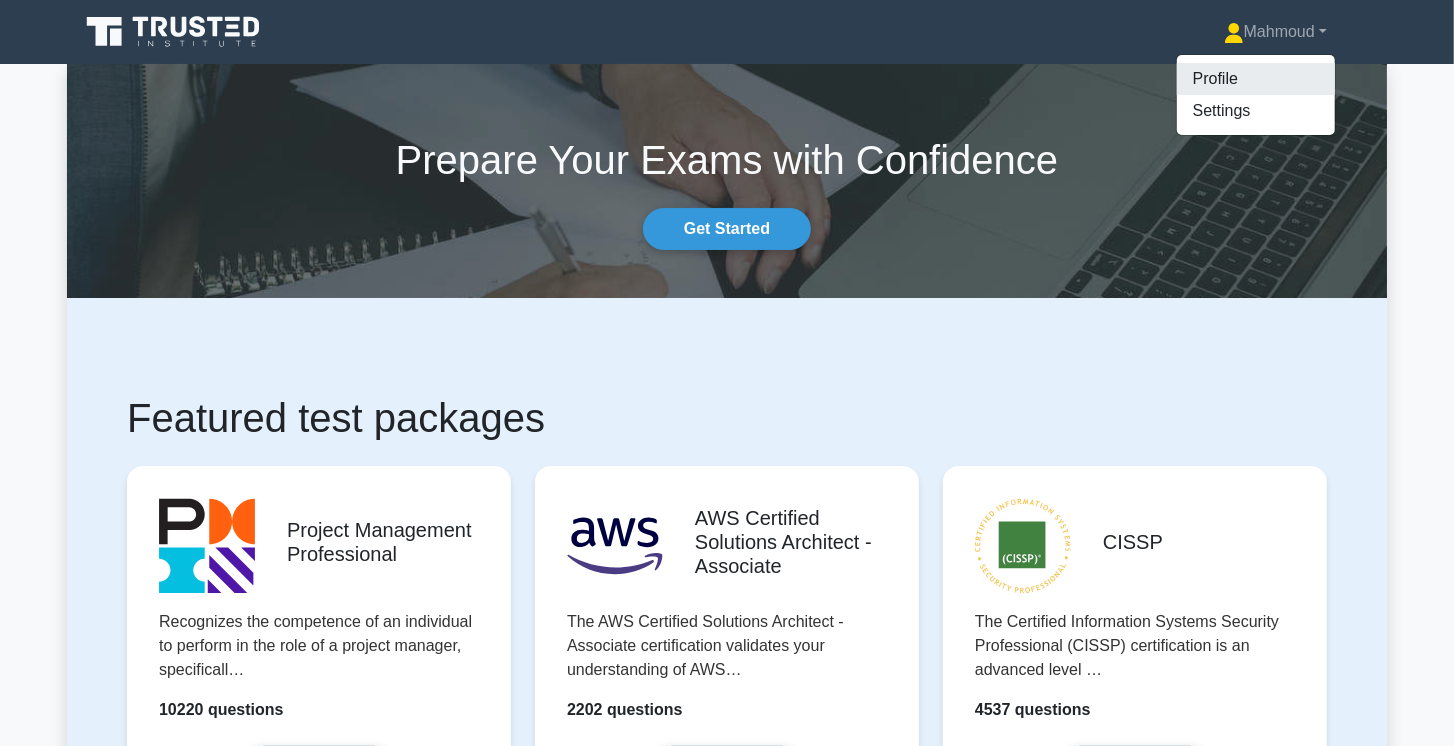 click on "Profile" at bounding box center [1256, 79] 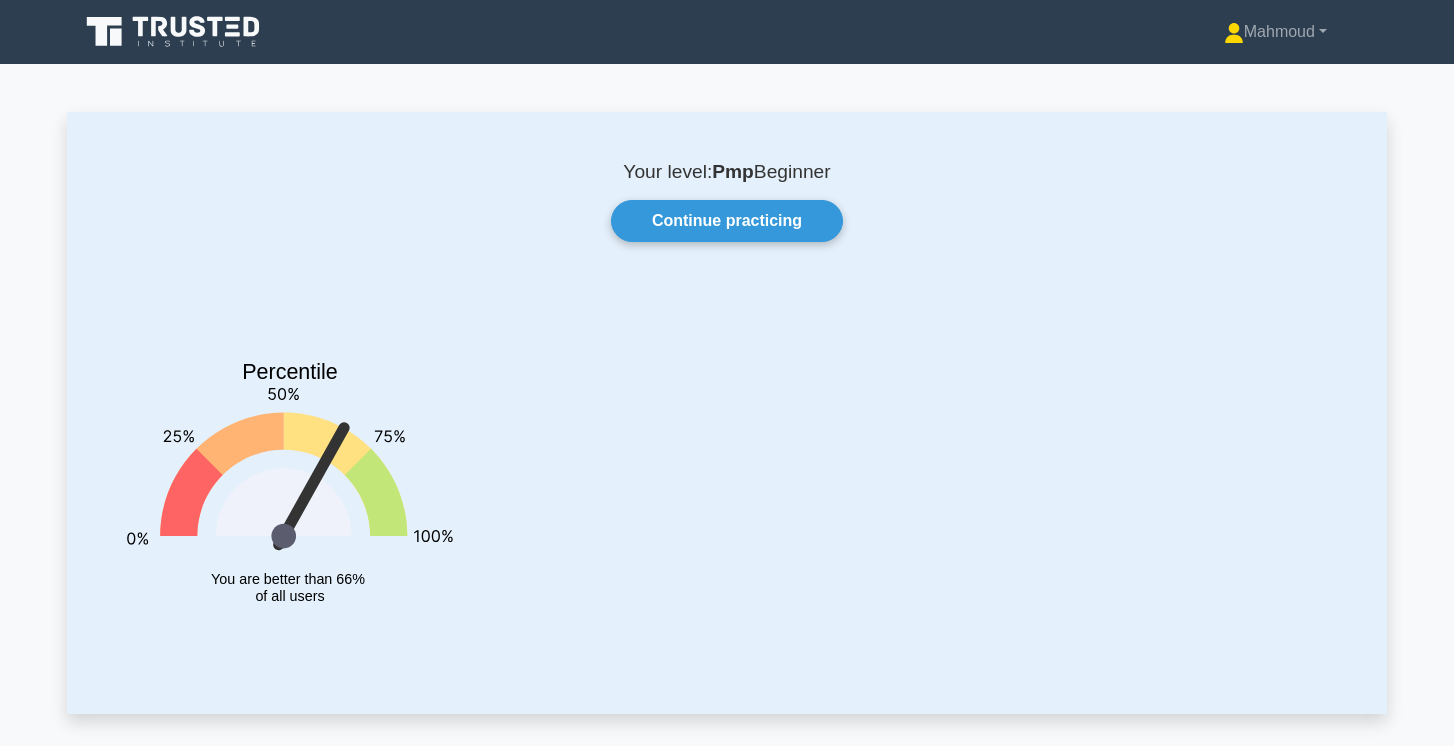 scroll, scrollTop: 0, scrollLeft: 0, axis: both 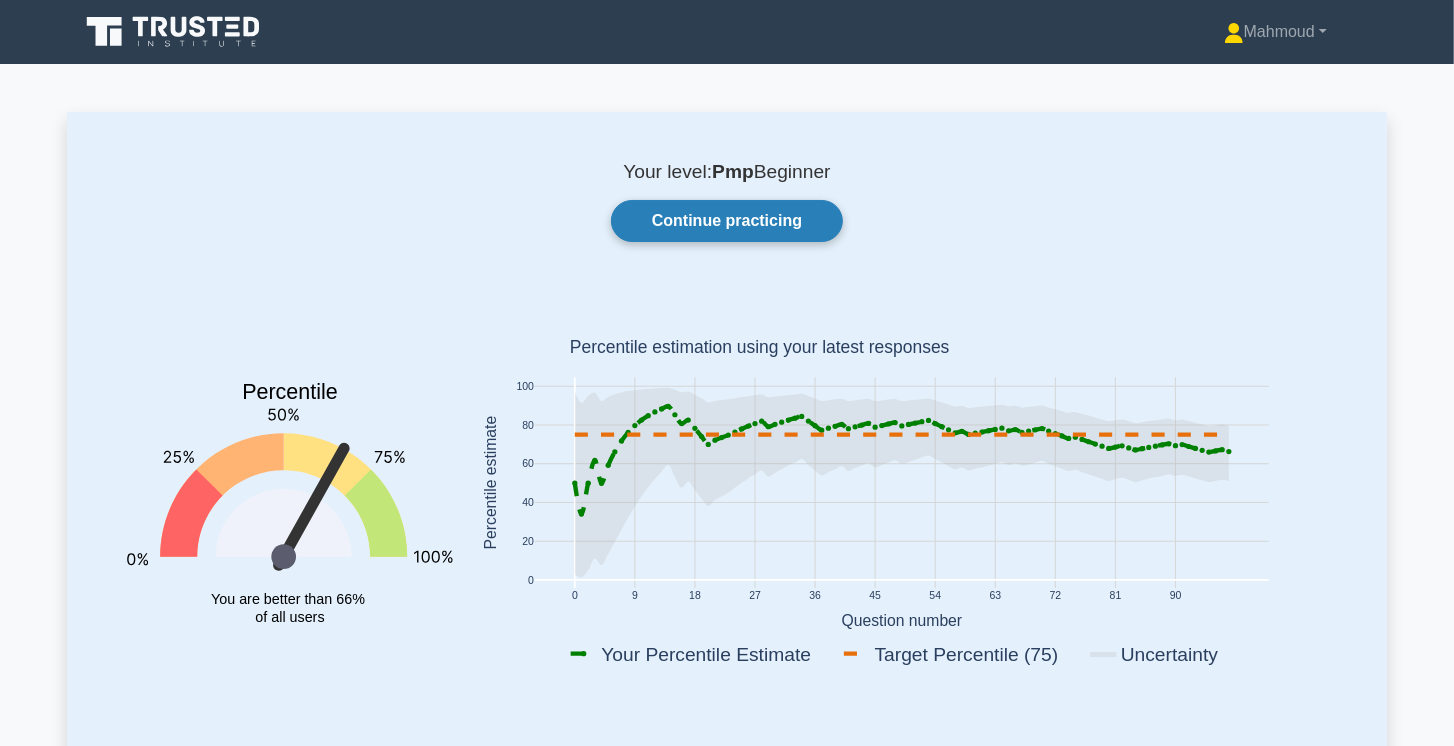 click on "Continue practicing" at bounding box center (727, 221) 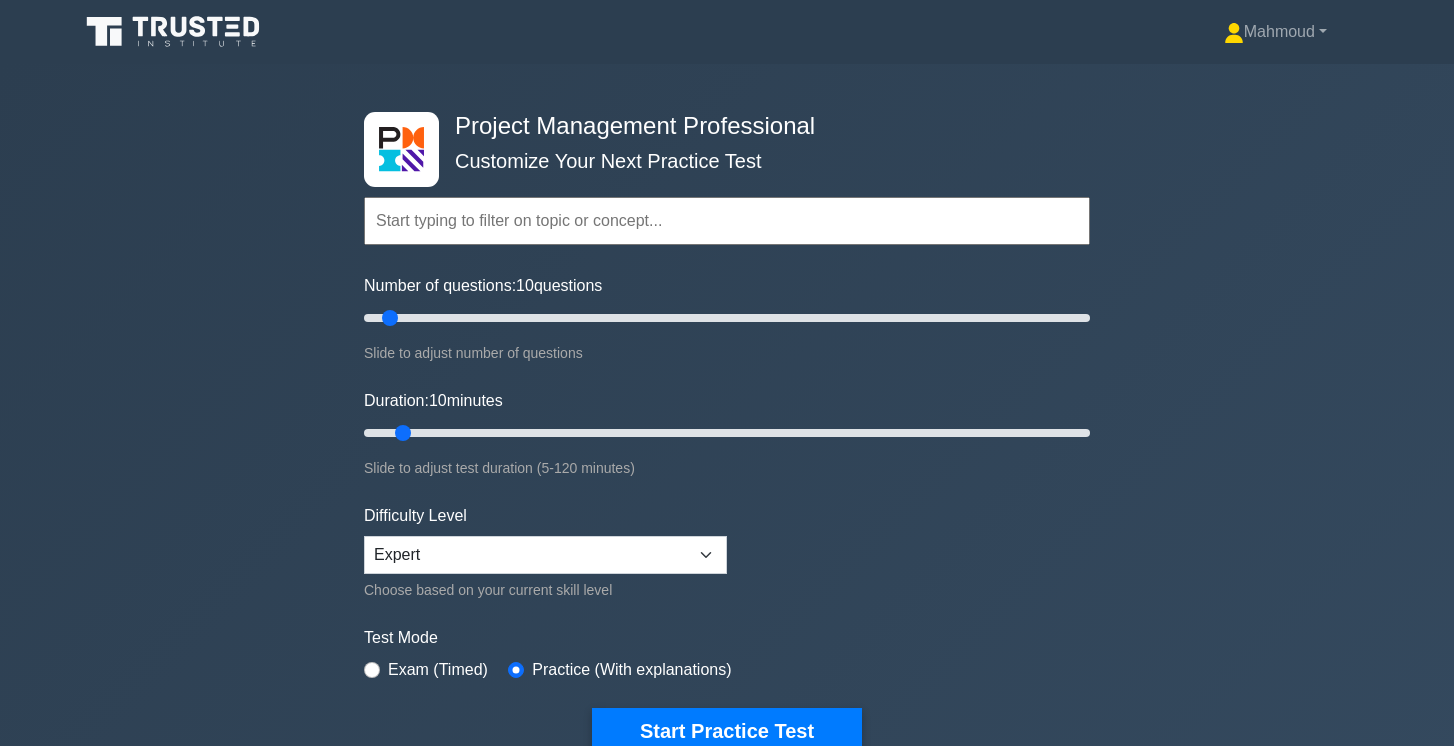scroll, scrollTop: 0, scrollLeft: 0, axis: both 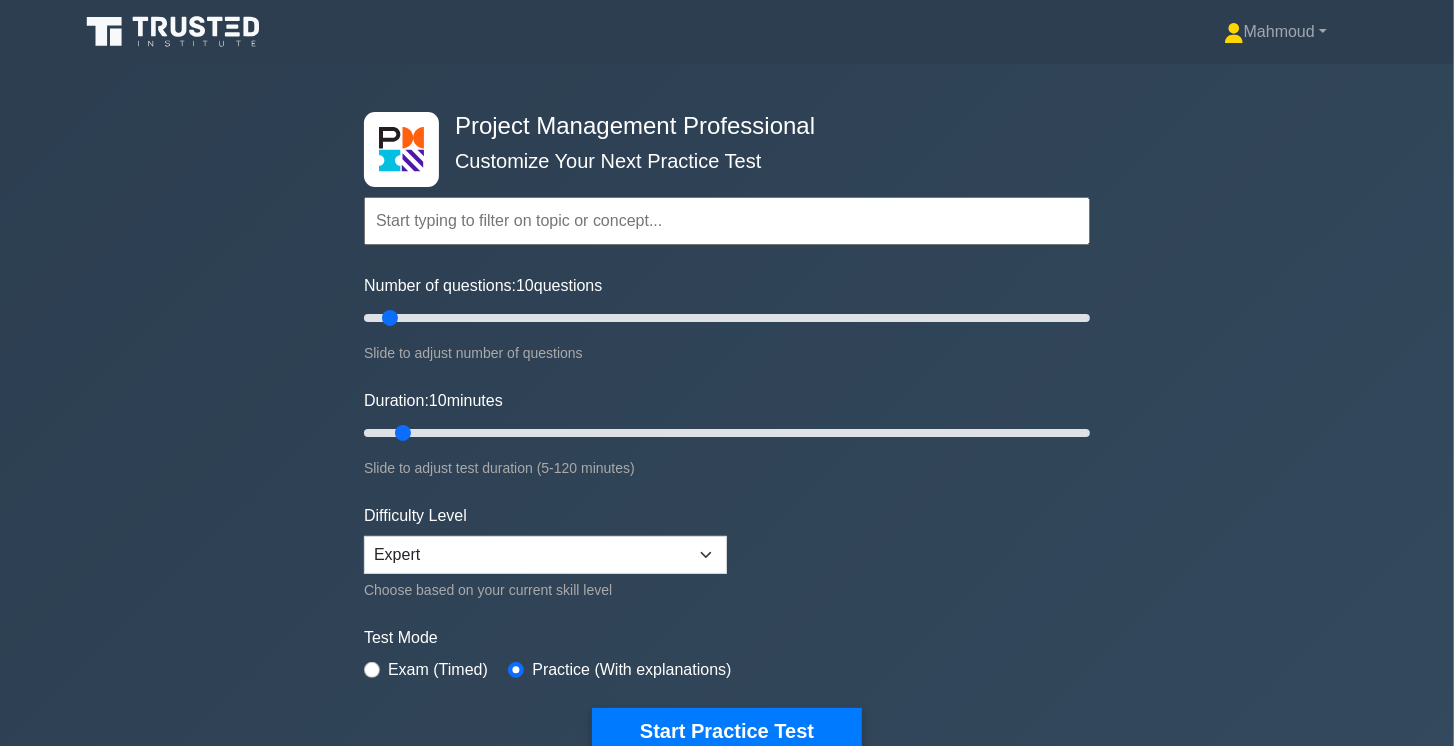 click at bounding box center (727, 221) 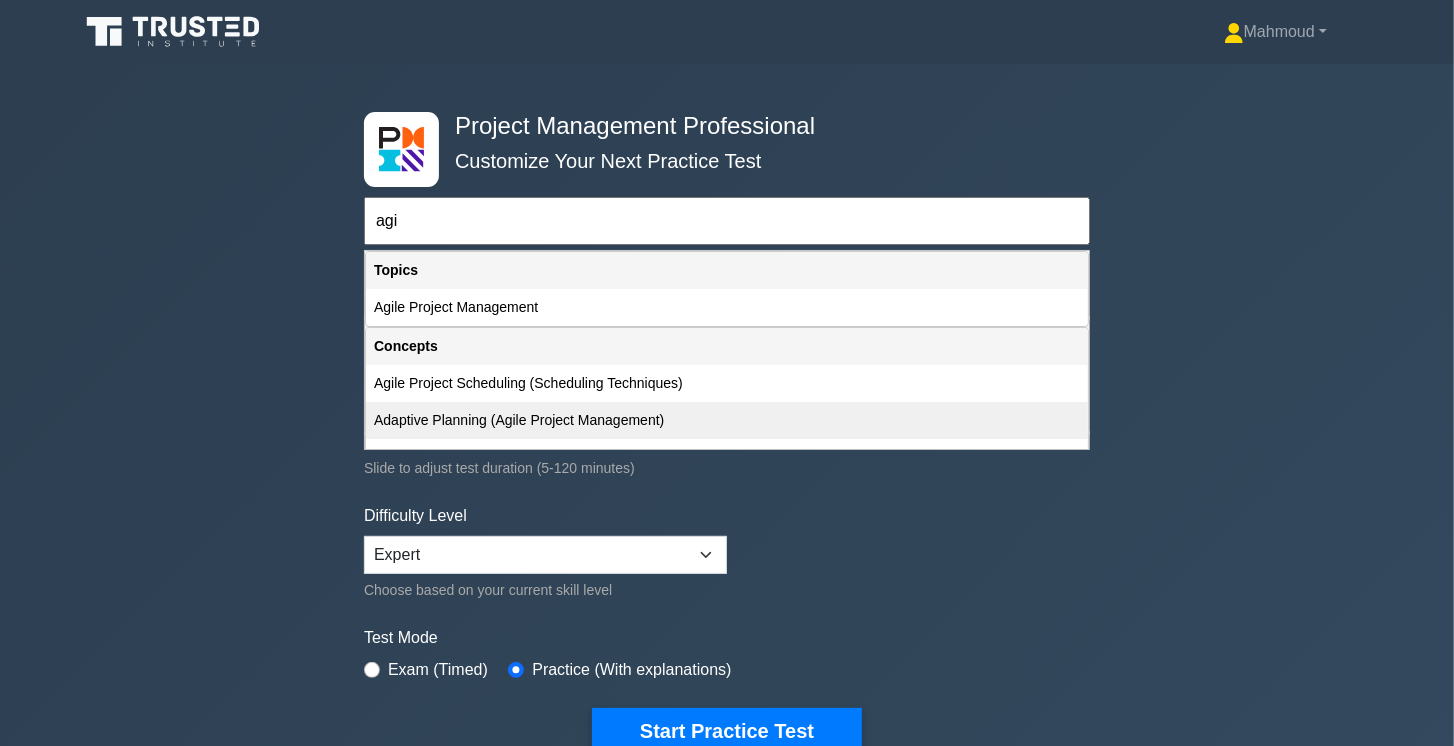 click on "Adaptive Planning (Agile Project Management)" at bounding box center [727, 420] 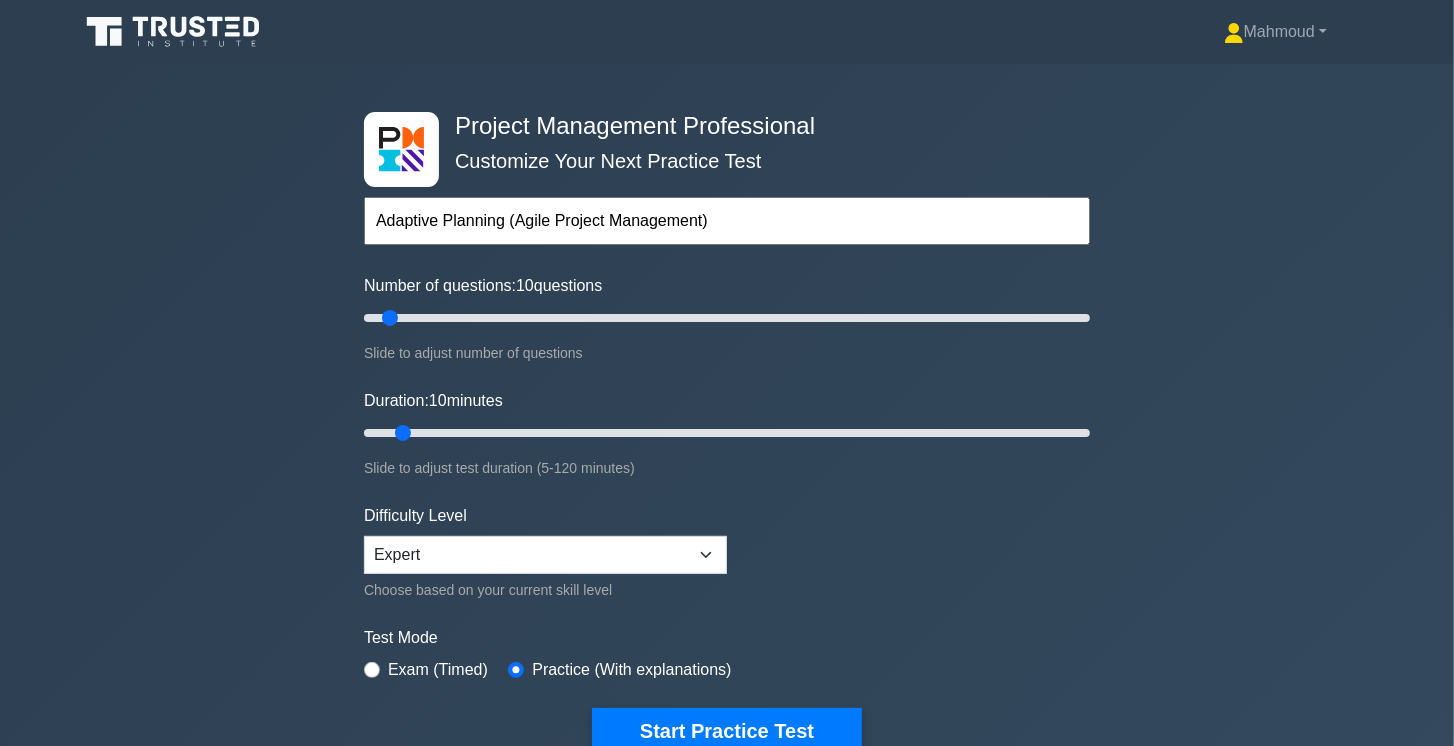 click on "Exam (Timed)" at bounding box center (438, 670) 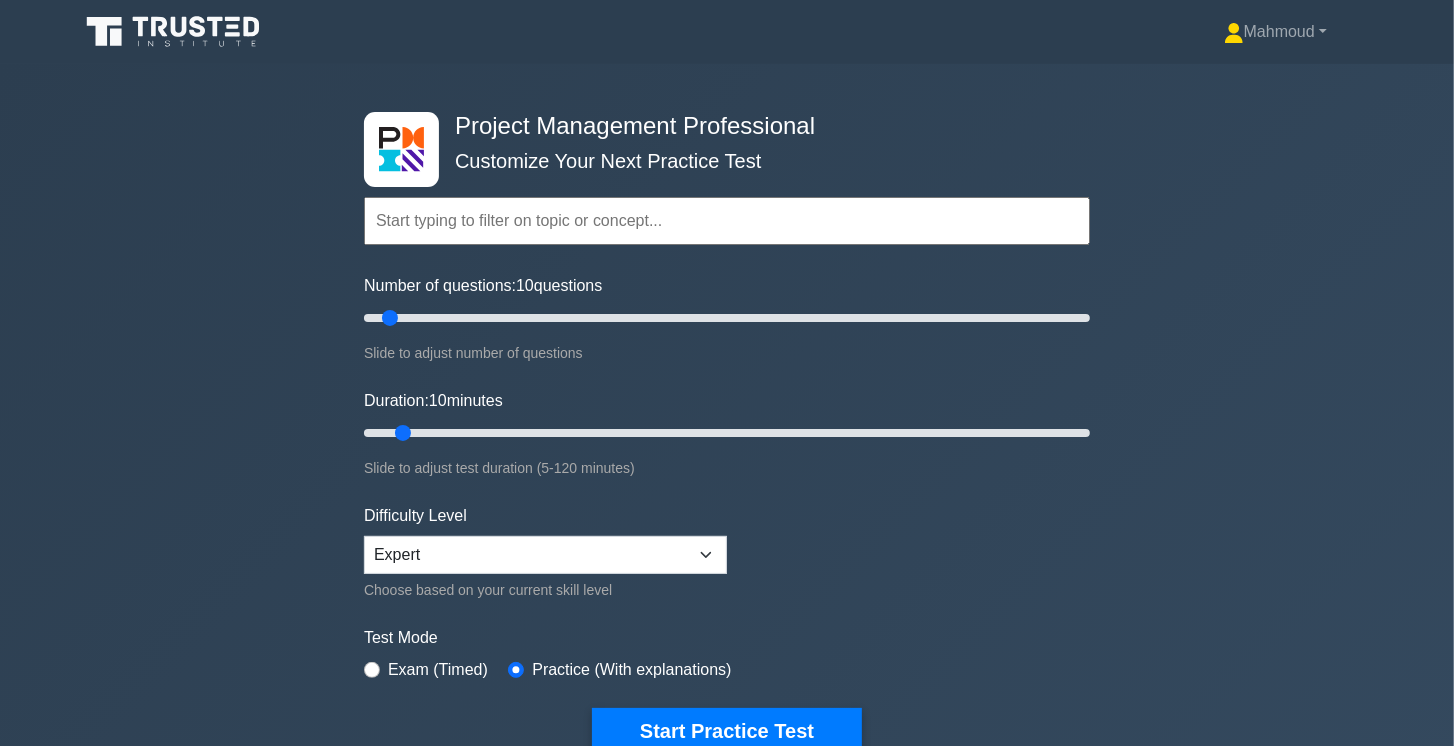 click at bounding box center (727, 221) 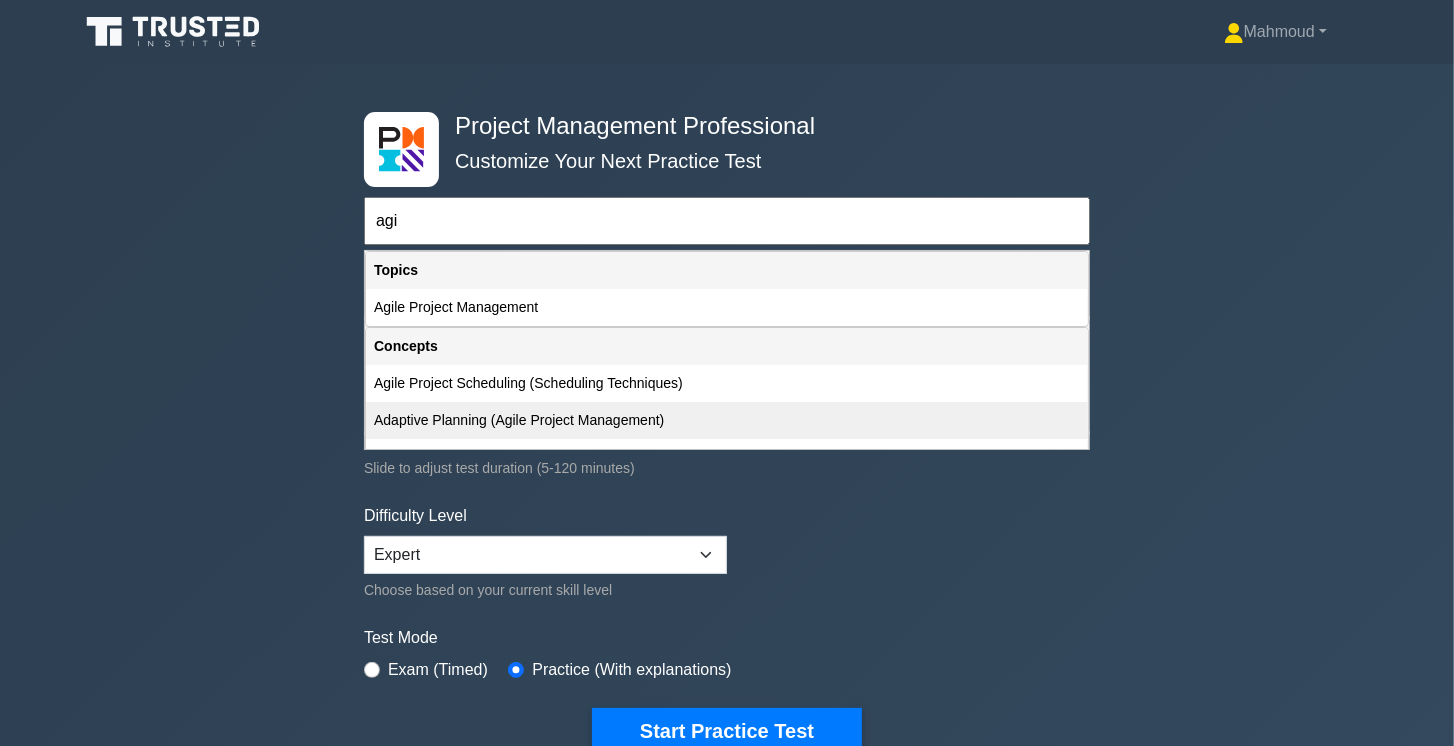 click on "Adaptive Planning (Agile Project Management)" at bounding box center (727, 420) 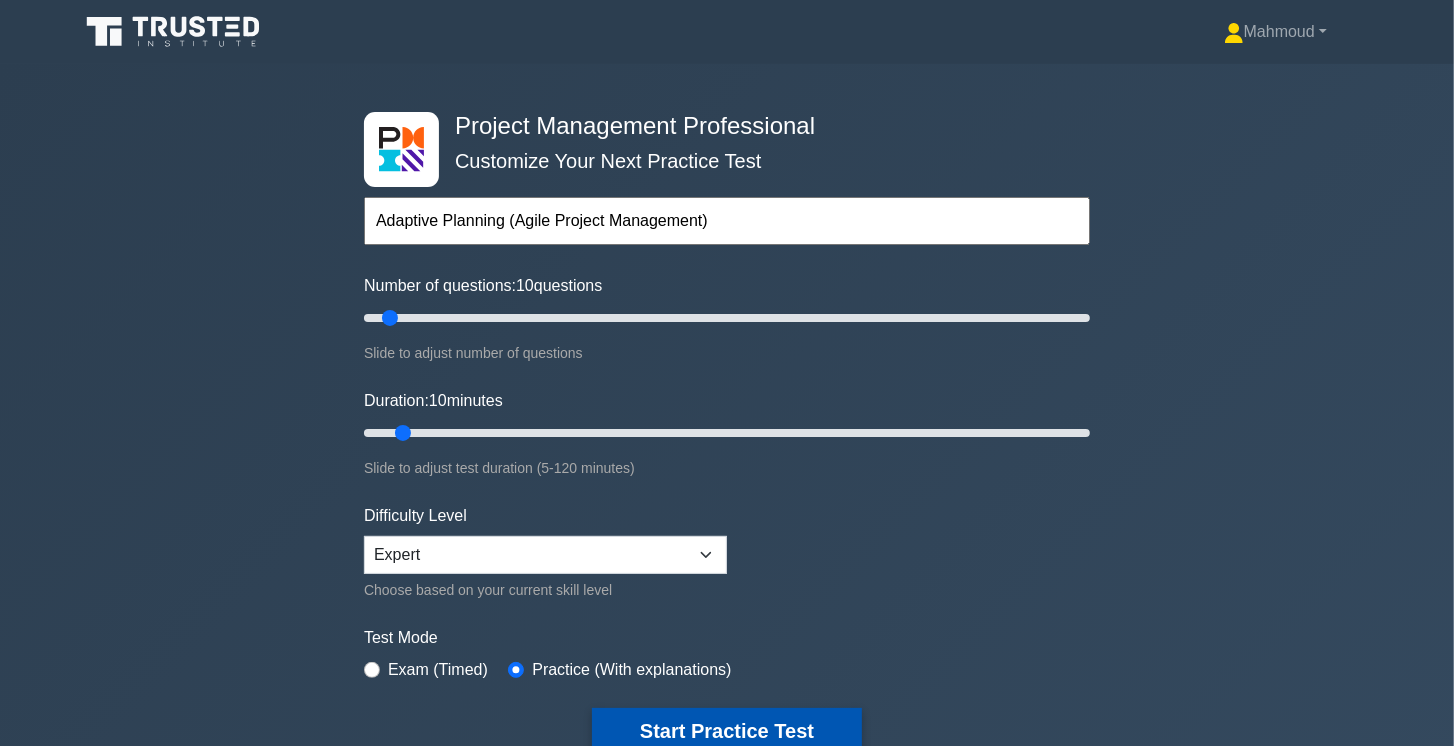 click on "Start Practice Test" at bounding box center [727, 731] 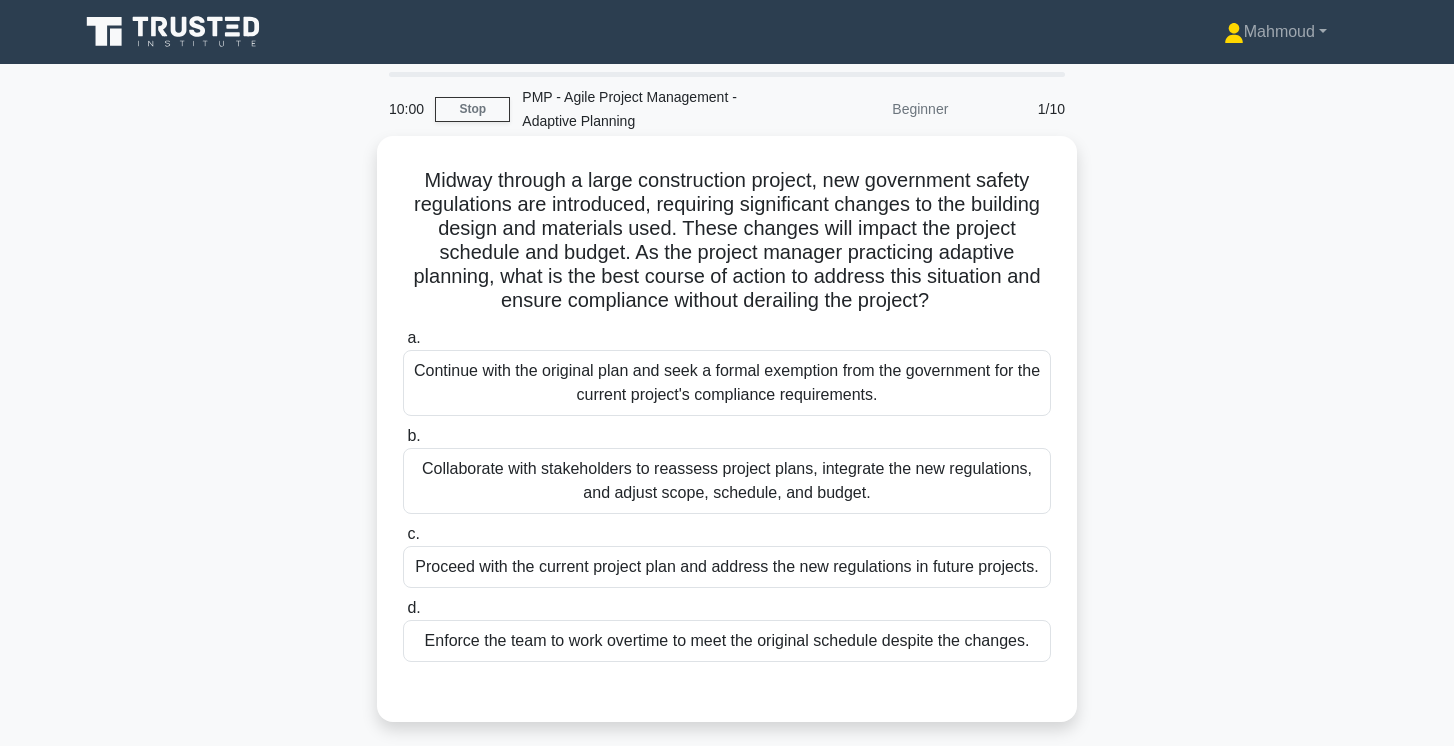 scroll, scrollTop: 0, scrollLeft: 0, axis: both 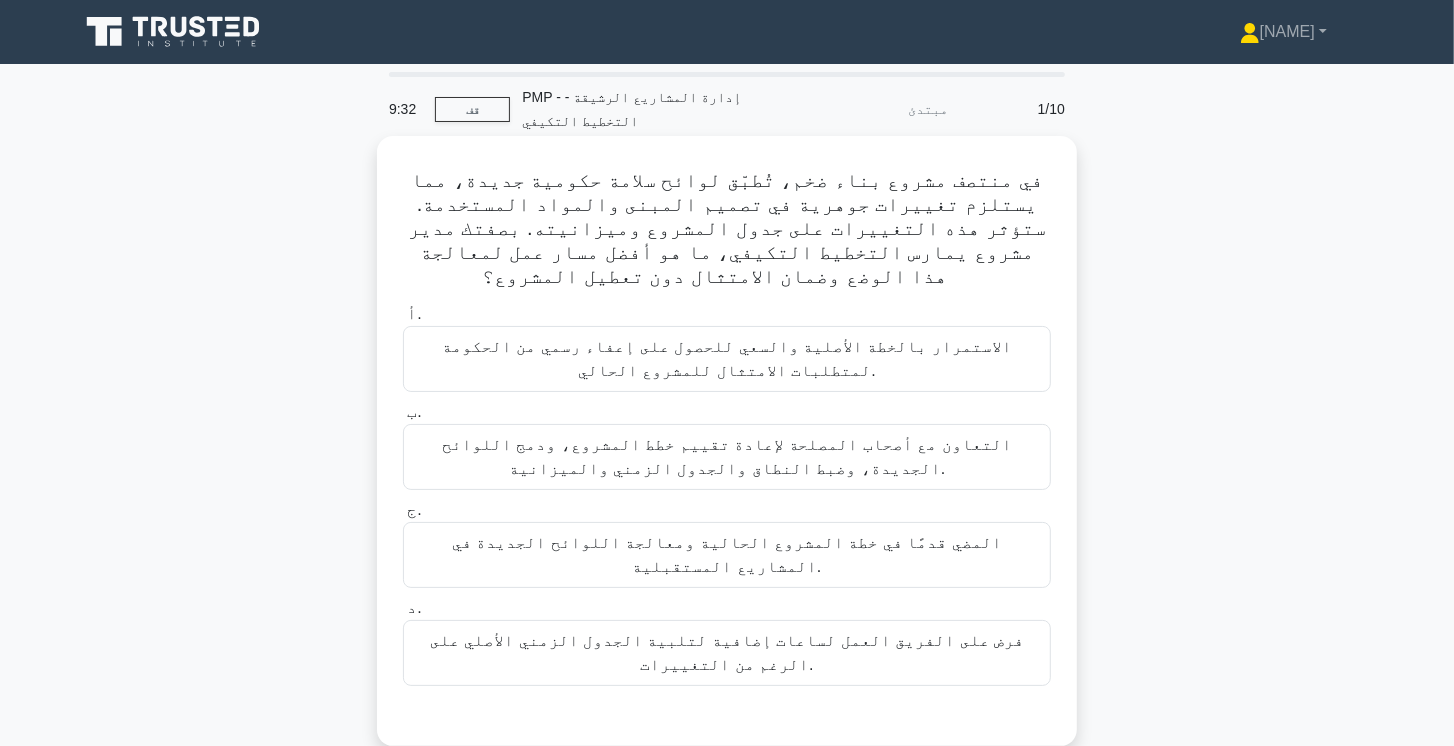 click on "التعاون مع أصحاب المصلحة لإعادة تقييم خطط المشروع، ودمج اللوائح الجديدة، وضبط النطاق والجدول الزمني والميزانية." at bounding box center (727, 457) 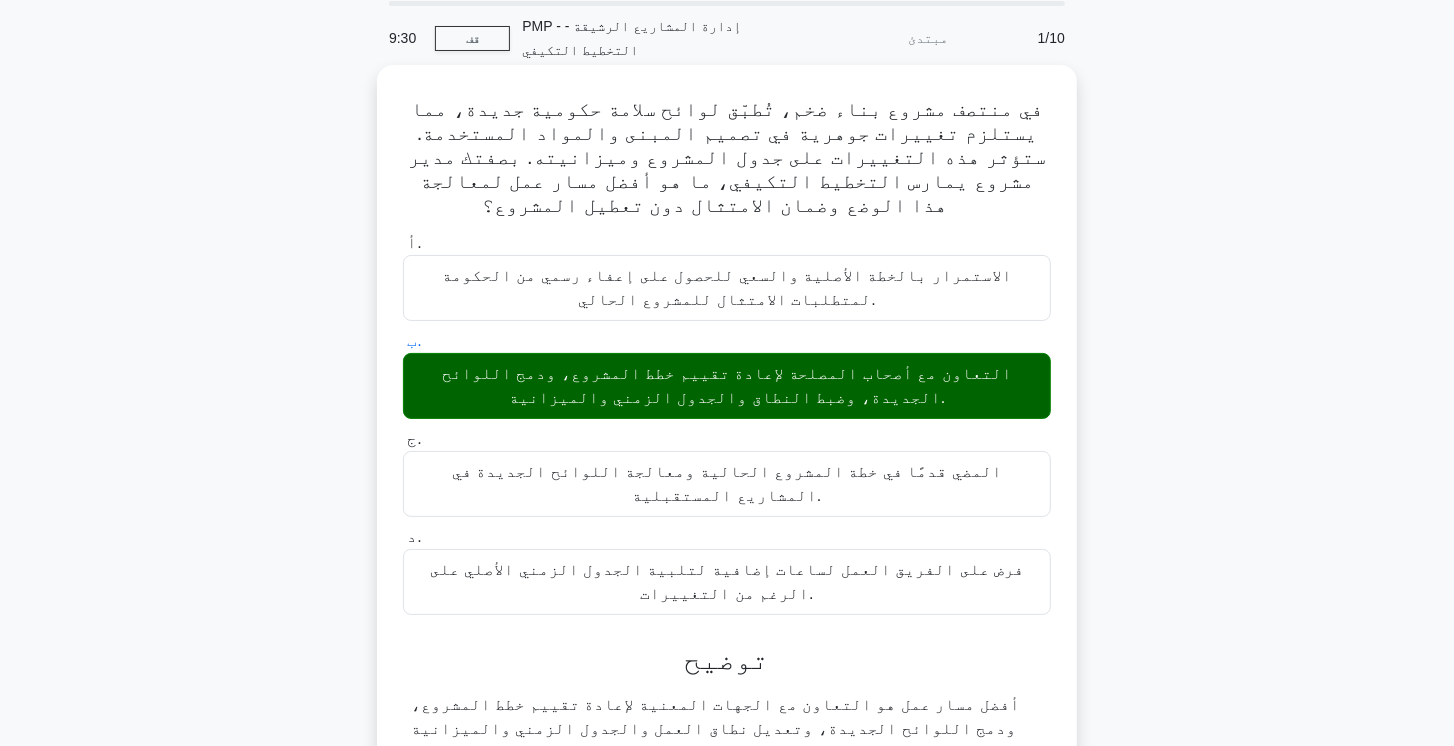 scroll, scrollTop: 285, scrollLeft: 0, axis: vertical 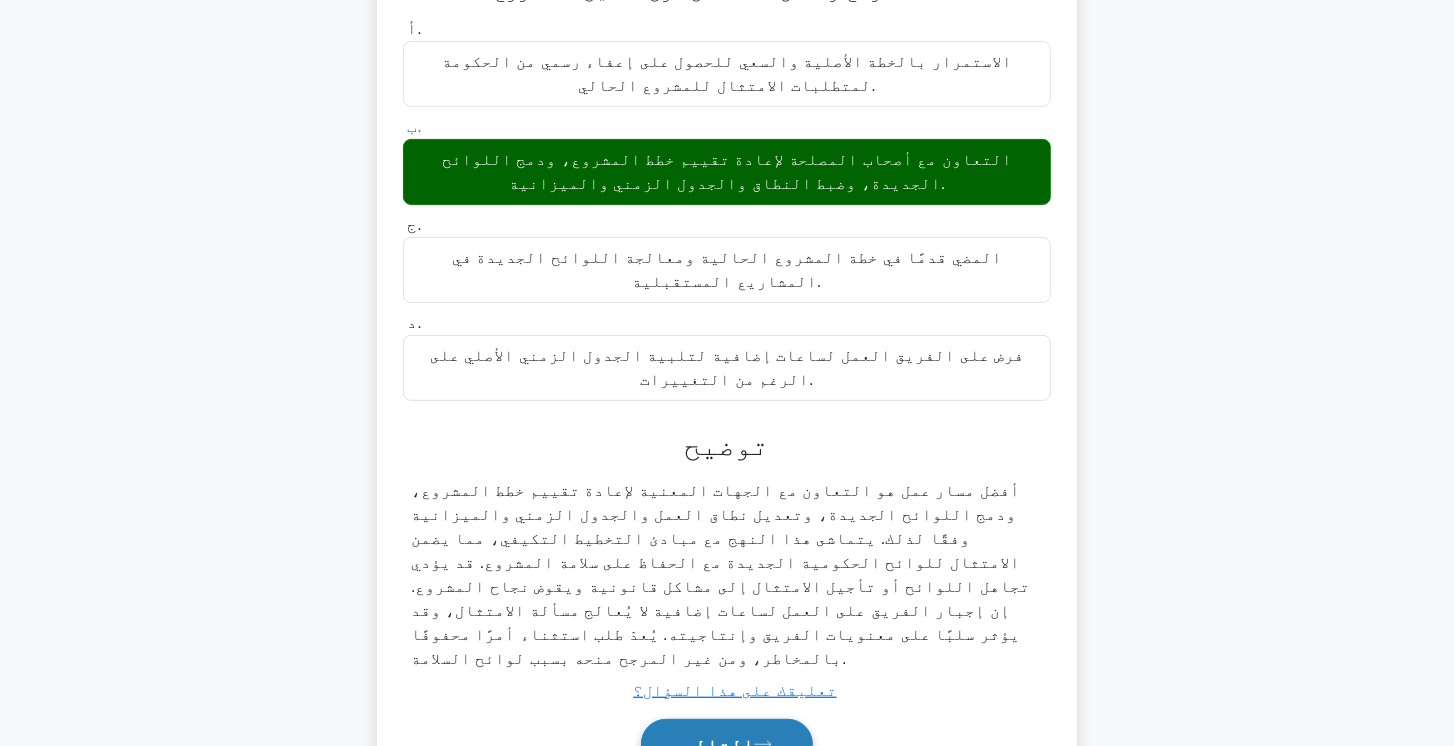 click on "التالي" at bounding box center (718, 745) 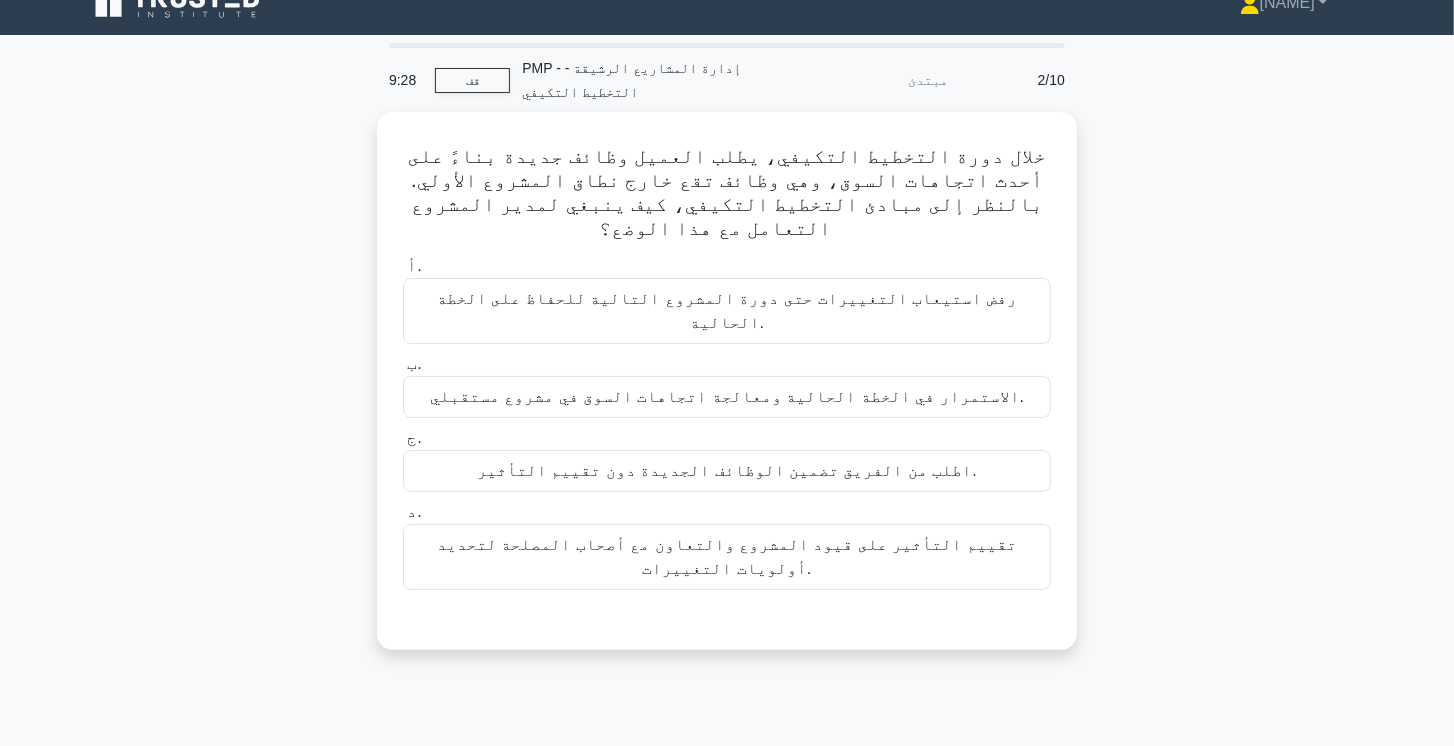 scroll, scrollTop: 0, scrollLeft: 0, axis: both 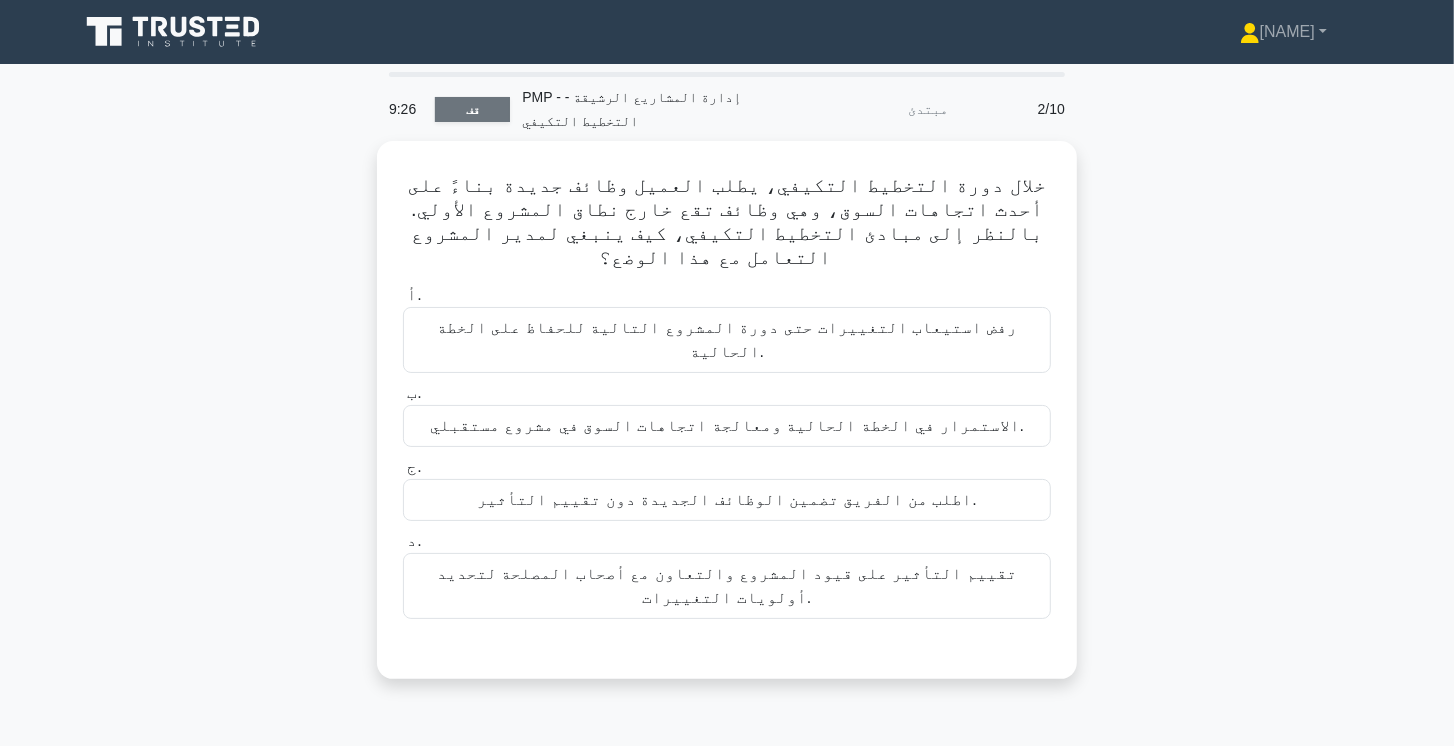 click on "قف" at bounding box center [472, 109] 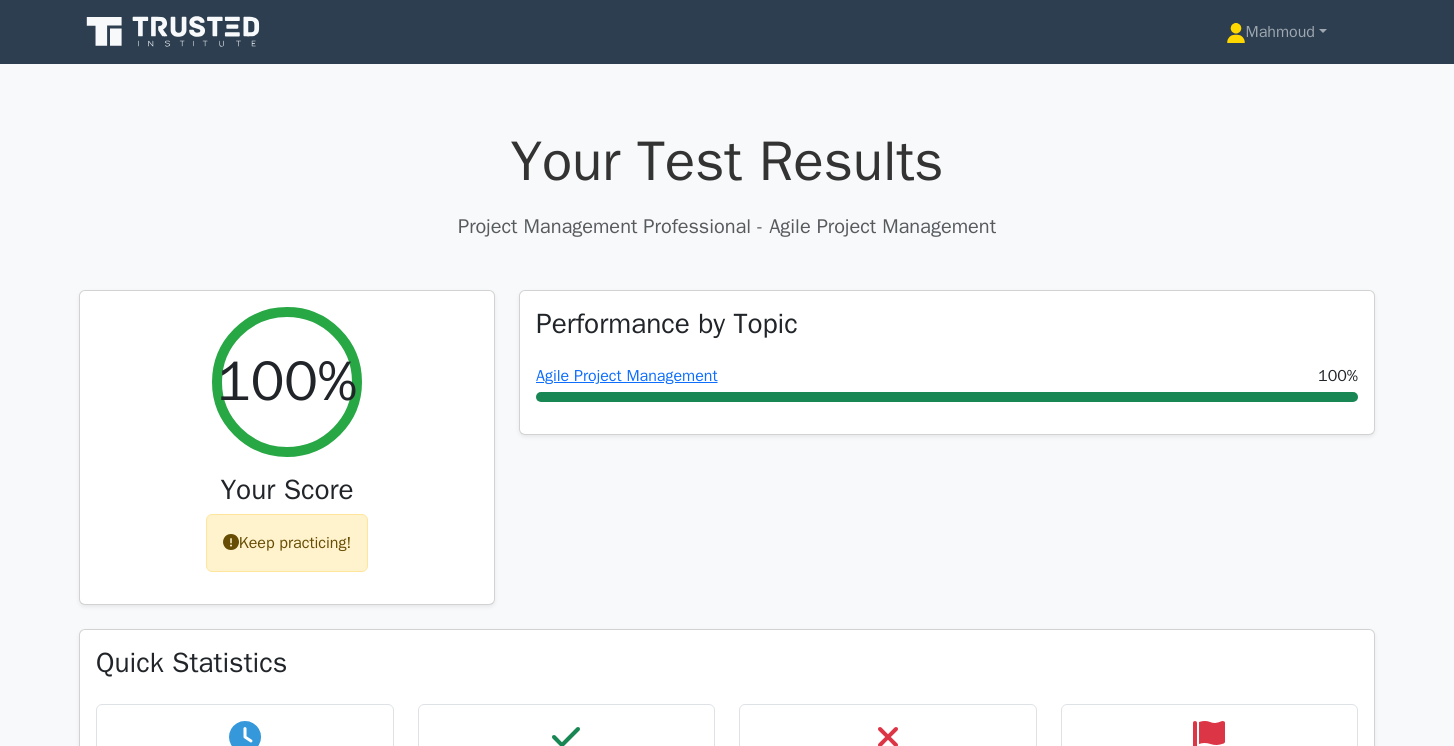 scroll, scrollTop: 0, scrollLeft: 0, axis: both 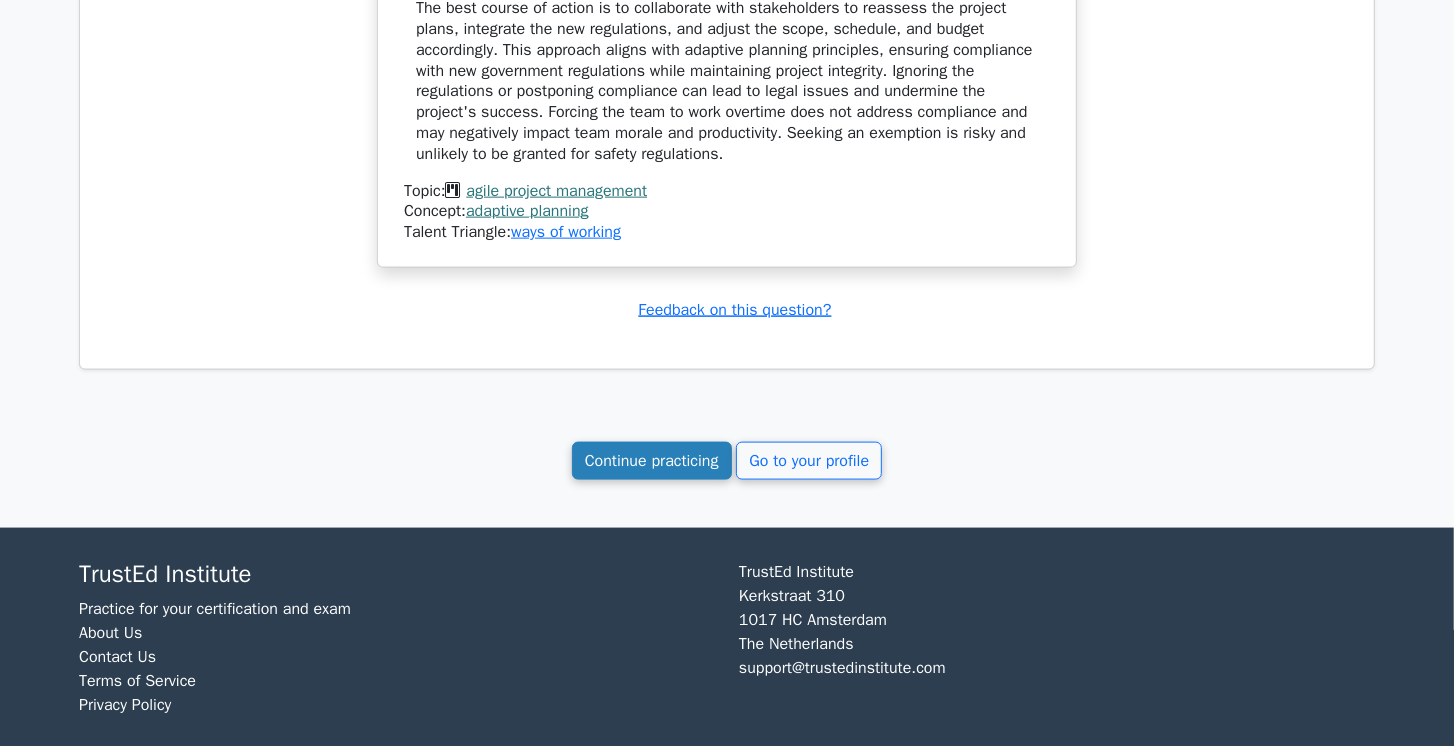 click on "Continue practicing" at bounding box center (652, 461) 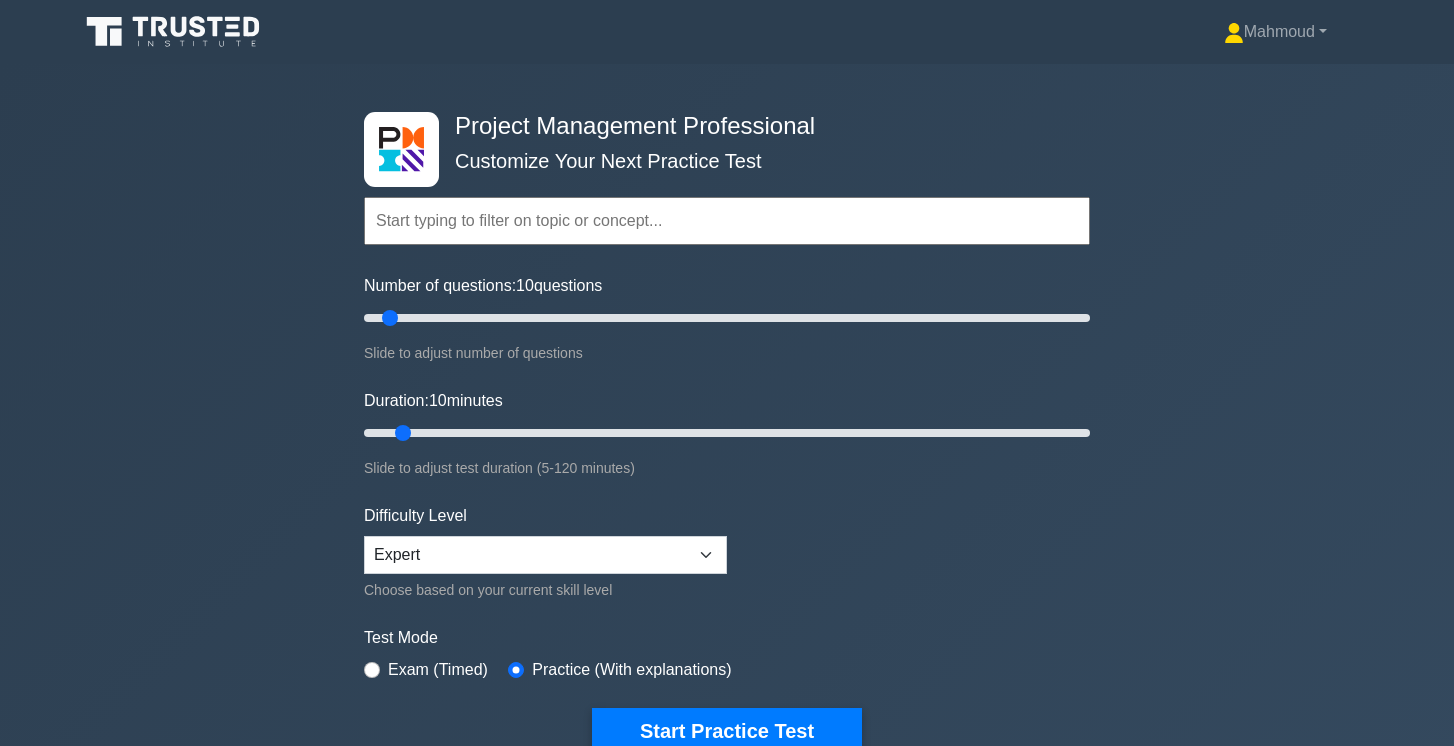 scroll, scrollTop: 0, scrollLeft: 0, axis: both 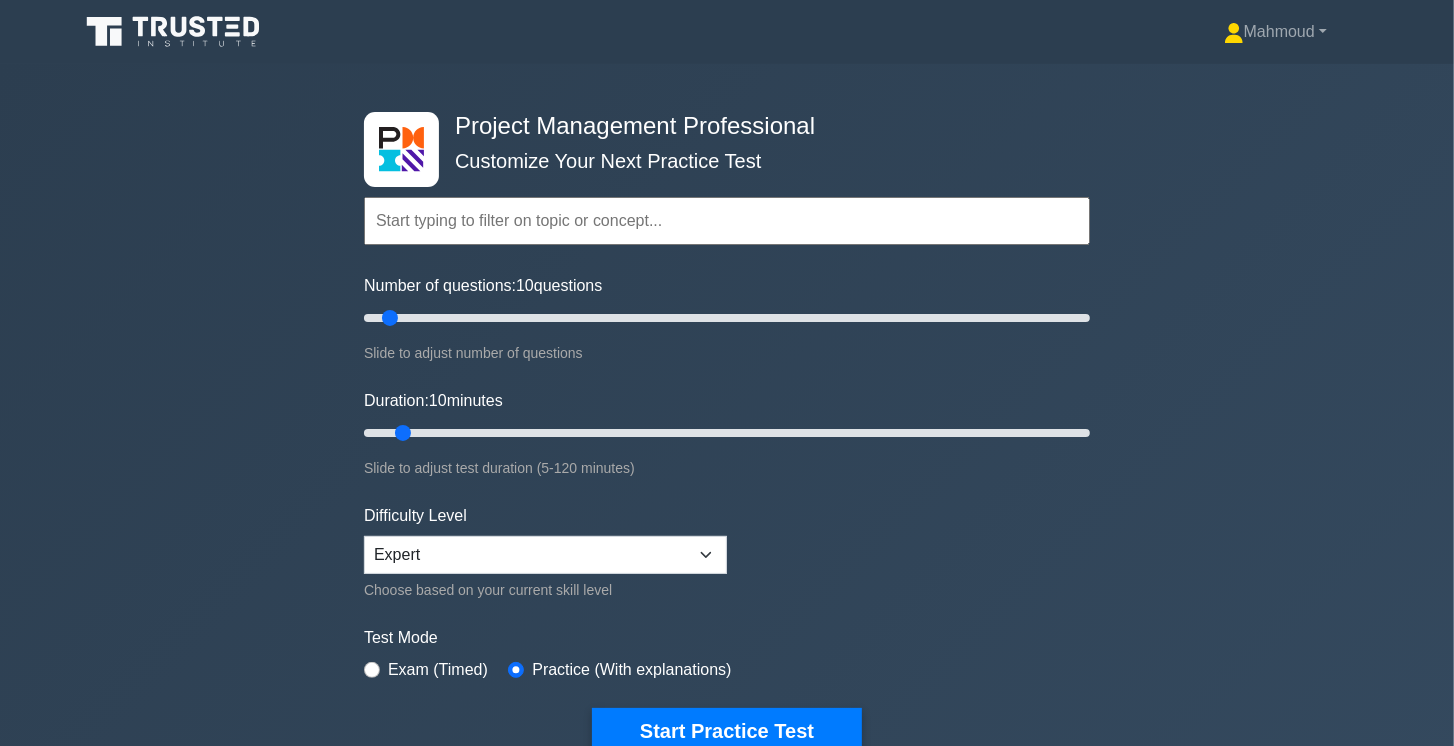 click at bounding box center [727, 221] 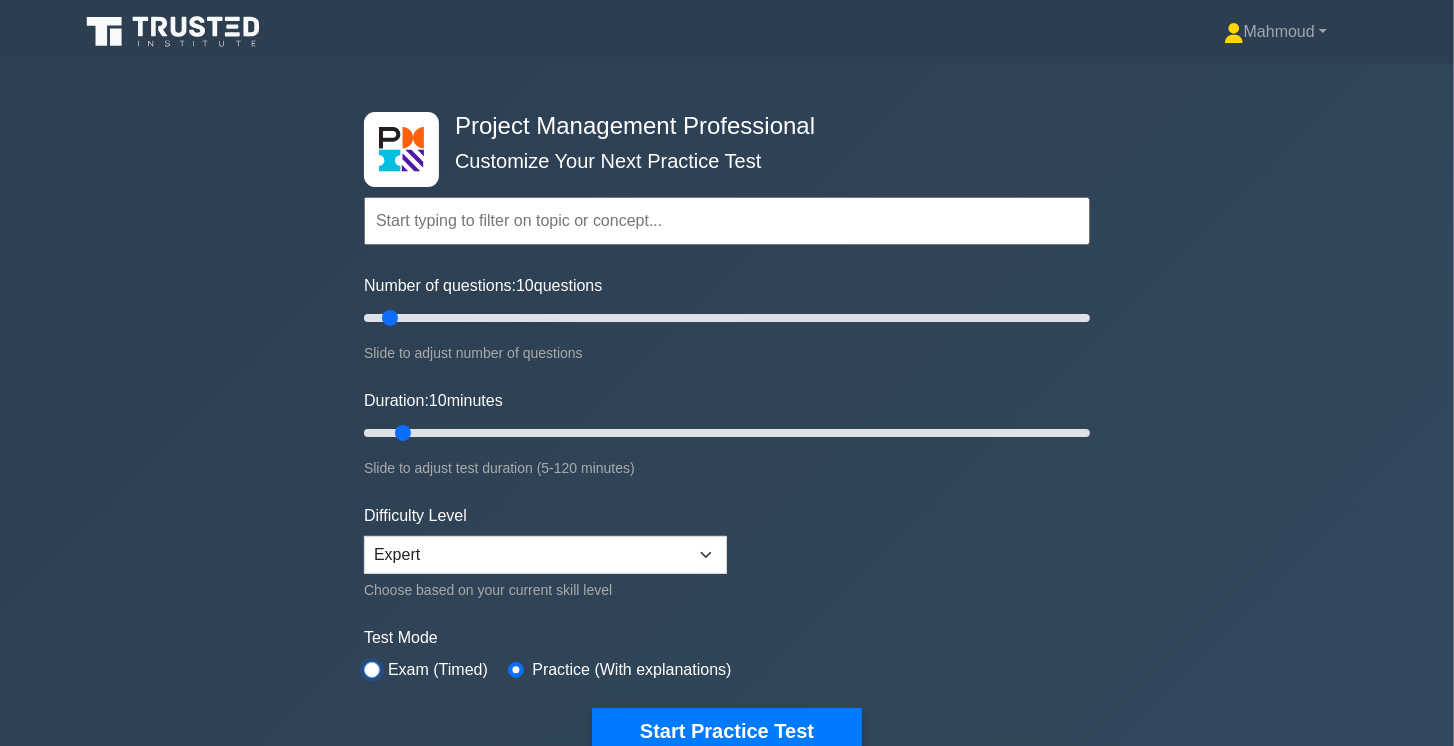 click at bounding box center (372, 670) 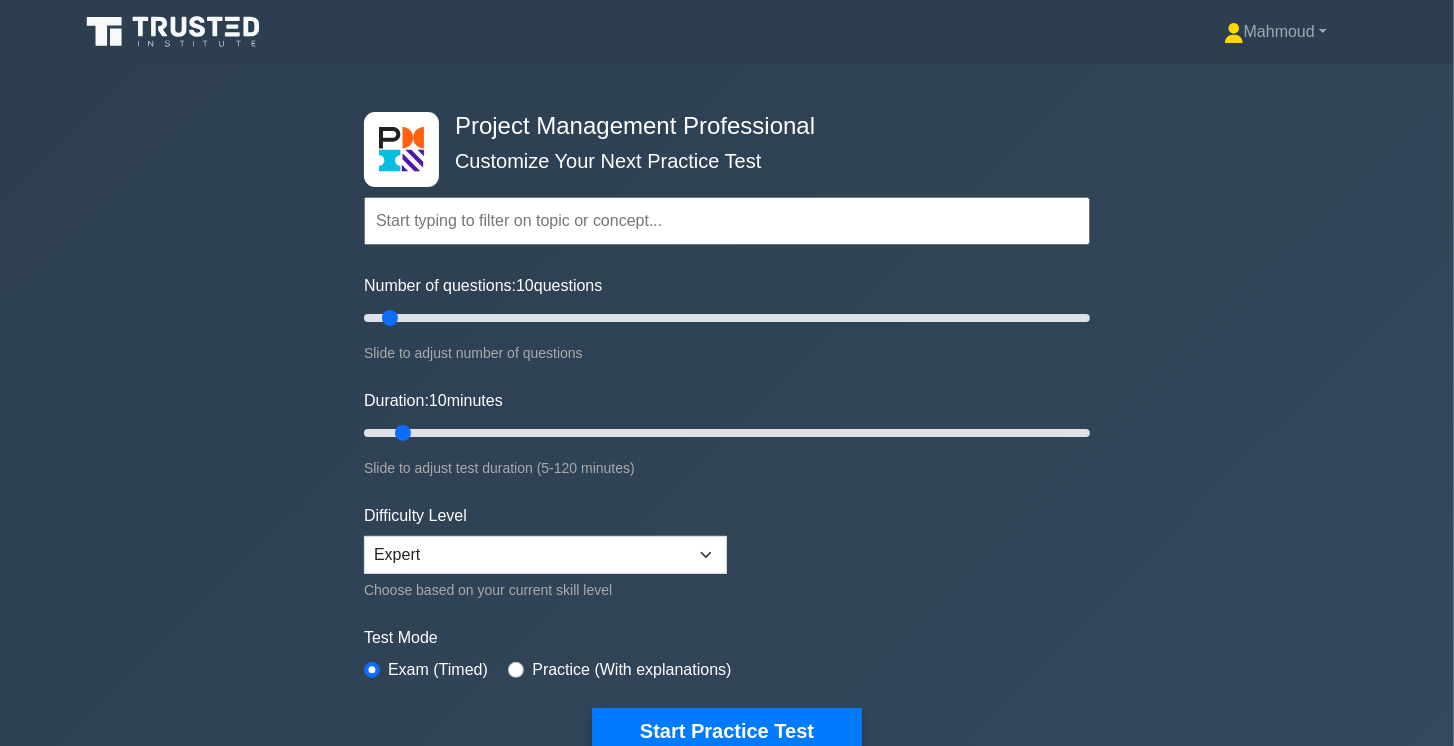 click at bounding box center [727, 221] 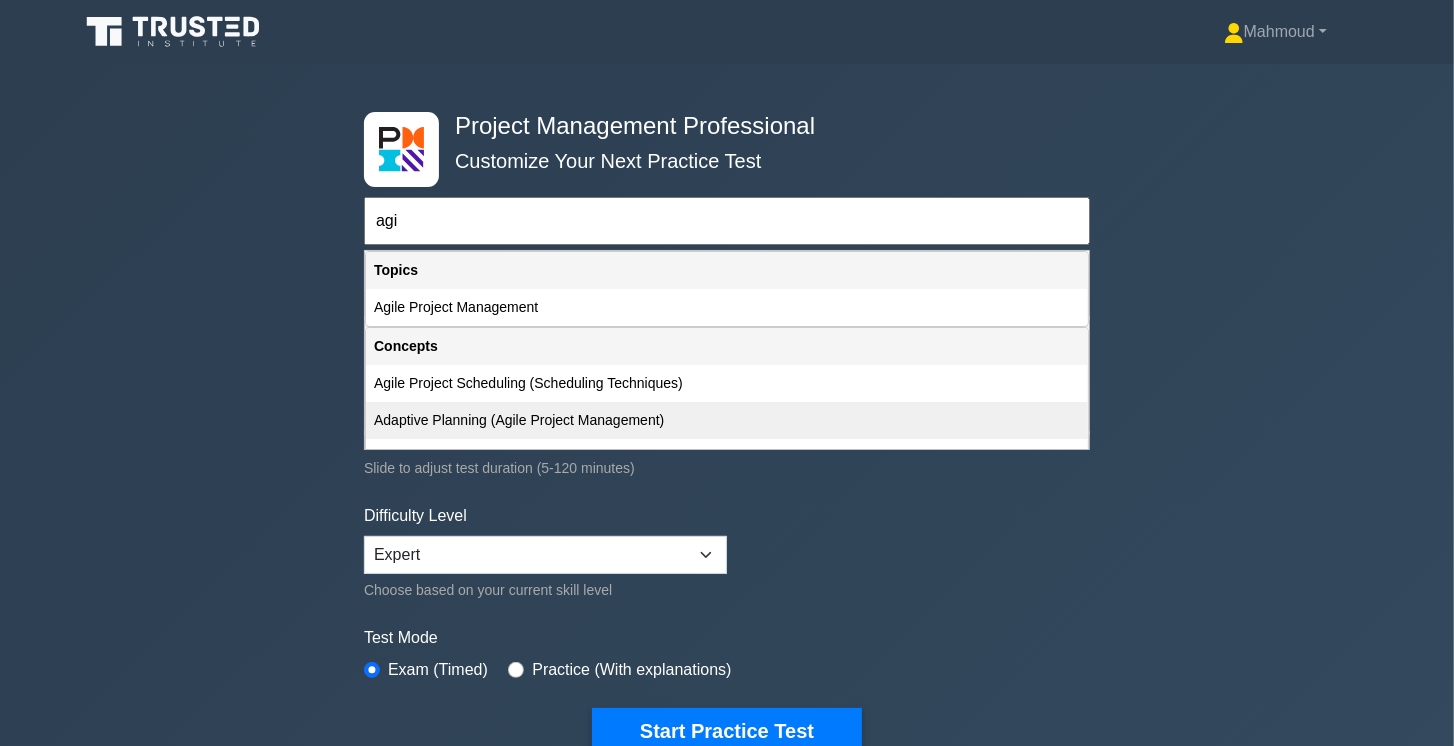 click on "Adaptive Planning (Agile Project Management)" at bounding box center (727, 420) 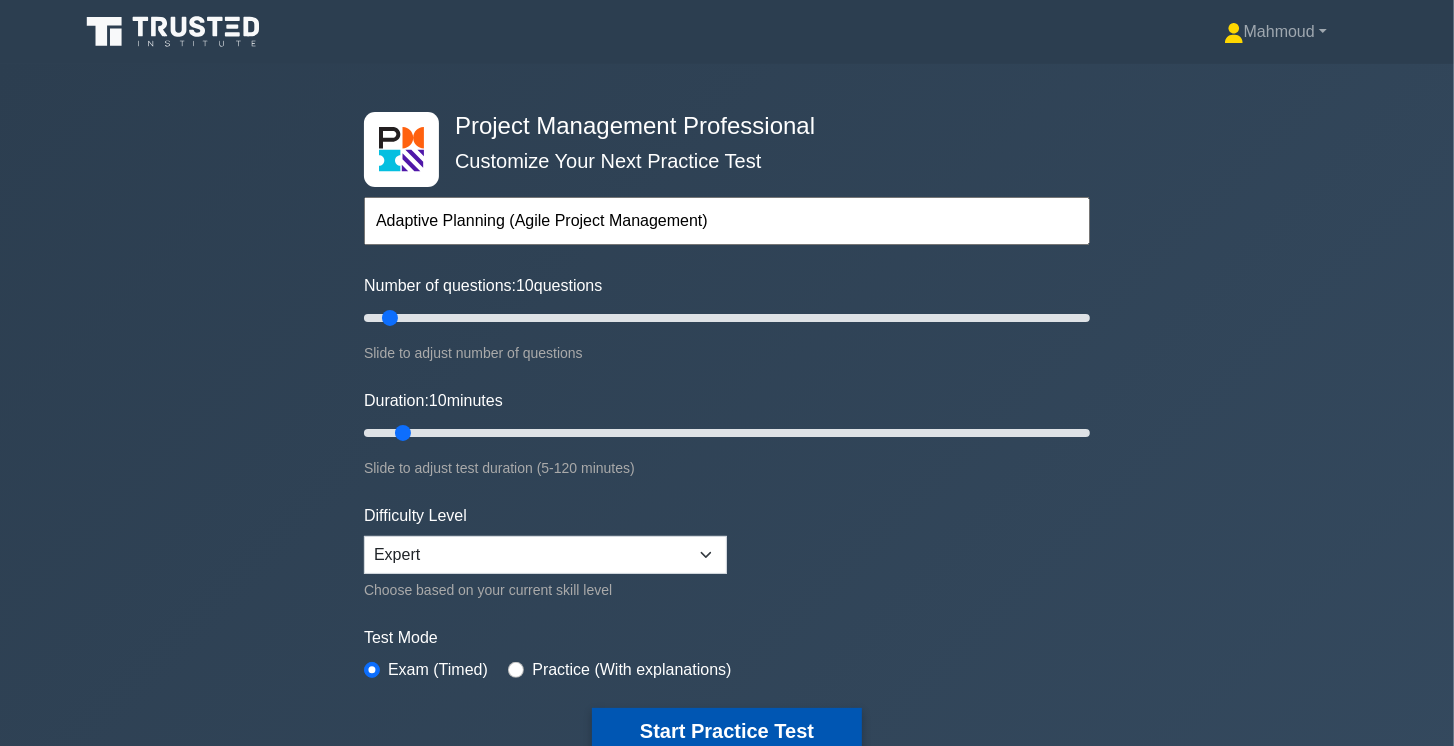click on "Start Practice Test" at bounding box center (727, 731) 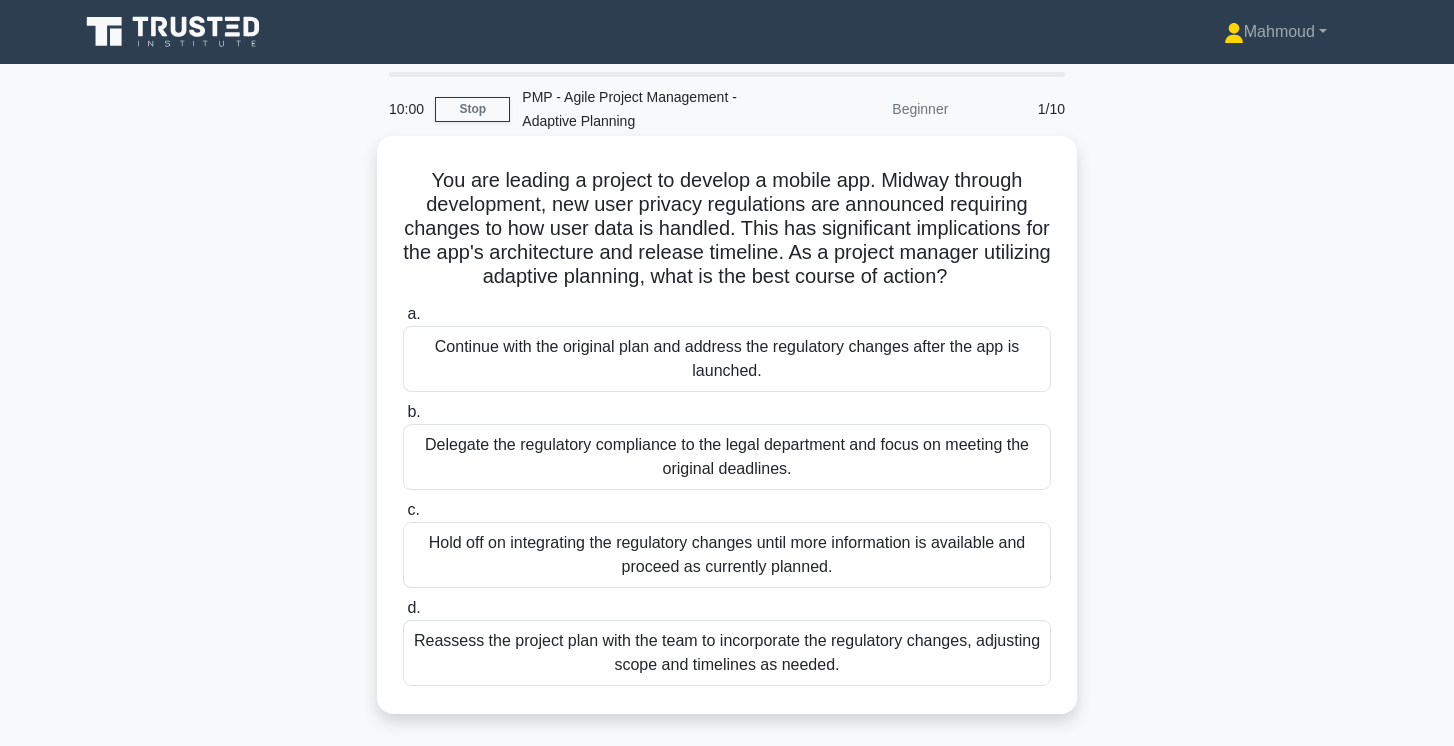 scroll, scrollTop: 0, scrollLeft: 0, axis: both 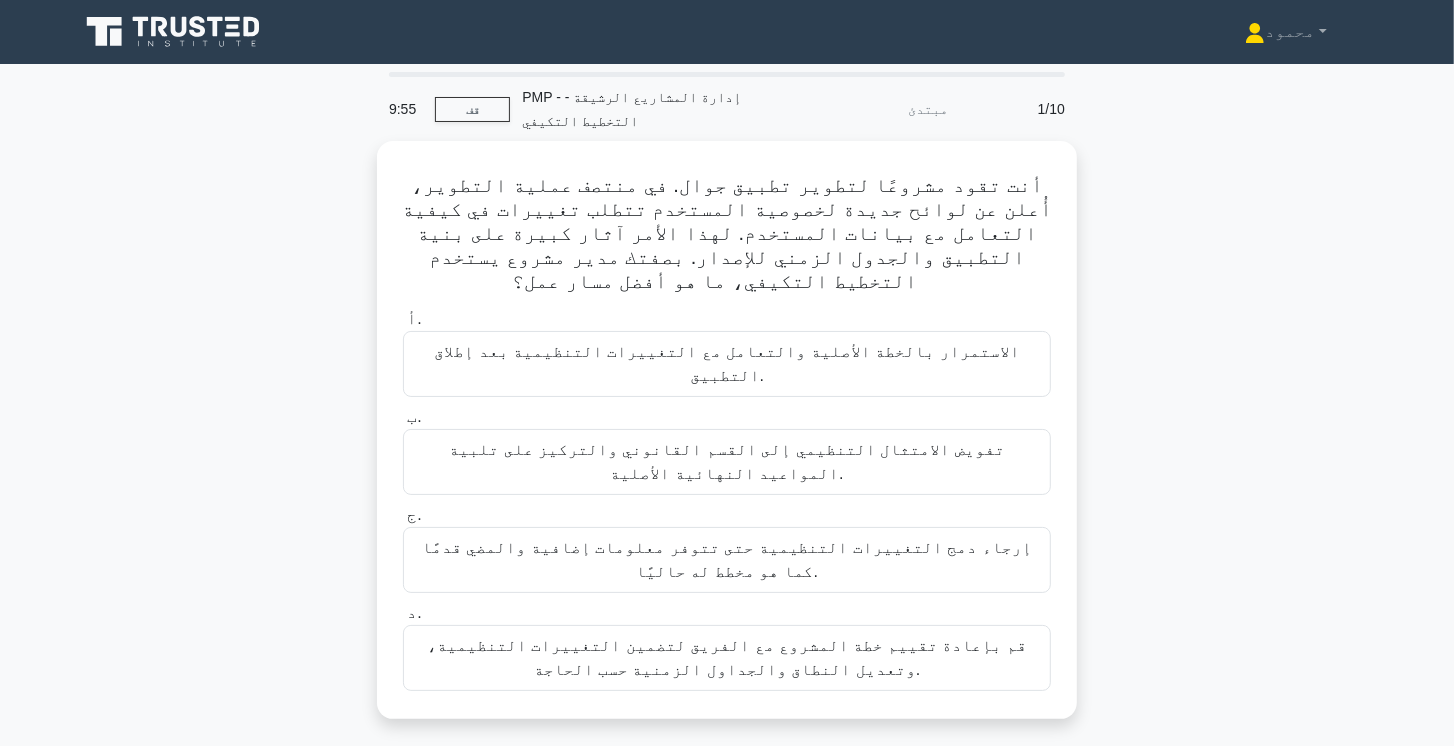 click on "أنت تقود مشروعًا لتطوير تطبيق جوال. في منتصف عملية التطوير، أُعلن عن لوائح جديدة لخصوصية المستخدم تتطلب تغييرات في كيفية التعامل مع بيانات المستخدم. لهذا الأمر آثار كبيرة على بنية التطبيق والجدول الزمني للإصدار. بصفتك مدير مشروع يستخدم التخطيط التكيفي، ما هو أفضل مسار عمل؟
.spinner_0XTQ{transform-origin:center;animation:spinner_y6GP .75s linear infinite}@keyframes spinner_y6GP{100%{transform:rotate(360deg)}}
أ. ب. ج." at bounding box center (727, 442) 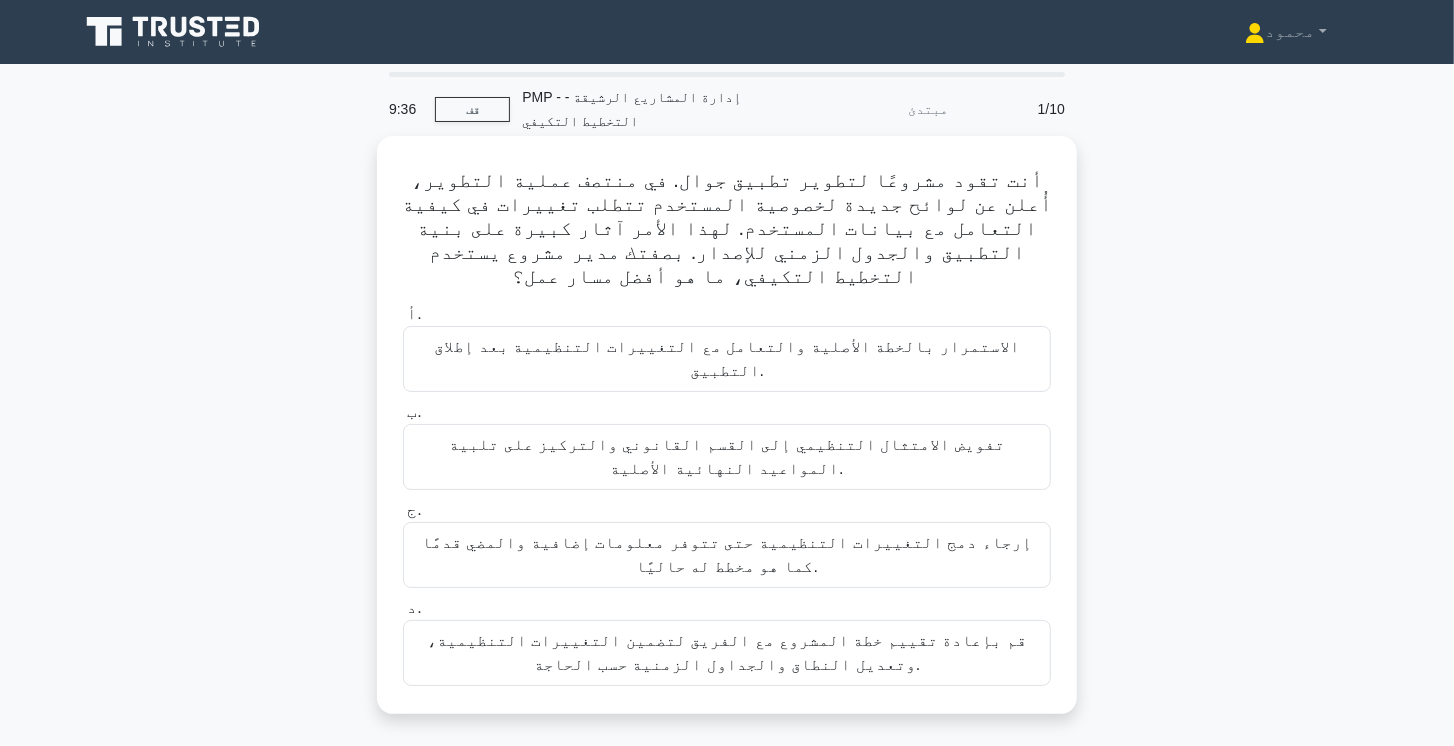 click on "قم بإعادة تقييم خطة المشروع مع الفريق لتضمين التغييرات التنظيمية، وتعديل النطاق والجداول الزمنية حسب الحاجة." at bounding box center (727, 652) 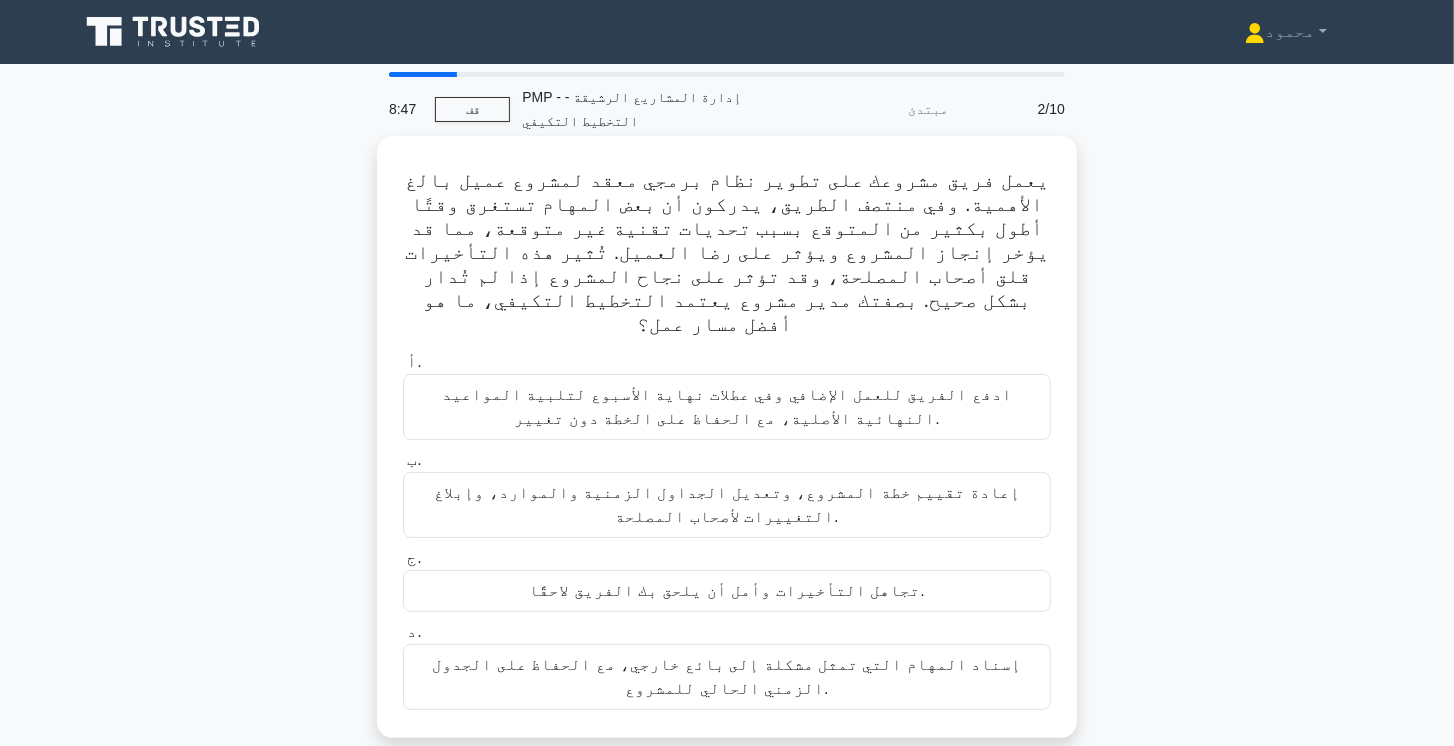 click on "إعادة تقييم خطة المشروع، وتعديل الجداول الزمنية والموارد، وإبلاغ التغييرات لأصحاب المصلحة." at bounding box center (727, 504) 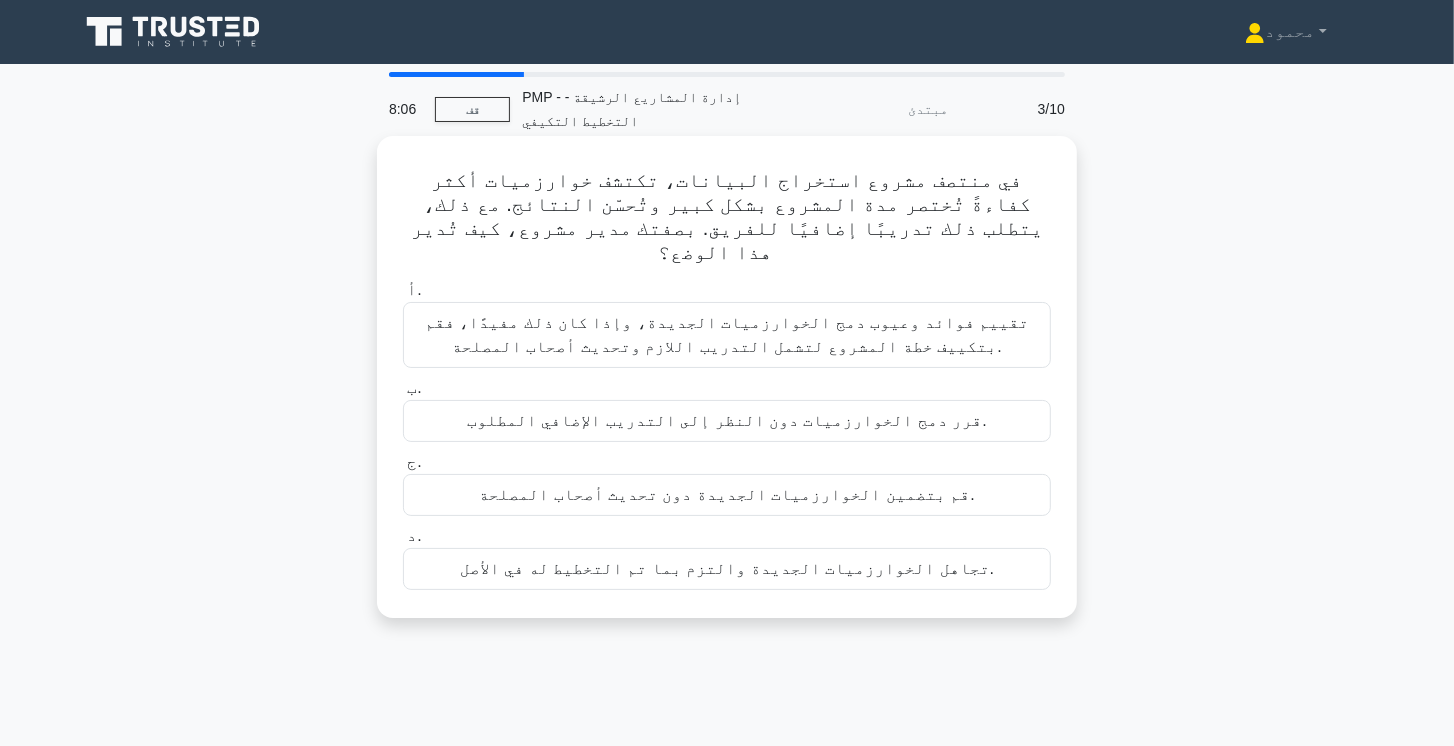 click on "تقييم فوائد وعيوب دمج الخوارزميات الجديدة، وإذا كان ذلك مفيدًا، فقم بتكييف خطة المشروع لتشمل التدريب اللازم وتحديث أصحاب المصلحة." at bounding box center [727, 334] 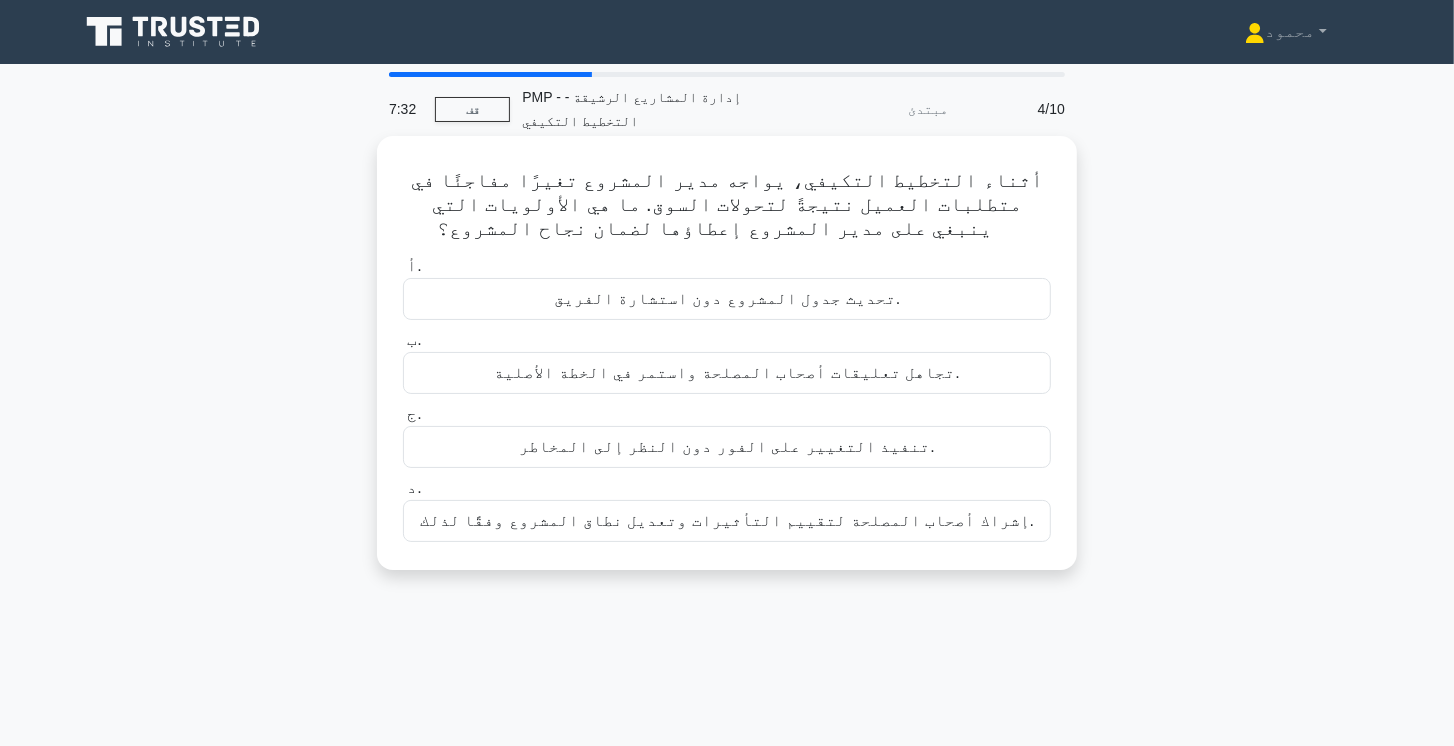 click on "إشراك أصحاب المصلحة لتقييم التأثيرات وتعديل نطاق المشروع وفقًا لذلك." at bounding box center [727, 520] 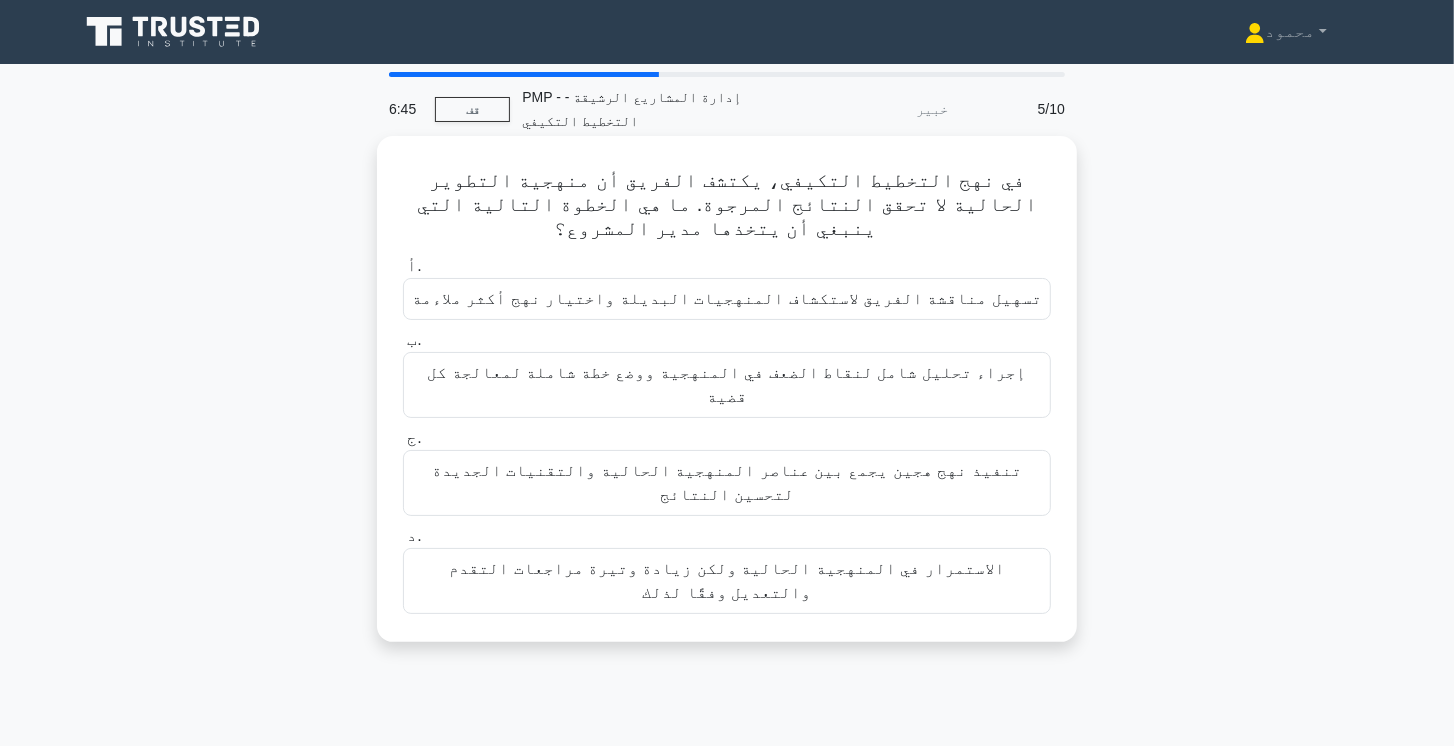 click on "إجراء تحليل شامل لنقاط الضعف في المنهجية ووضع خطة شاملة لمعالجة كل قضية" at bounding box center [727, 384] 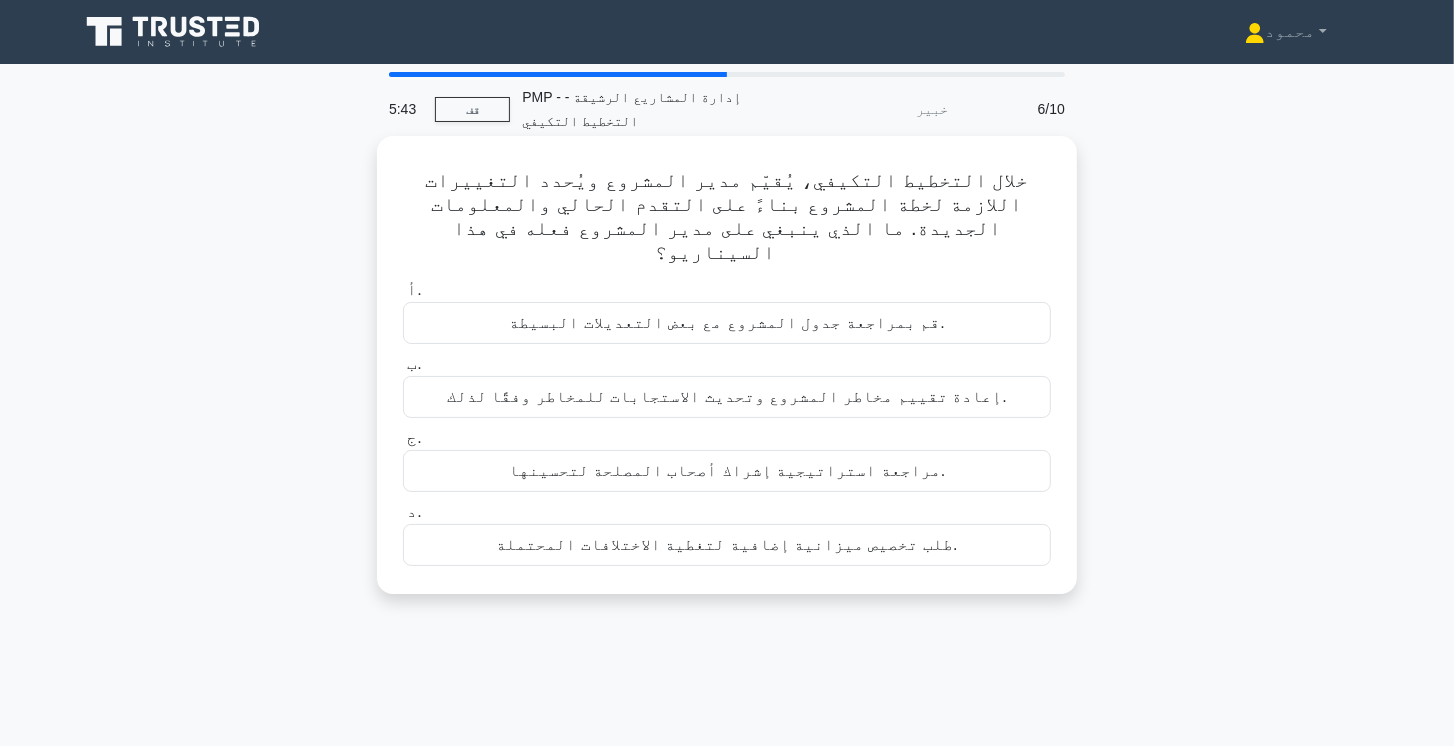 click on "إعادة تقييم مخاطر المشروع وتحديث الاستجابات للمخاطر وفقًا لذلك." at bounding box center (727, 396) 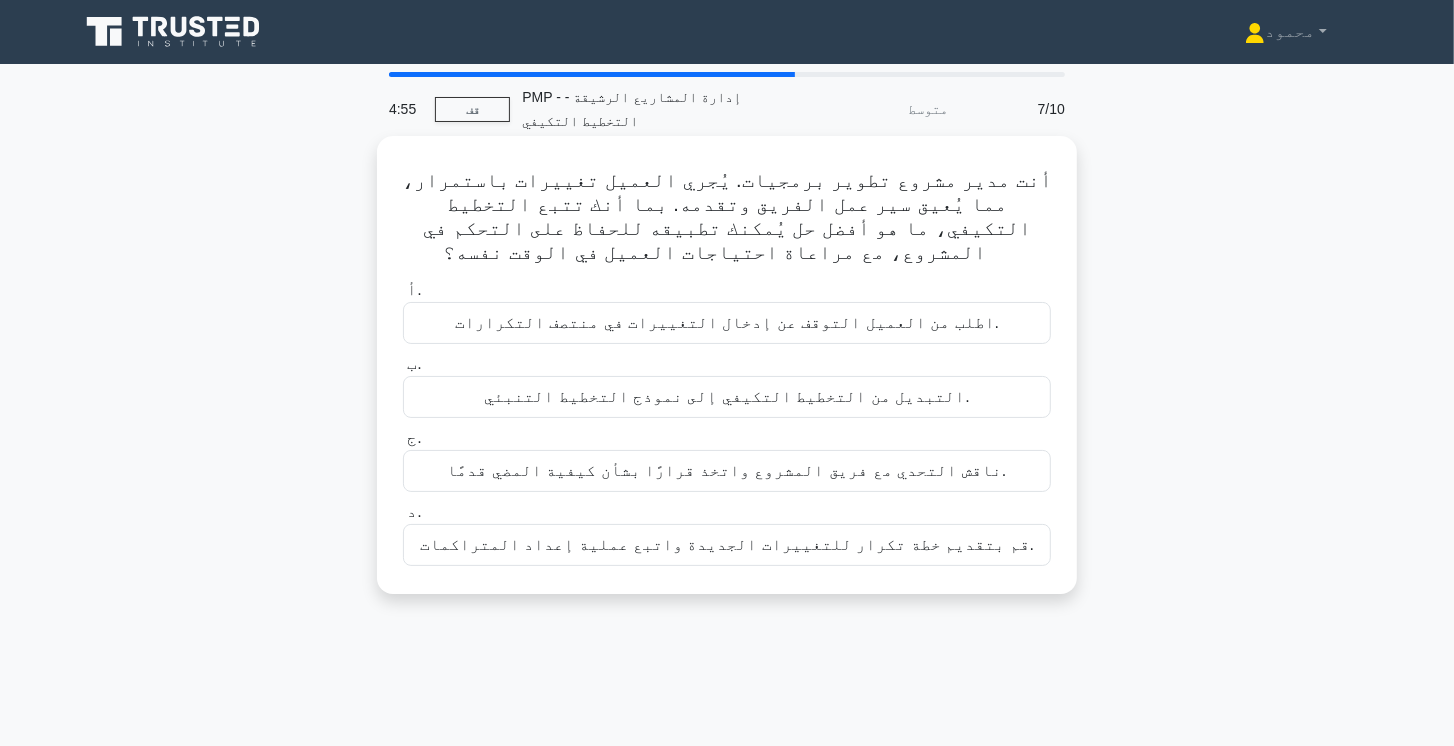 click on "قم بتقديم خطة تكرار للتغييرات الجديدة واتبع عملية إعداد المتراكمات." at bounding box center (727, 544) 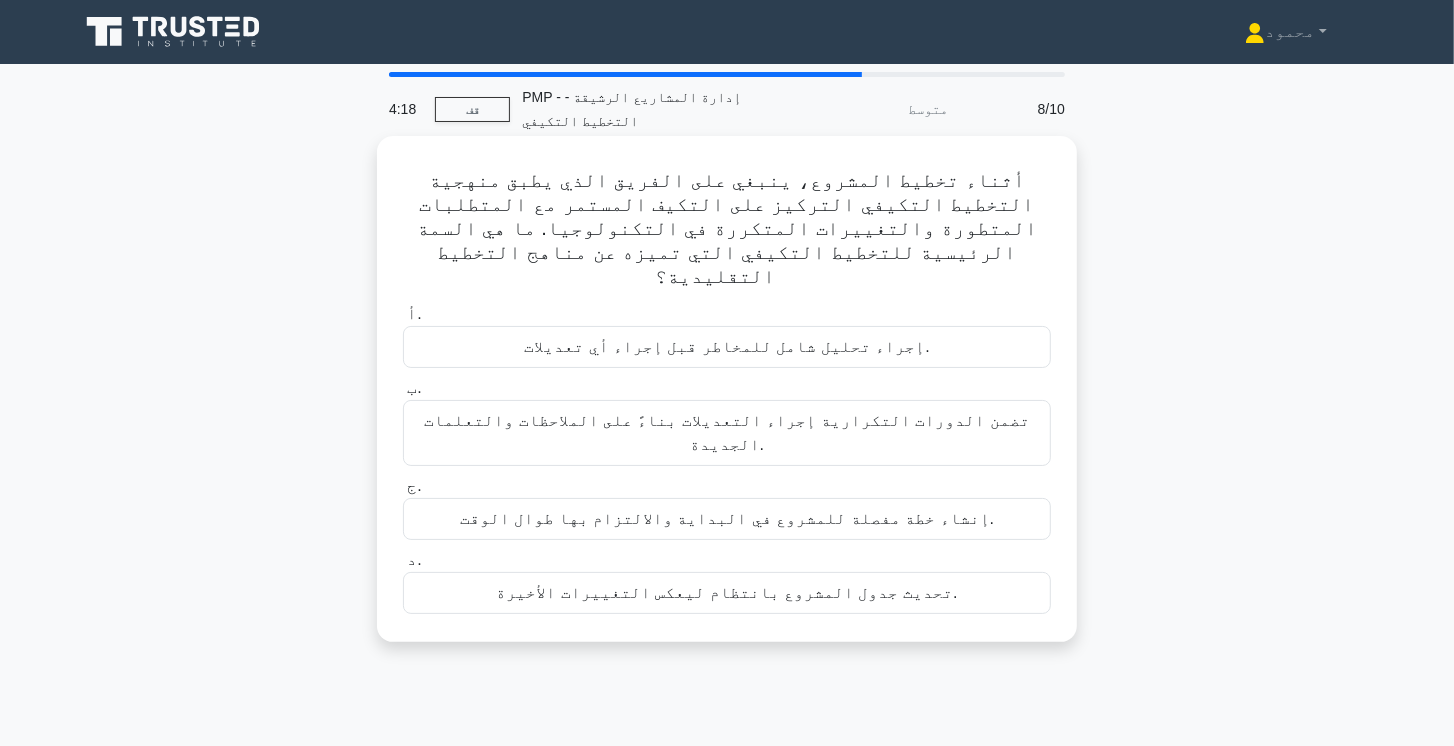 click on "تضمن الدورات التكرارية إجراء التعديلات بناءً على الملاحظات والتعلمات الجديدة." at bounding box center (727, 433) 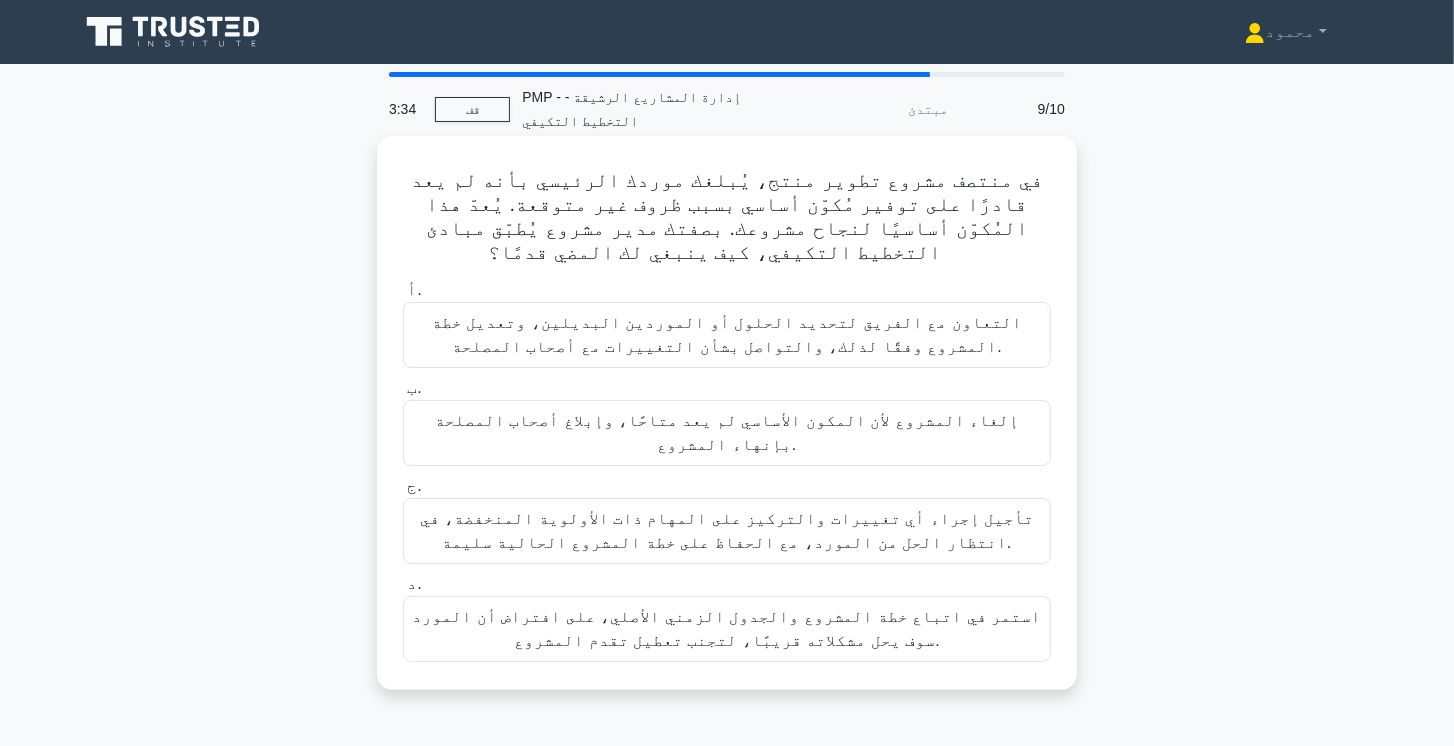 click on "التعاون مع الفريق لتحديد الحلول أو الموردين البديلين، وتعديل خطة المشروع وفقًا لذلك، والتواصل بشأن التغييرات مع أصحاب المصلحة." at bounding box center (727, 334) 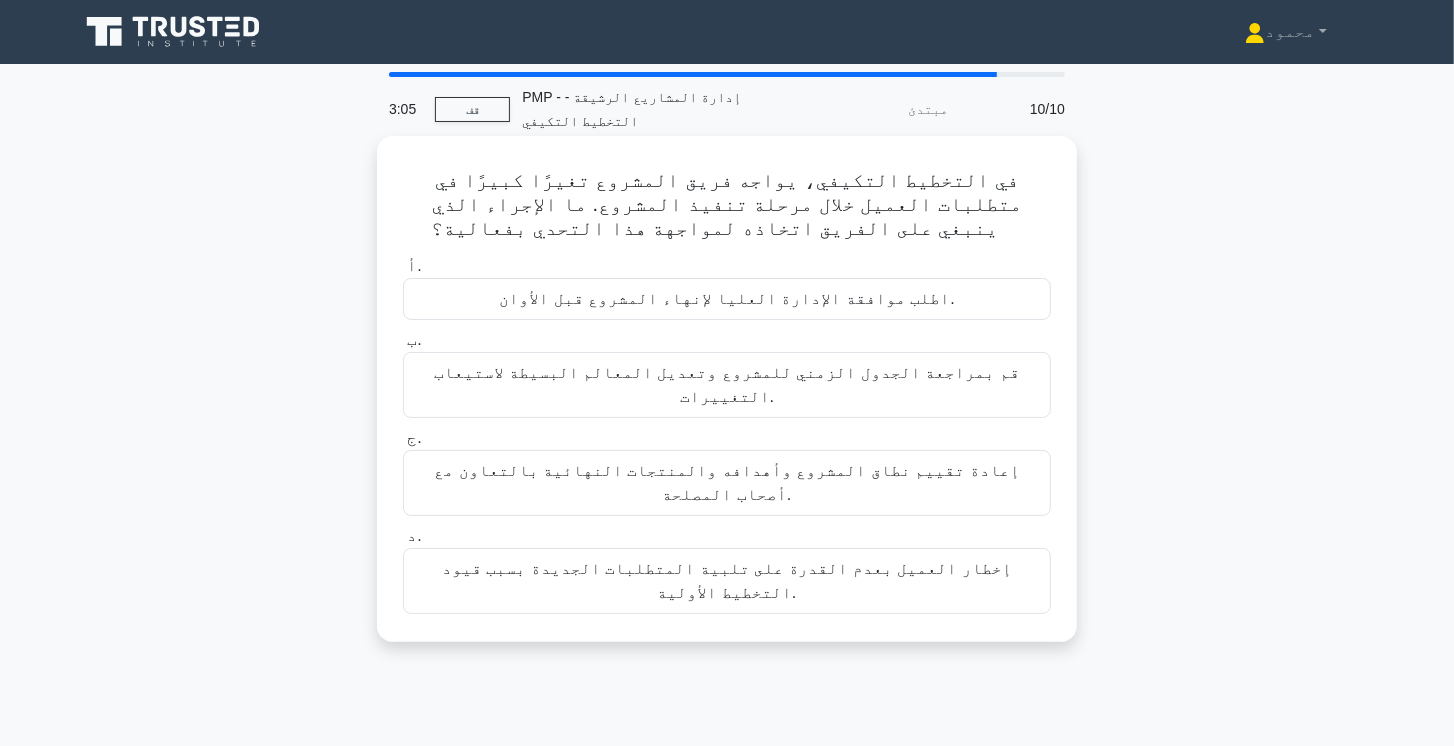 click on "إعادة تقييم نطاق المشروع وأهدافه والمنتجات النهائية بالتعاون مع أصحاب المصلحة." at bounding box center (727, 482) 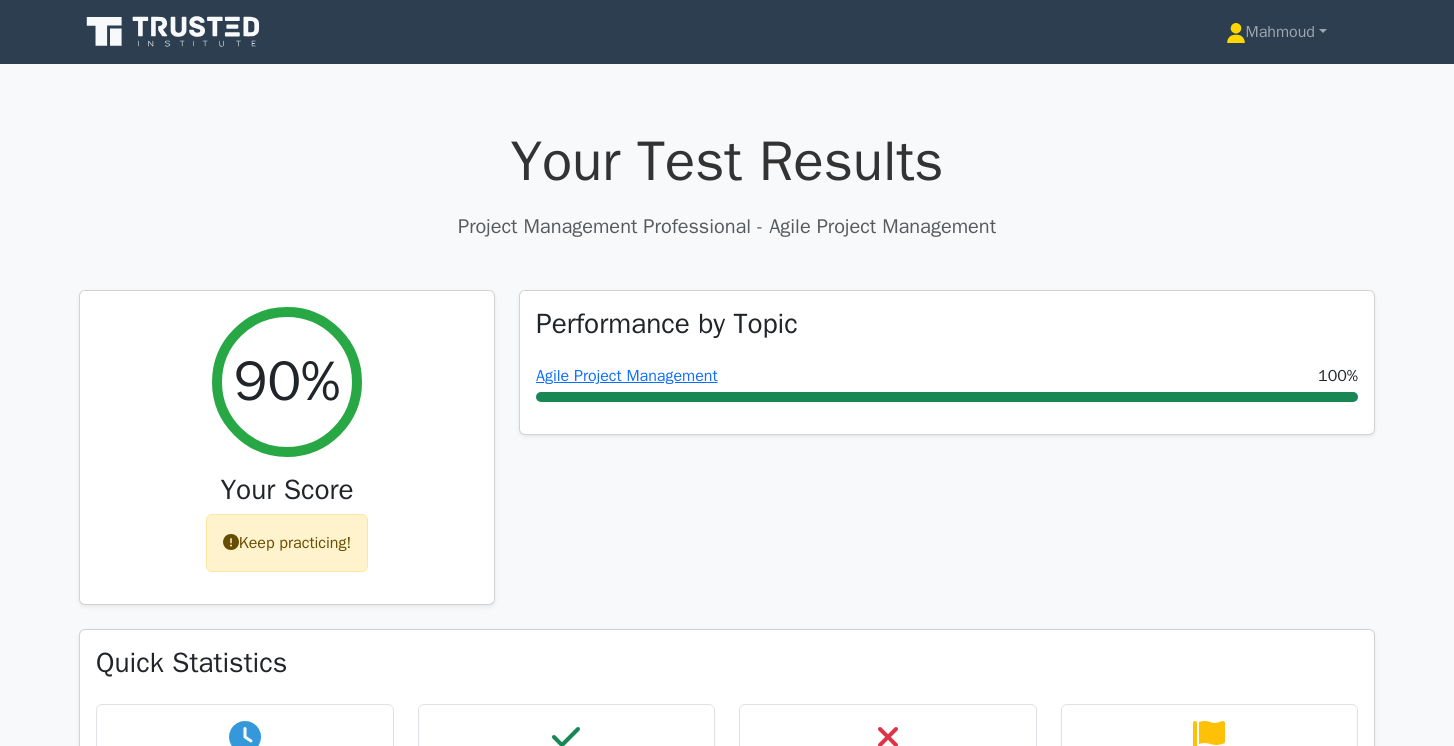 scroll, scrollTop: 0, scrollLeft: 0, axis: both 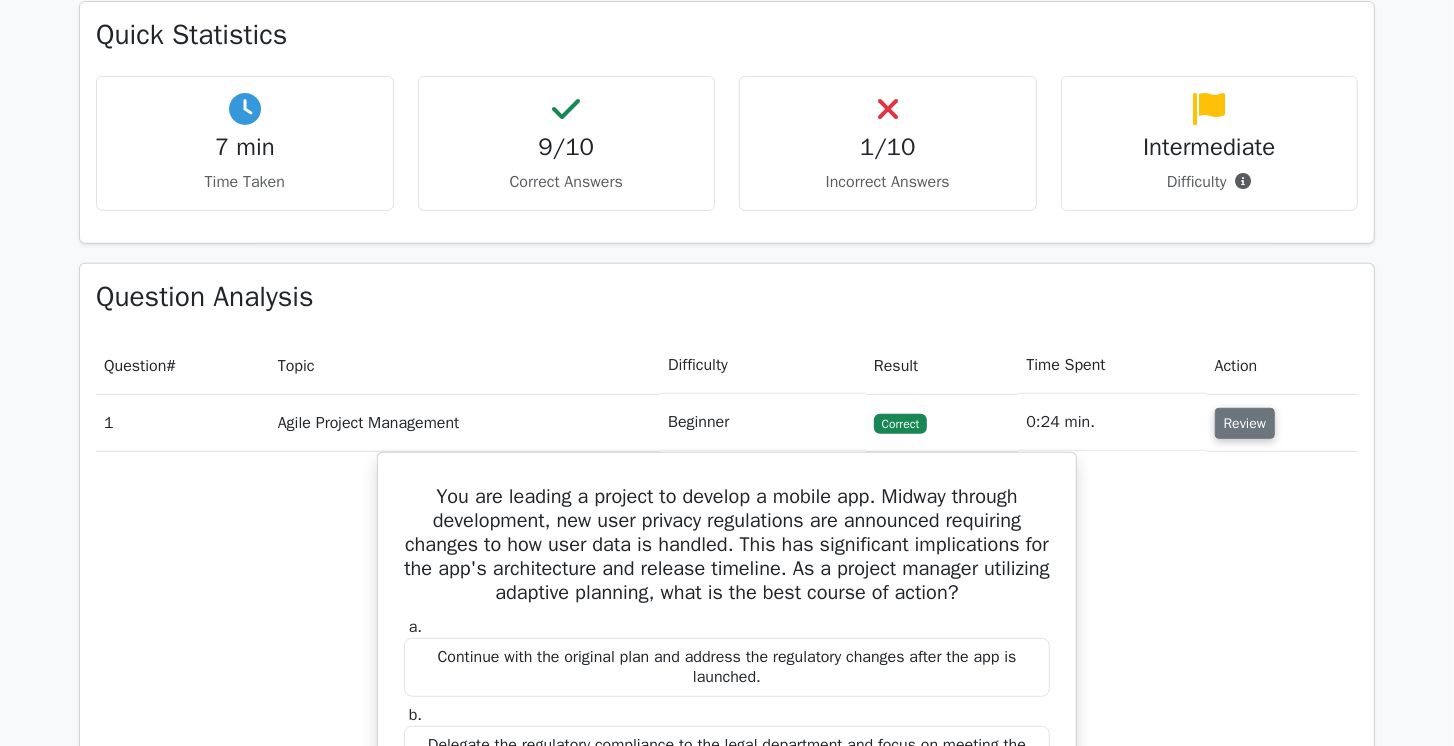 click on "Review" at bounding box center [1245, 423] 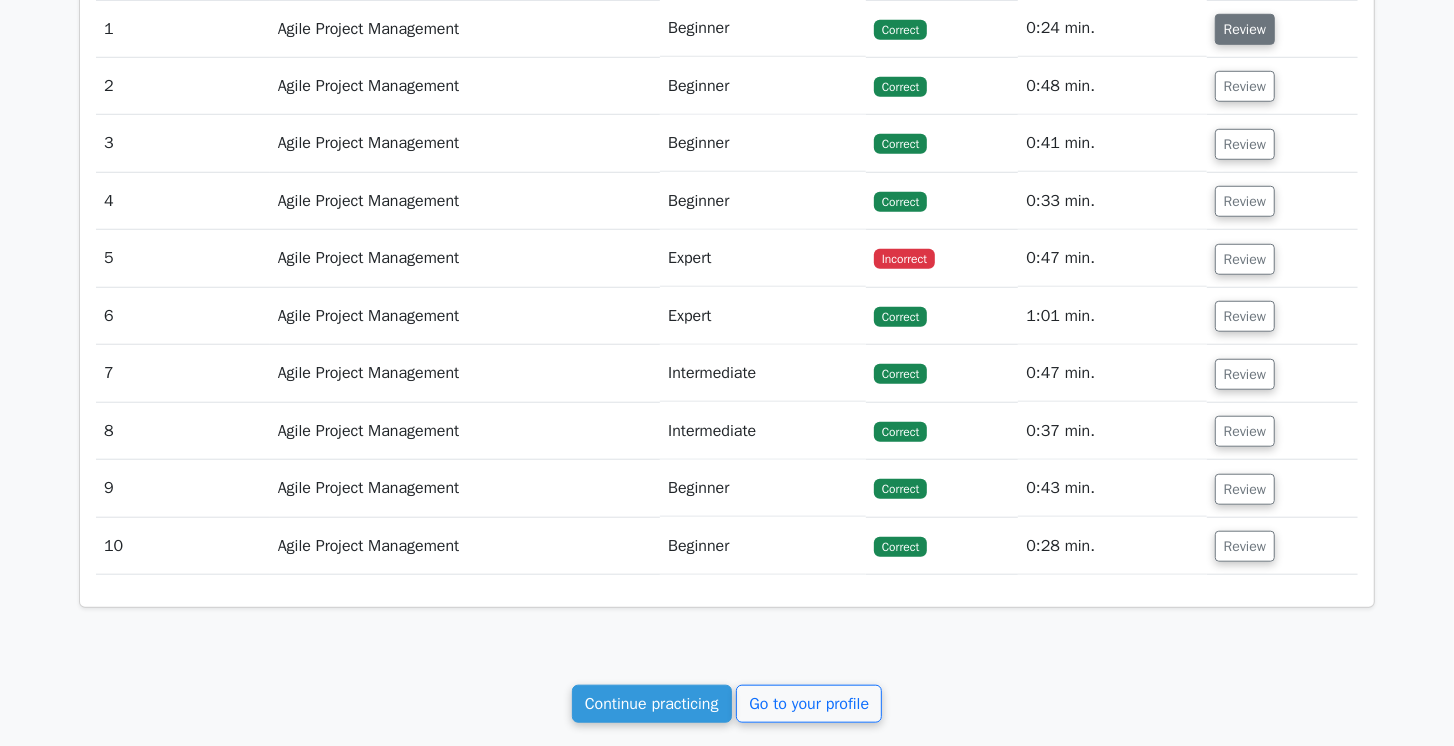 scroll, scrollTop: 1142, scrollLeft: 0, axis: vertical 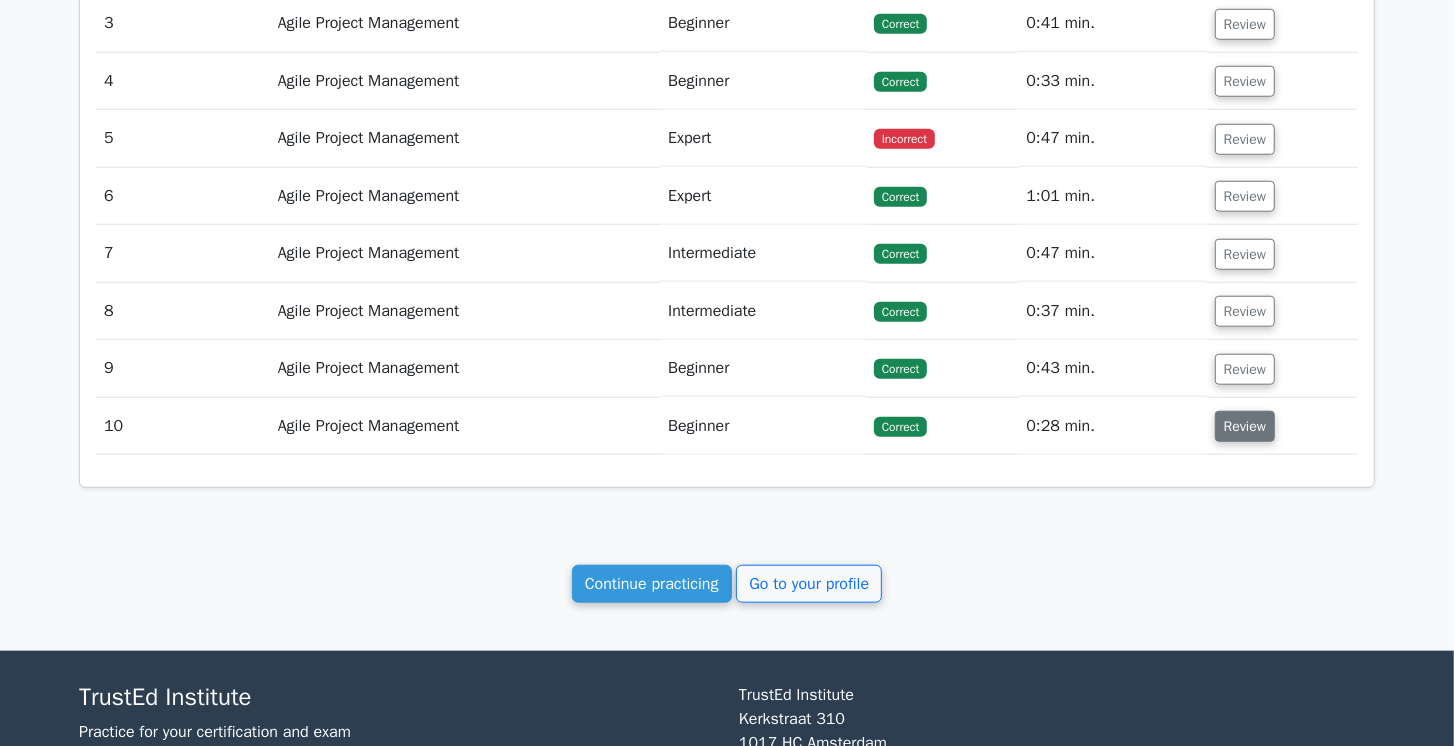click on "Review" at bounding box center (1245, 426) 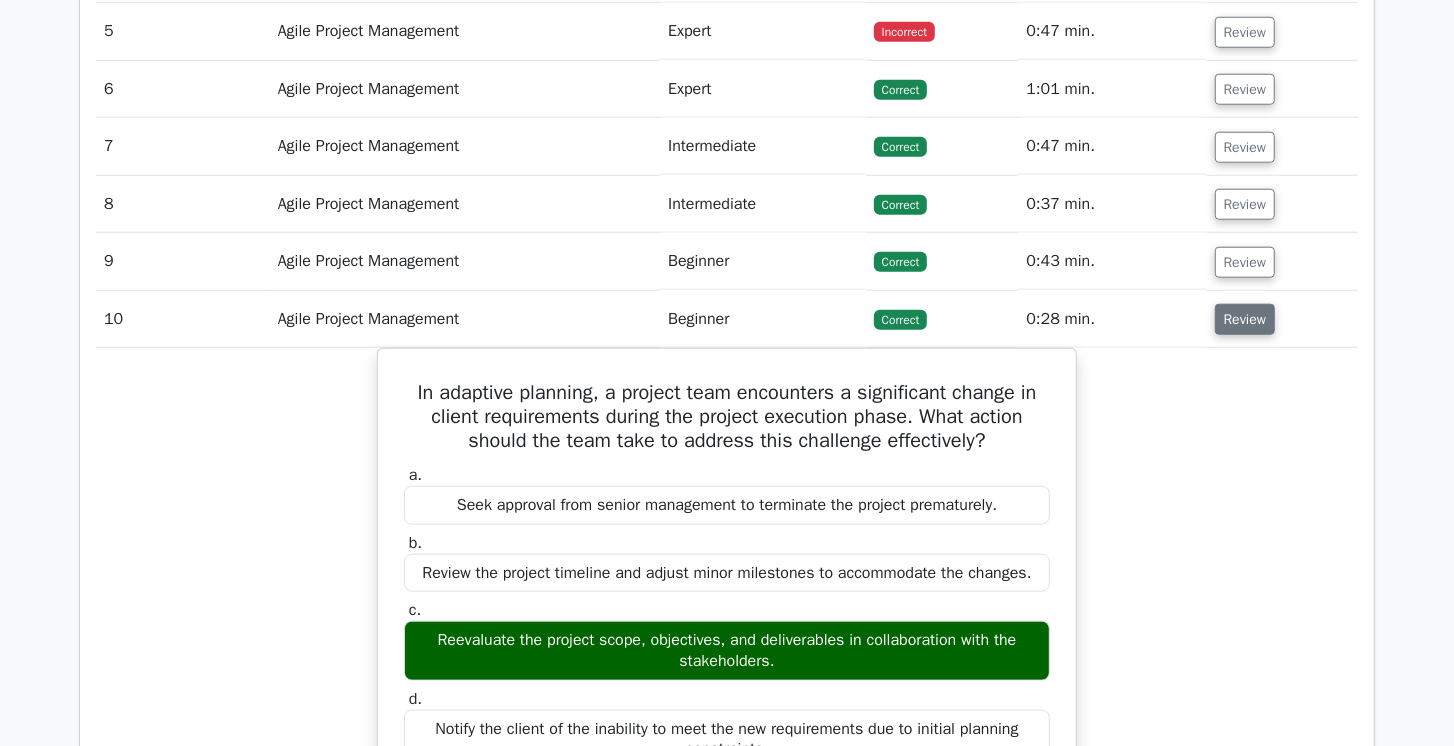 scroll, scrollTop: 1257, scrollLeft: 0, axis: vertical 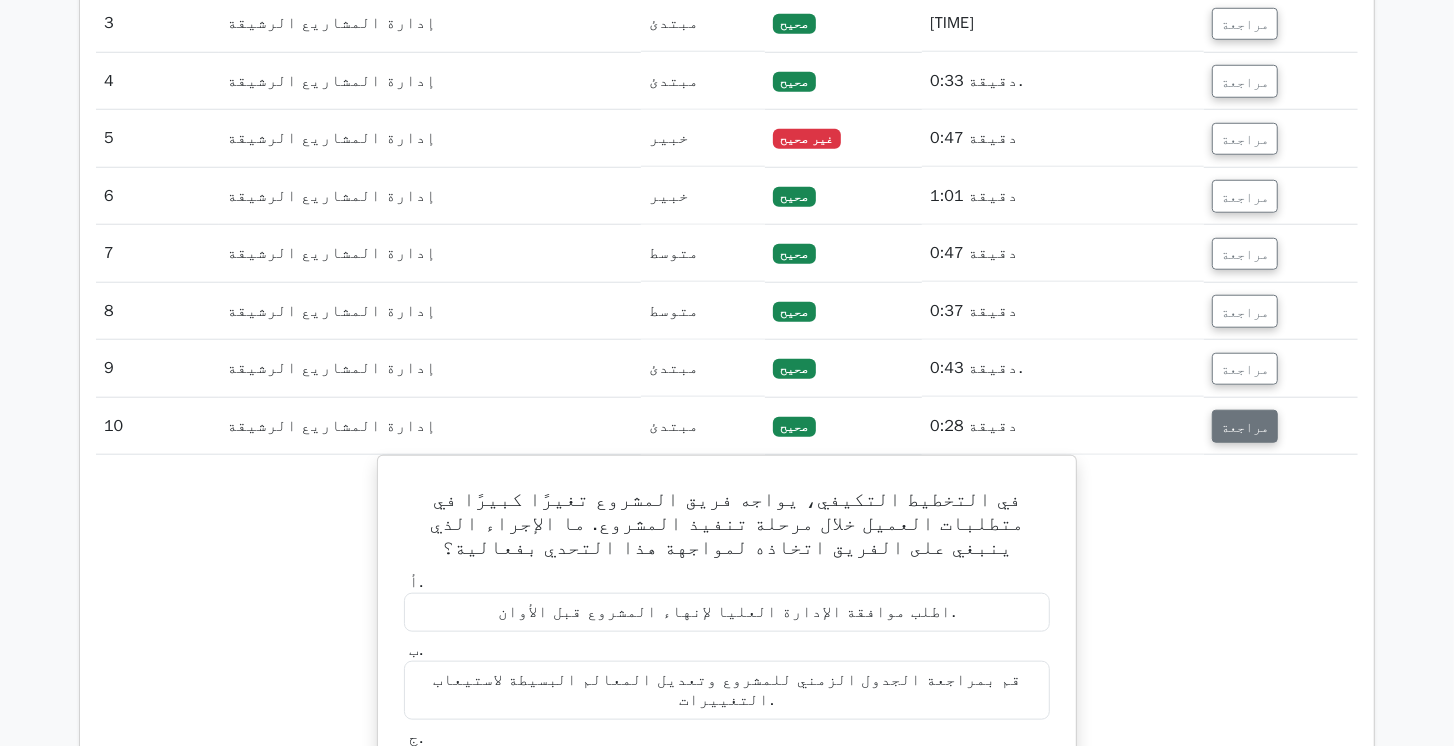 click on "مراجعة" at bounding box center (1245, 427) 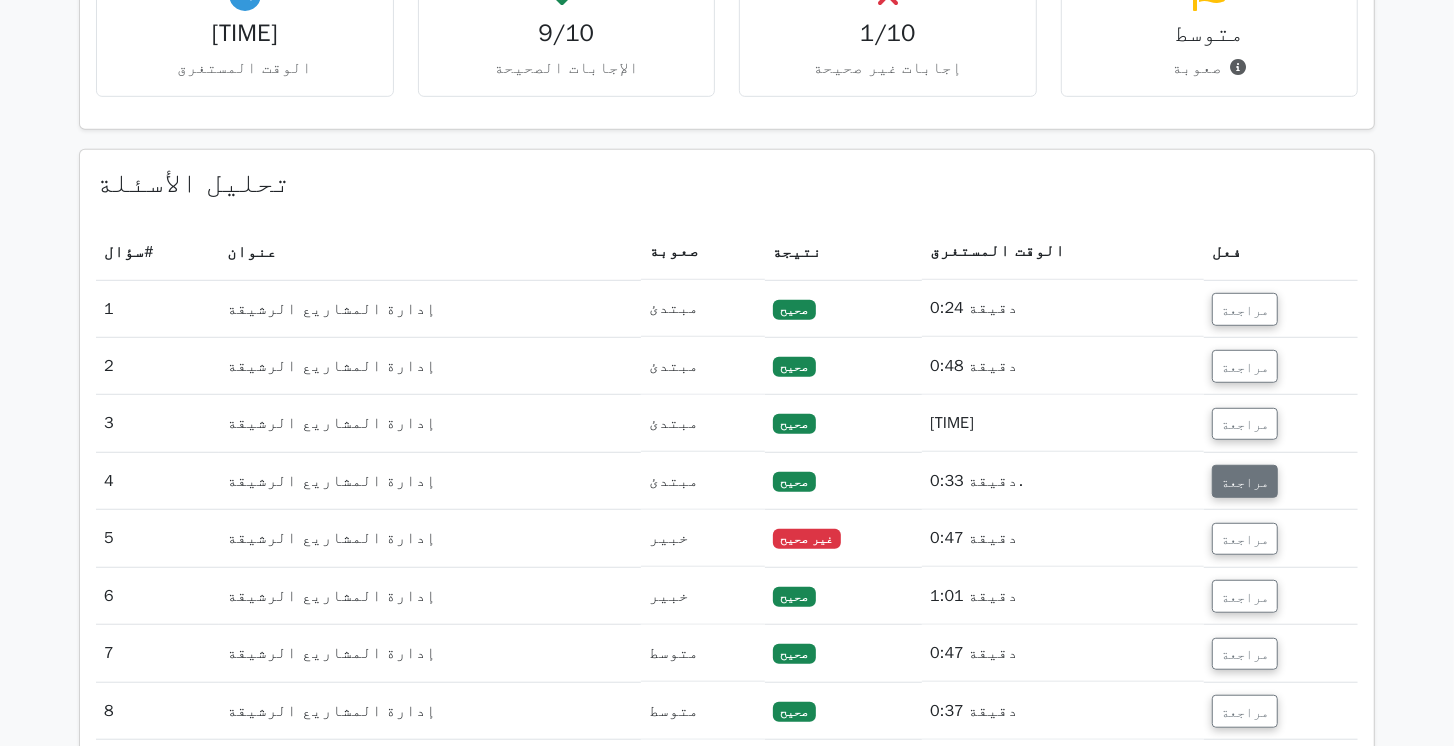 scroll, scrollTop: 971, scrollLeft: 0, axis: vertical 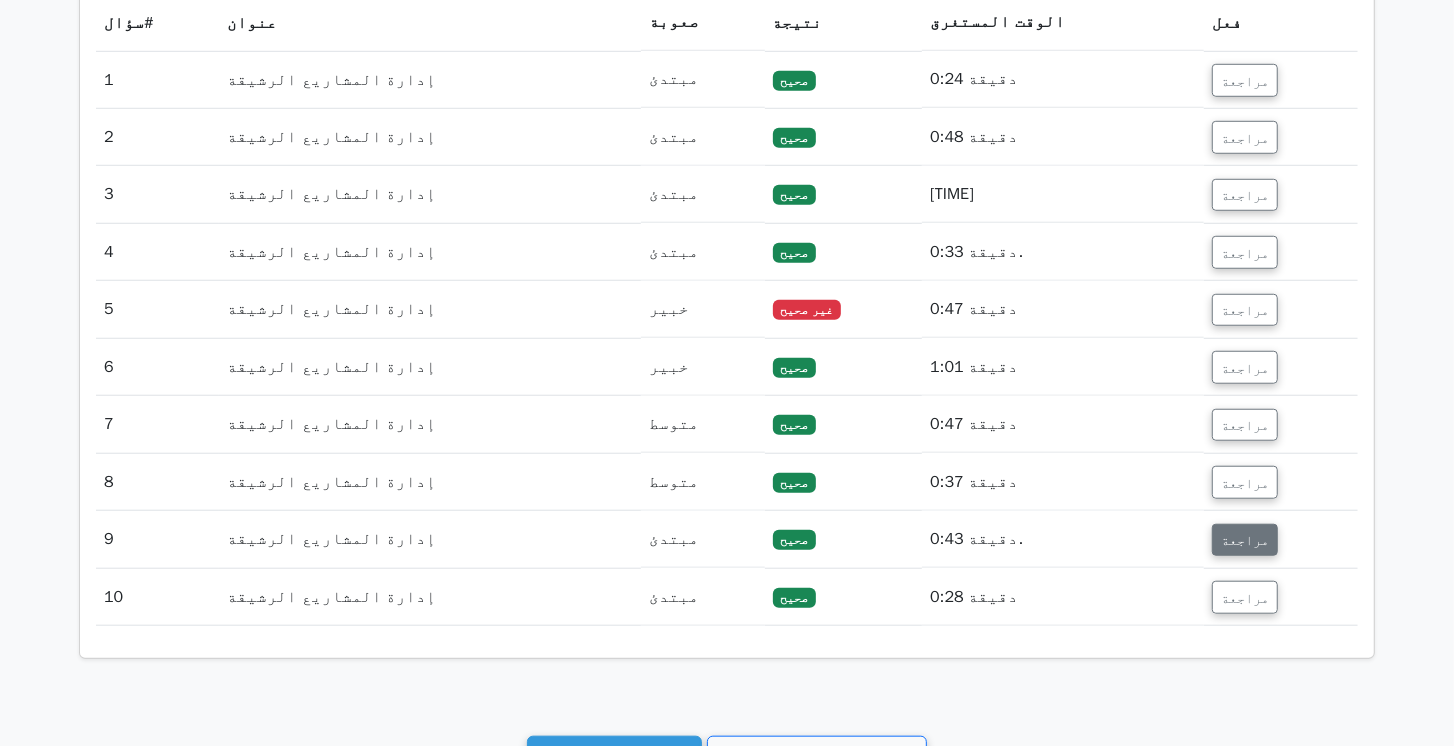 click on "مراجعة" at bounding box center (1245, 540) 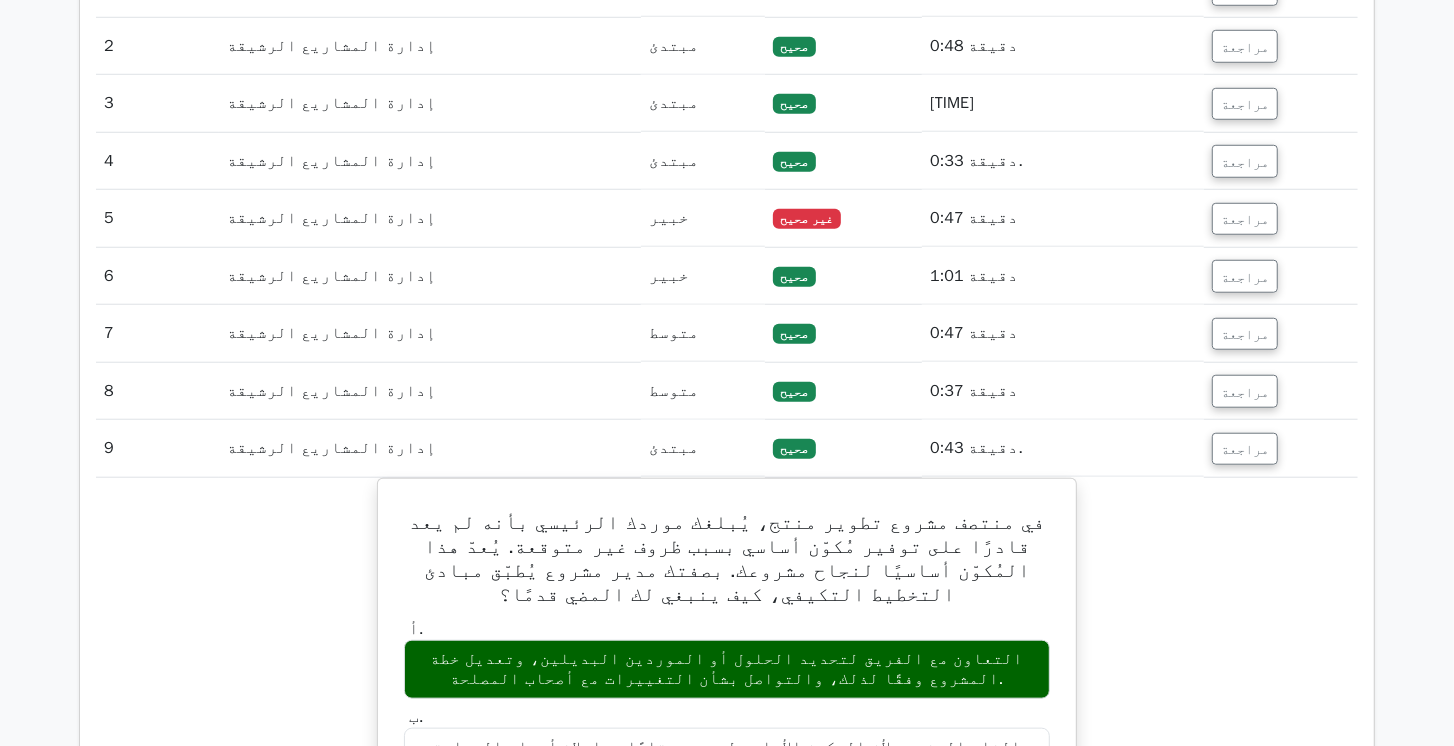 scroll, scrollTop: 1200, scrollLeft: 0, axis: vertical 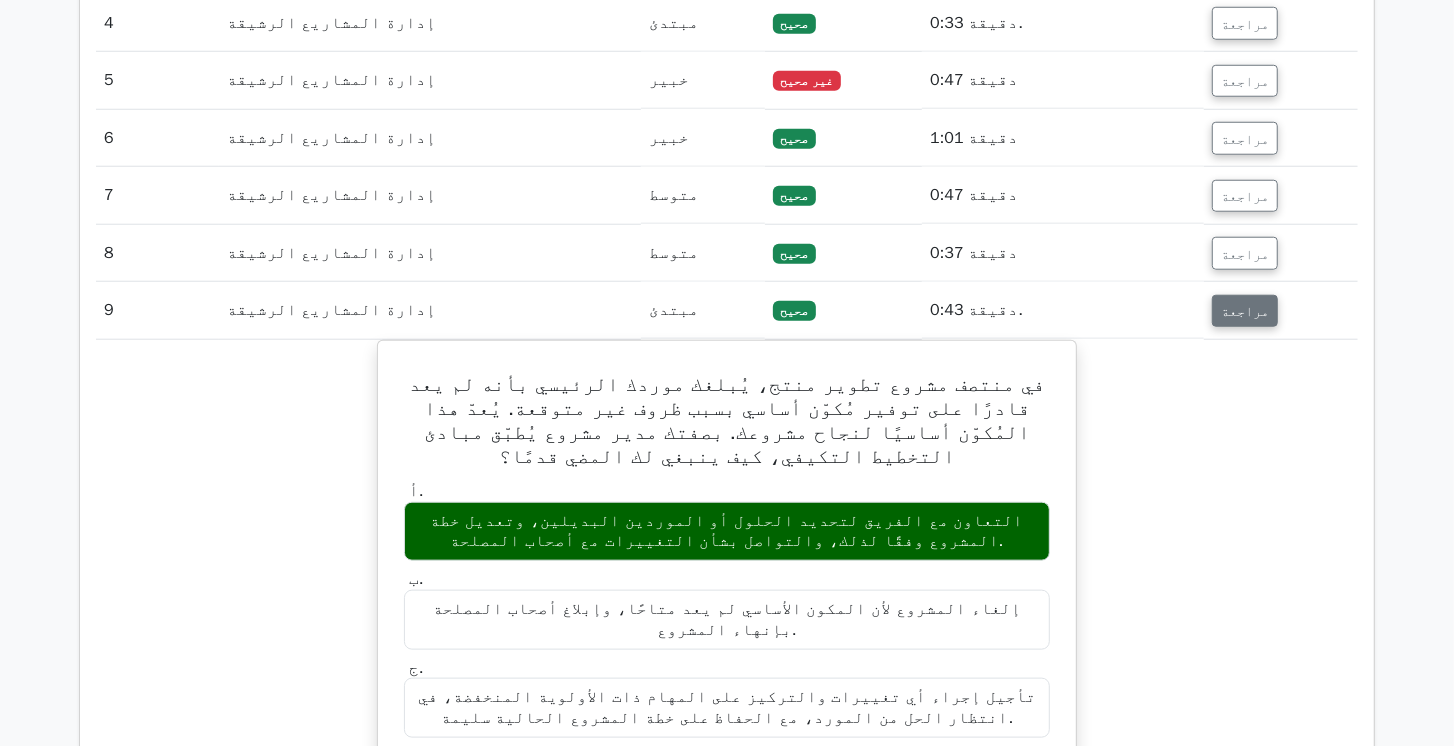 click on "مراجعة" at bounding box center (1245, 311) 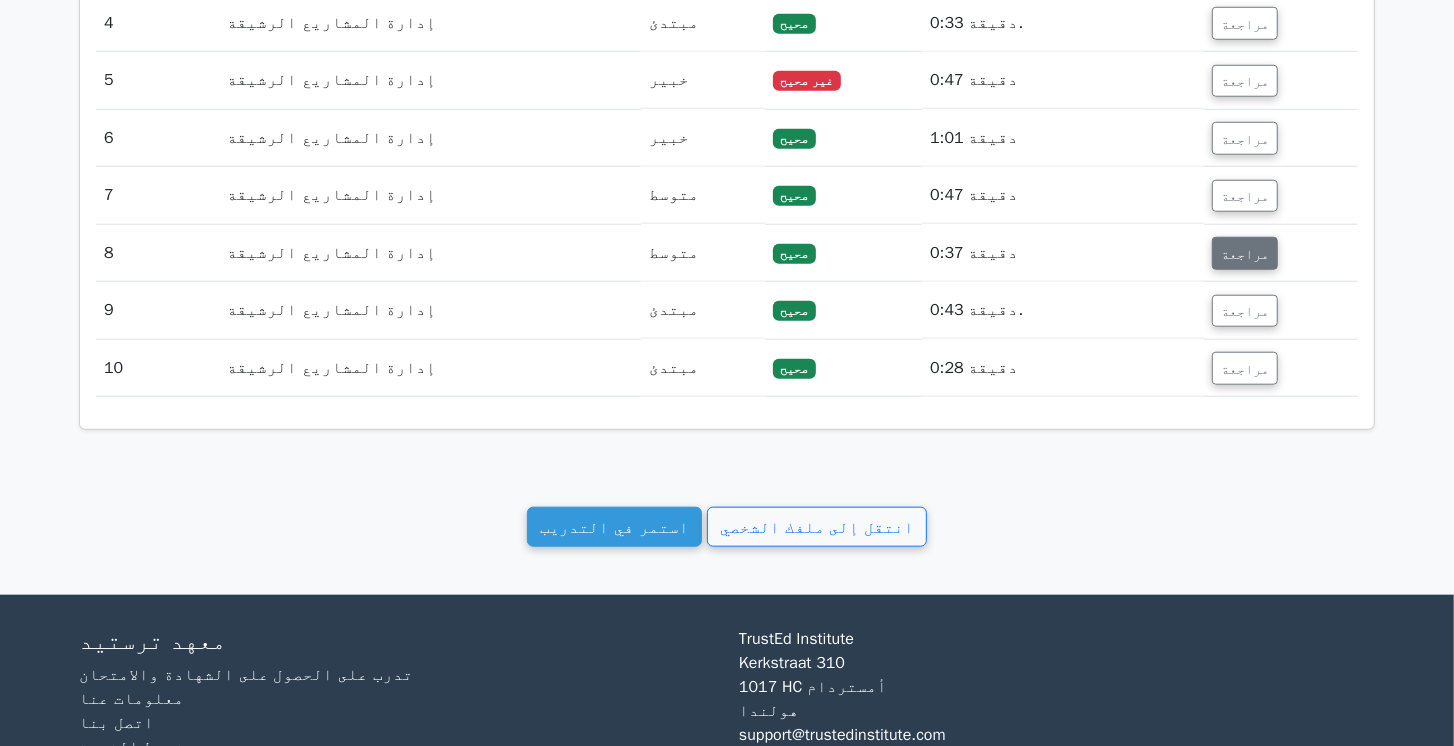 click on "مراجعة" at bounding box center (1245, 254) 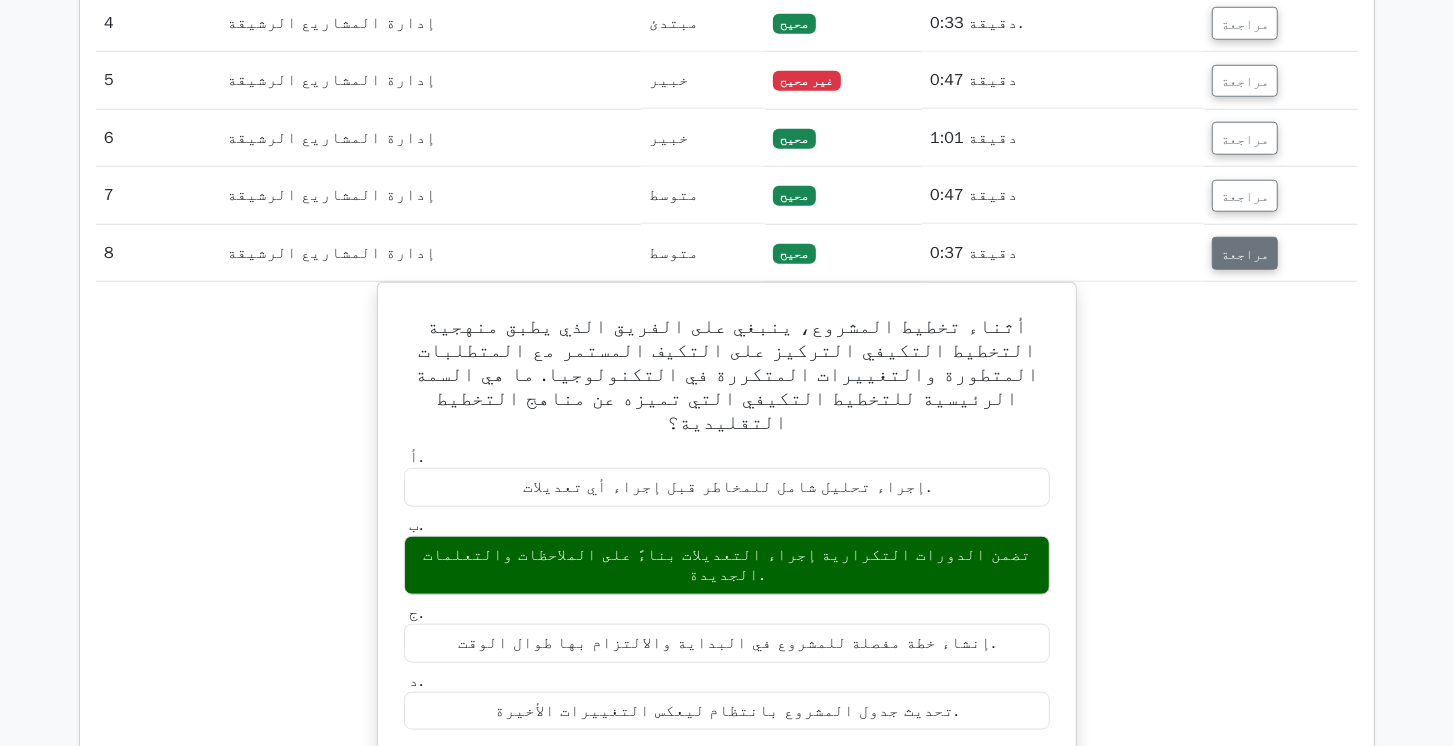 click on "مراجعة" at bounding box center [1245, 254] 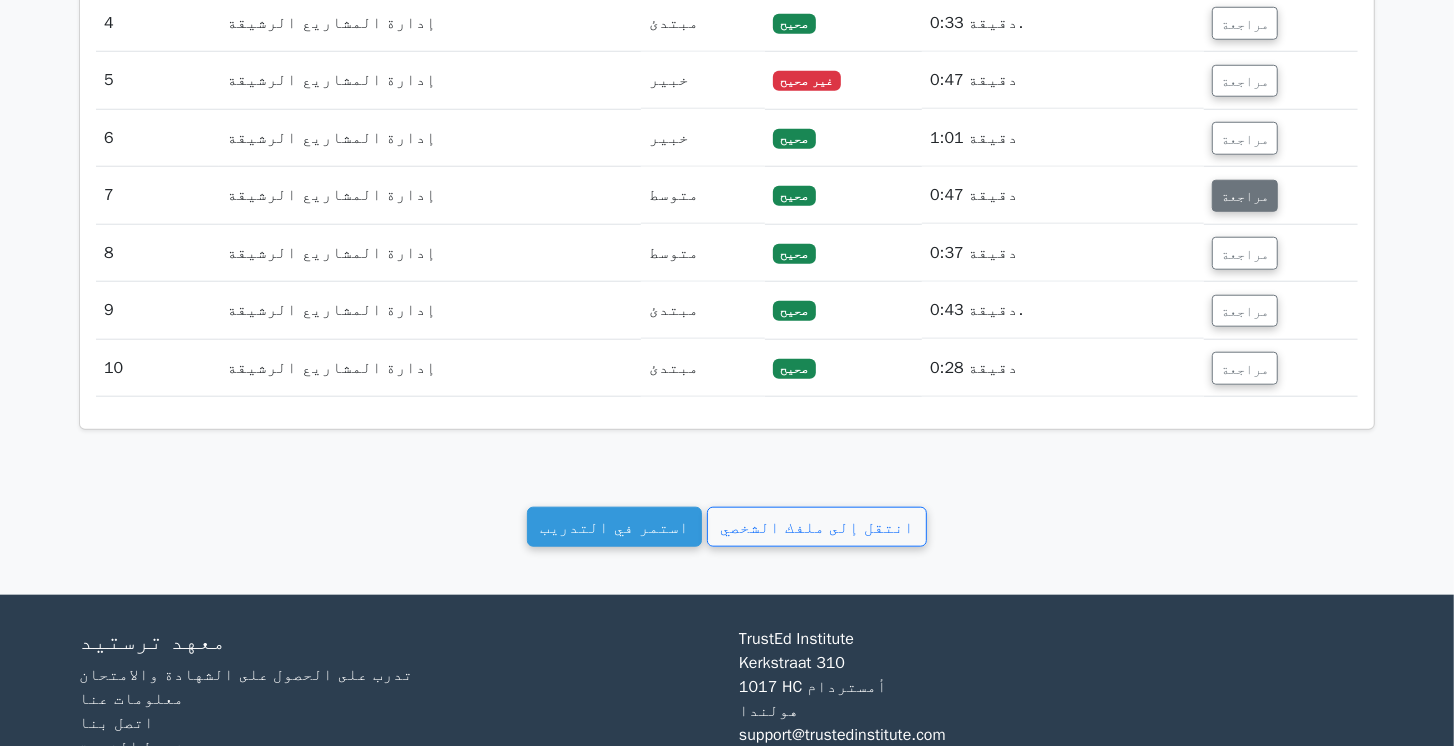 click on "مراجعة" at bounding box center (1245, 196) 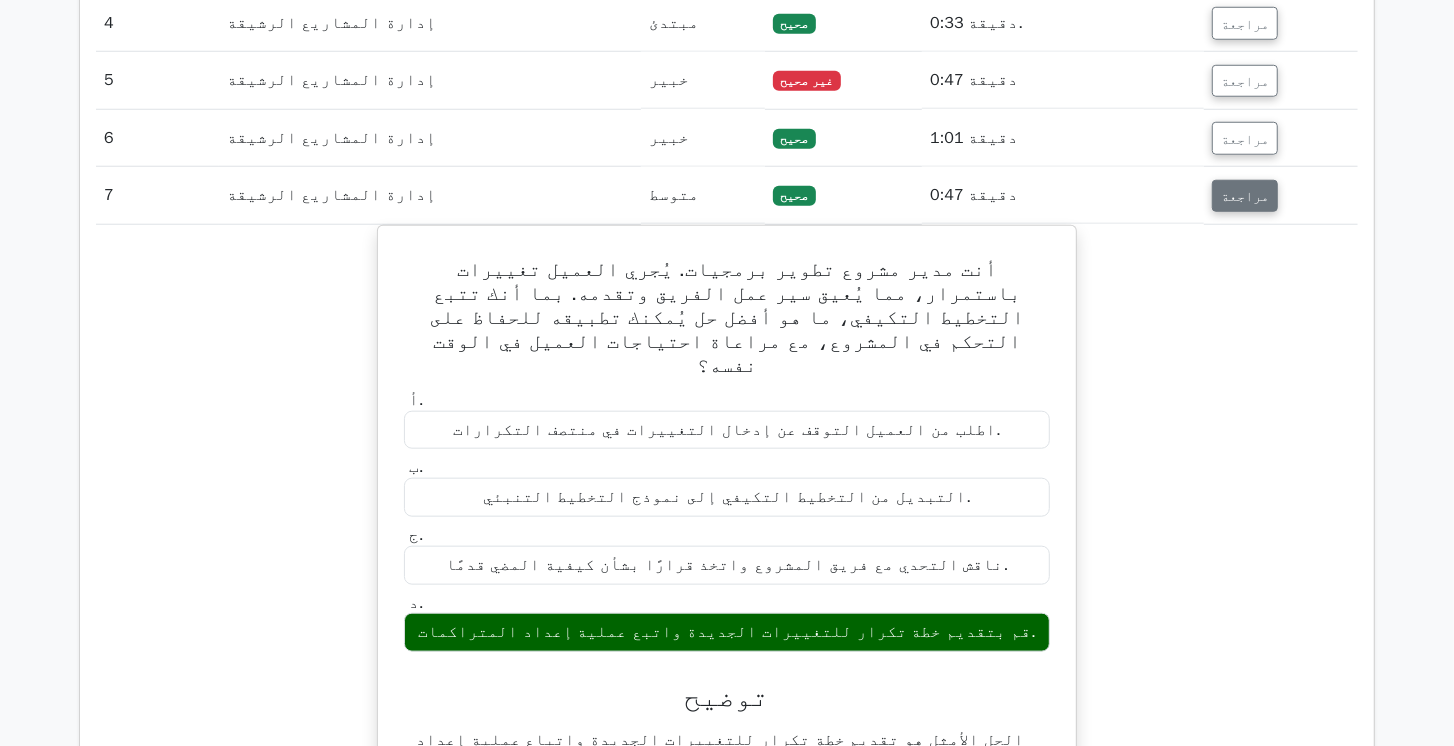 click on "مراجعة" at bounding box center (1245, 196) 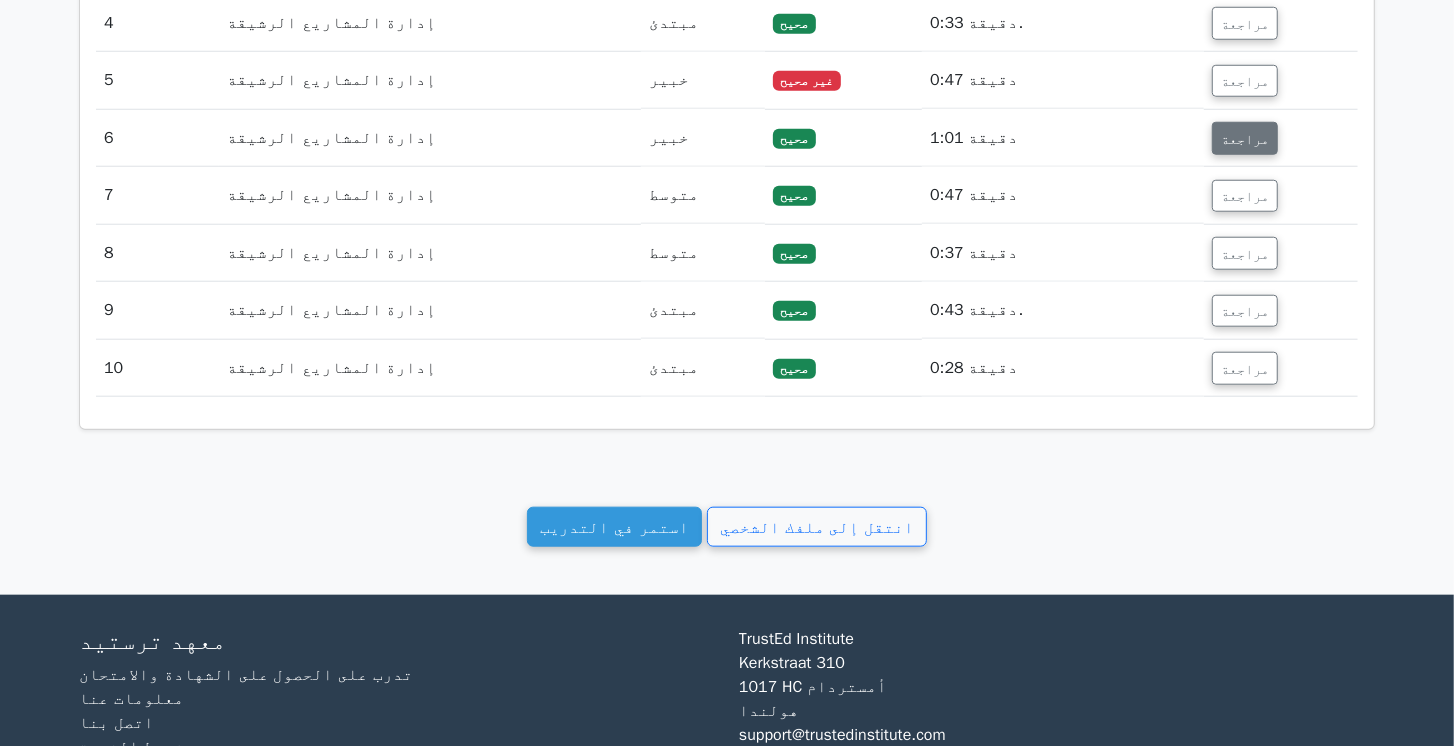 click on "مراجعة" at bounding box center [1245, 139] 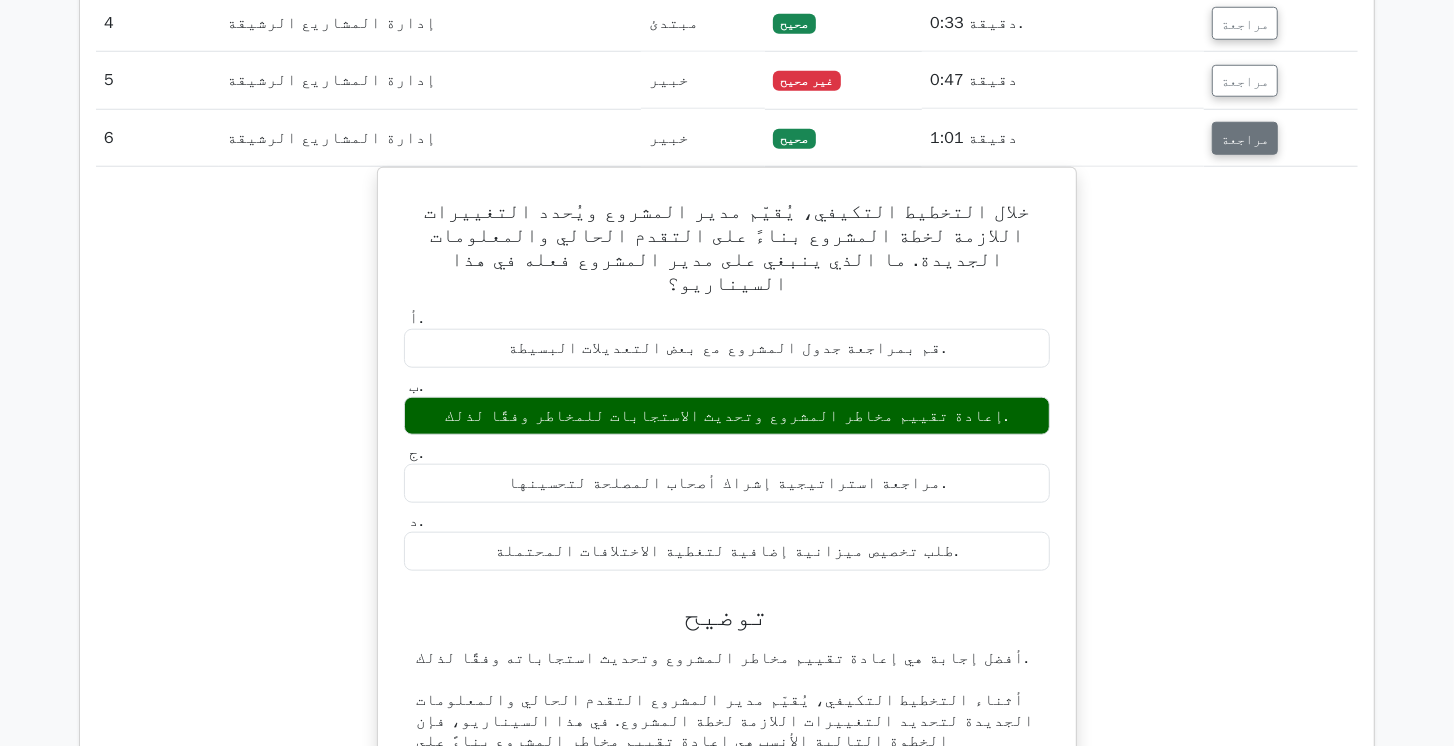 click on "مراجعة" at bounding box center [1245, 139] 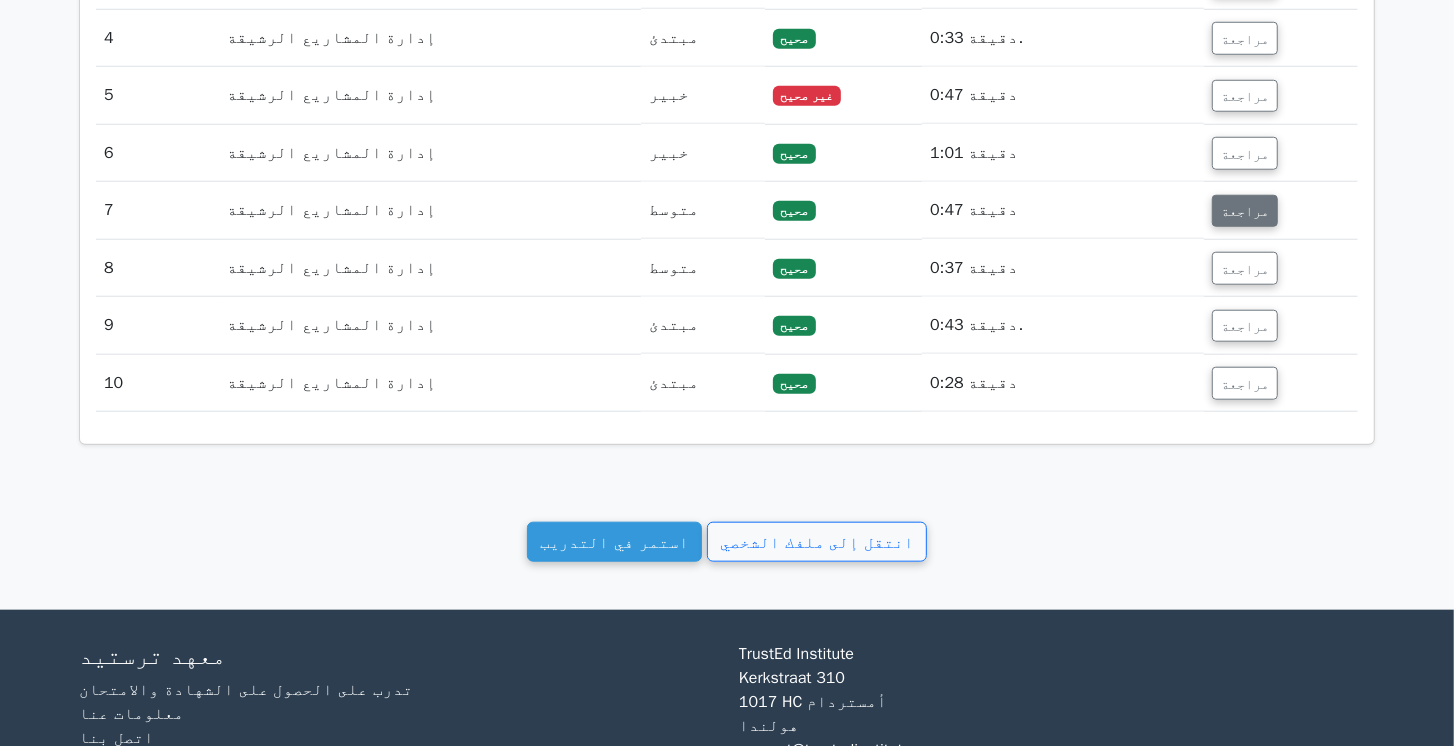 scroll, scrollTop: 1085, scrollLeft: 0, axis: vertical 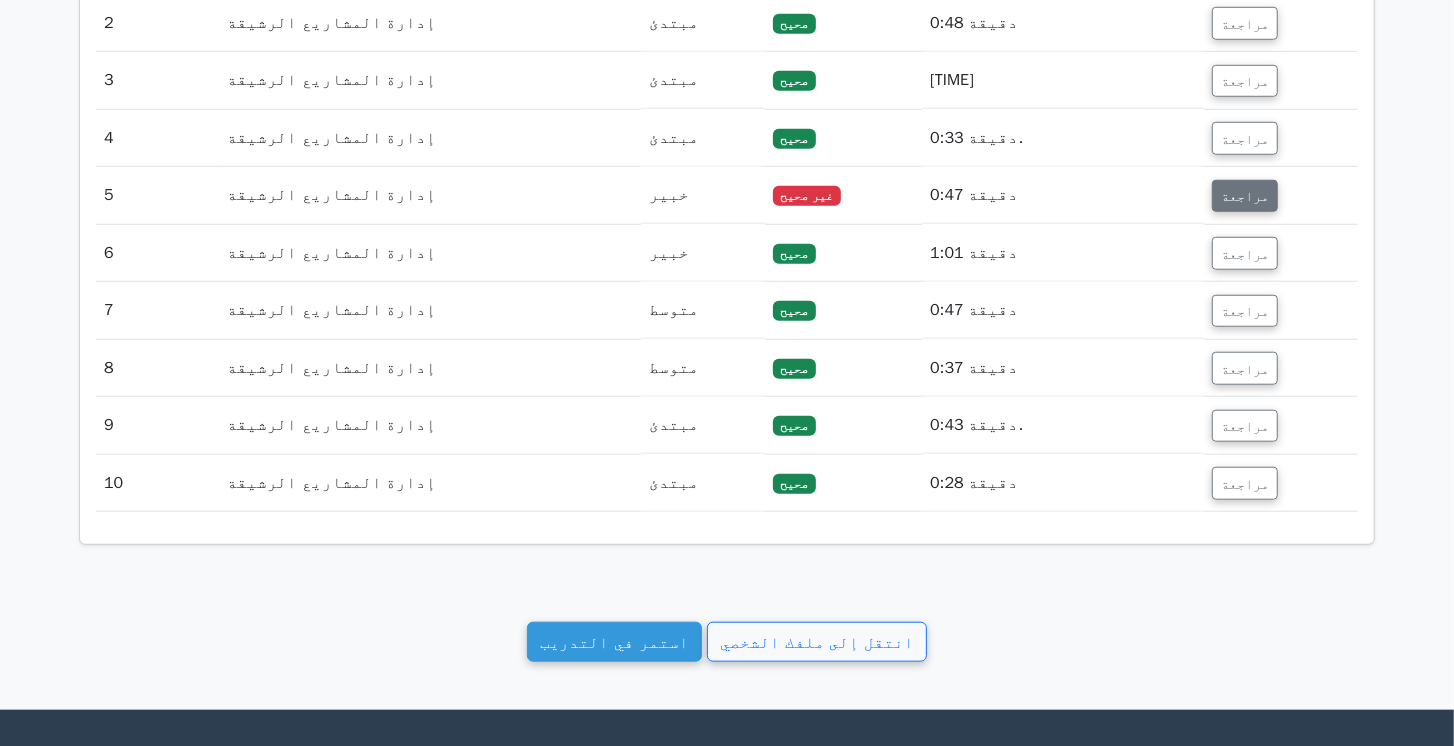 click on "مراجعة" at bounding box center (1245, 196) 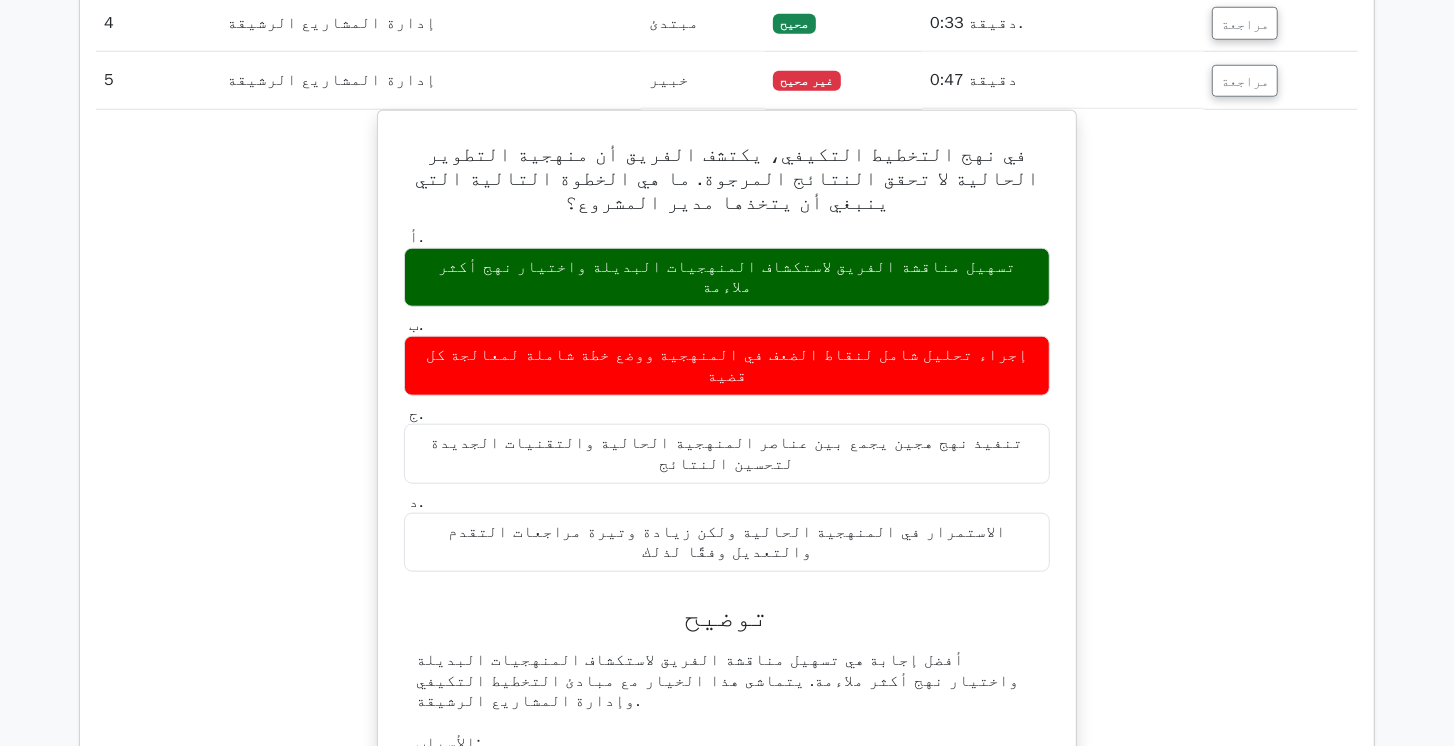 scroll, scrollTop: 914, scrollLeft: 0, axis: vertical 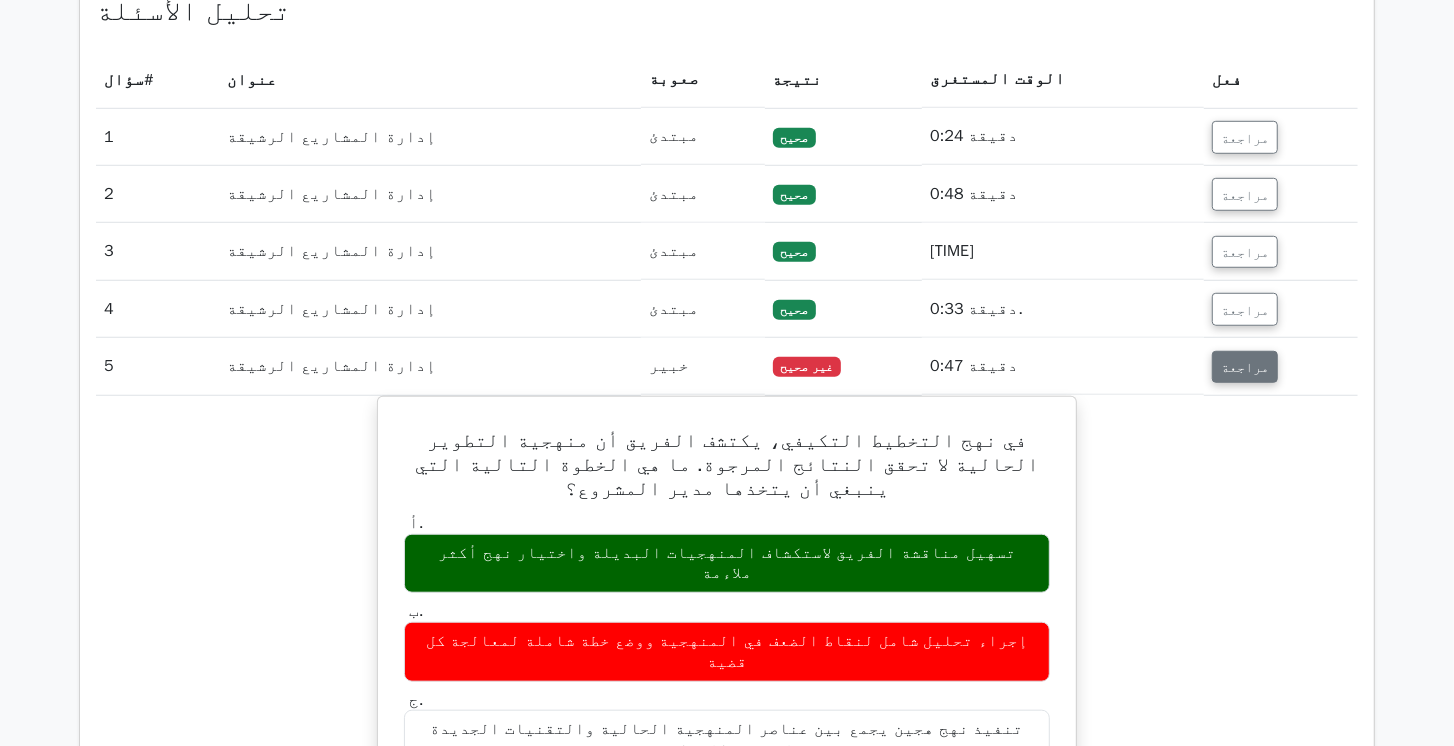 click on "مراجعة" at bounding box center [1245, 367] 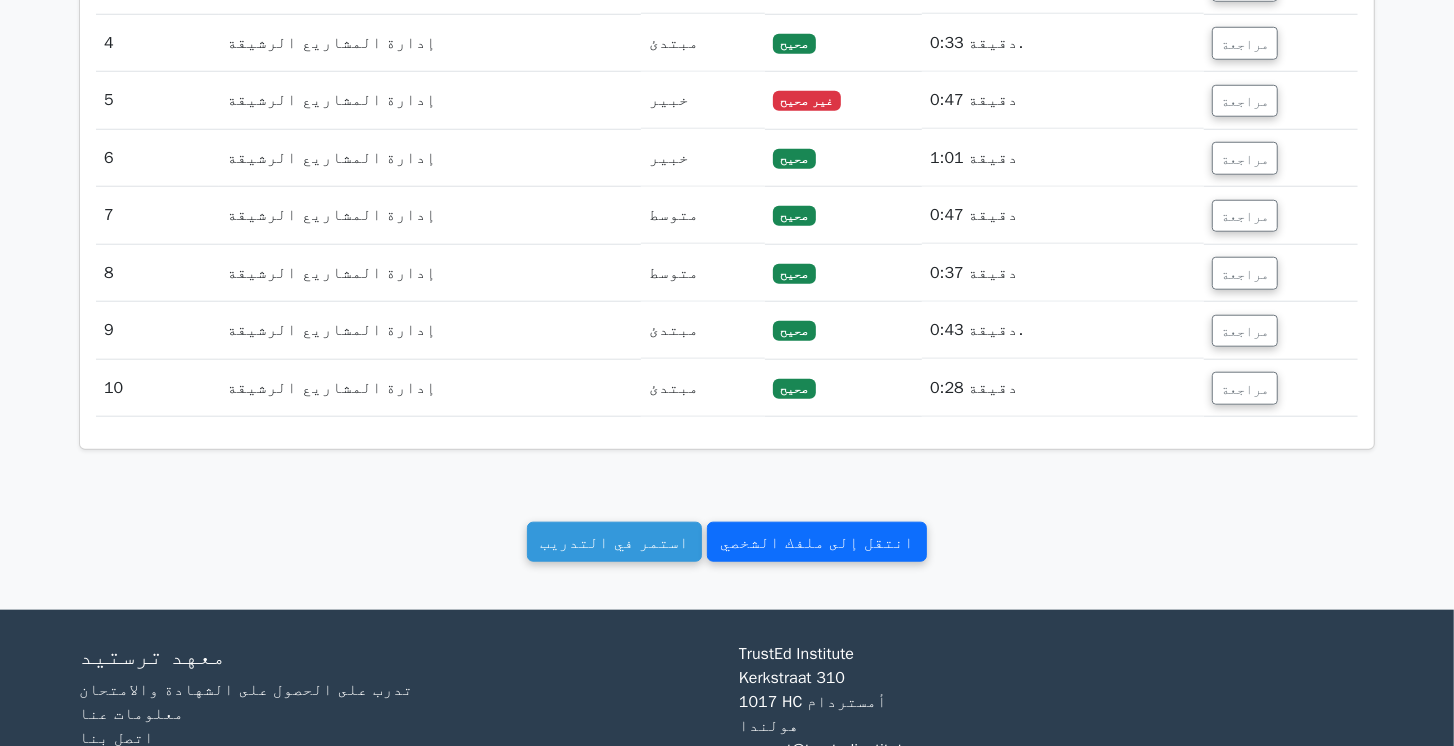 scroll, scrollTop: 1257, scrollLeft: 0, axis: vertical 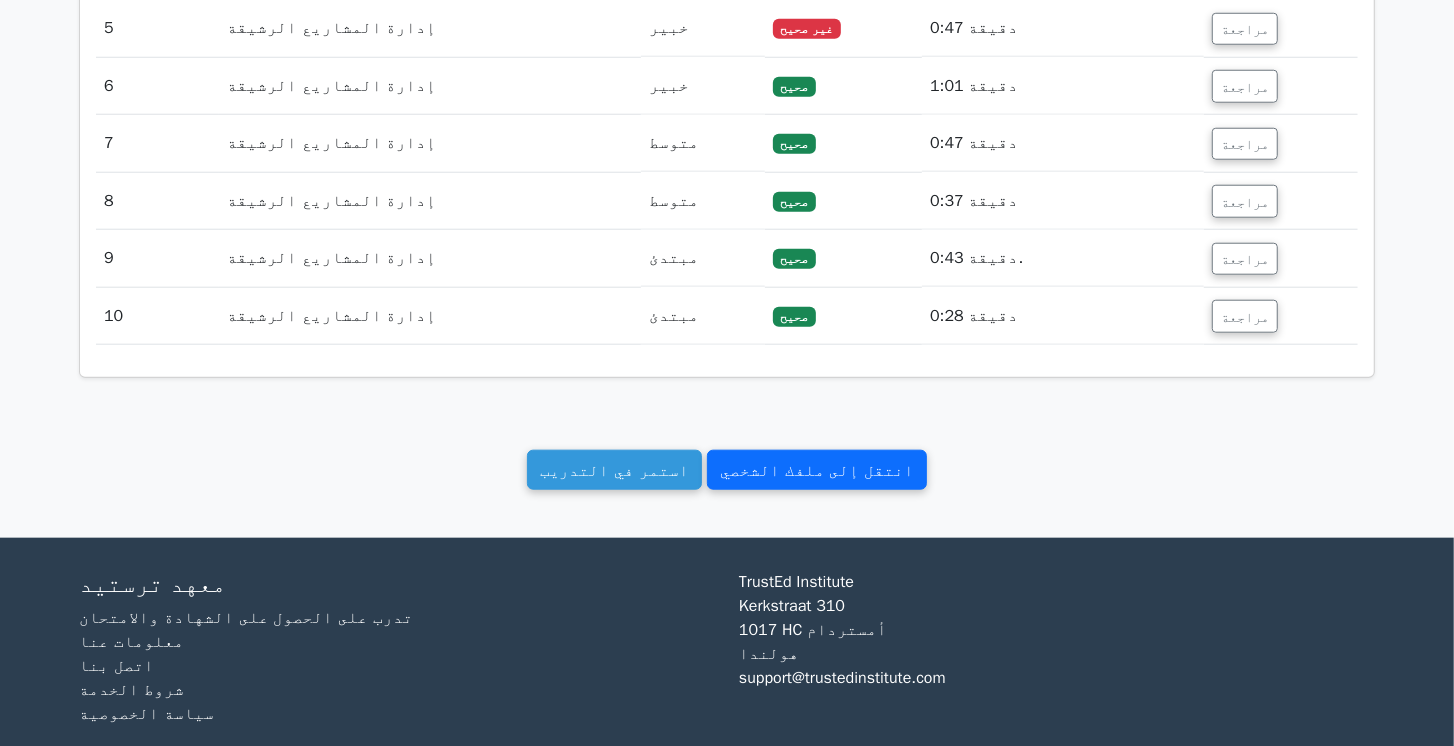 click on "انتقل إلى ملفك الشخصي" at bounding box center (817, 469) 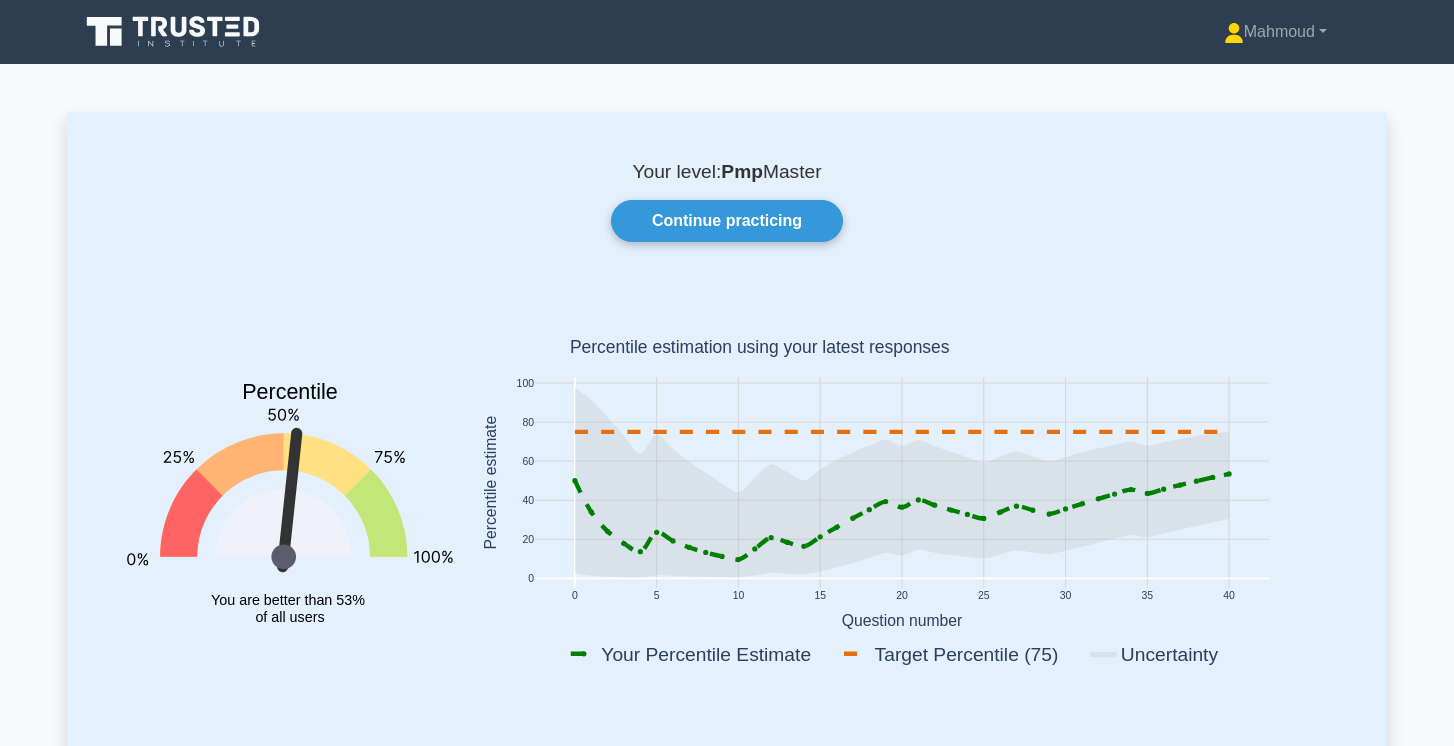 scroll, scrollTop: 0, scrollLeft: 0, axis: both 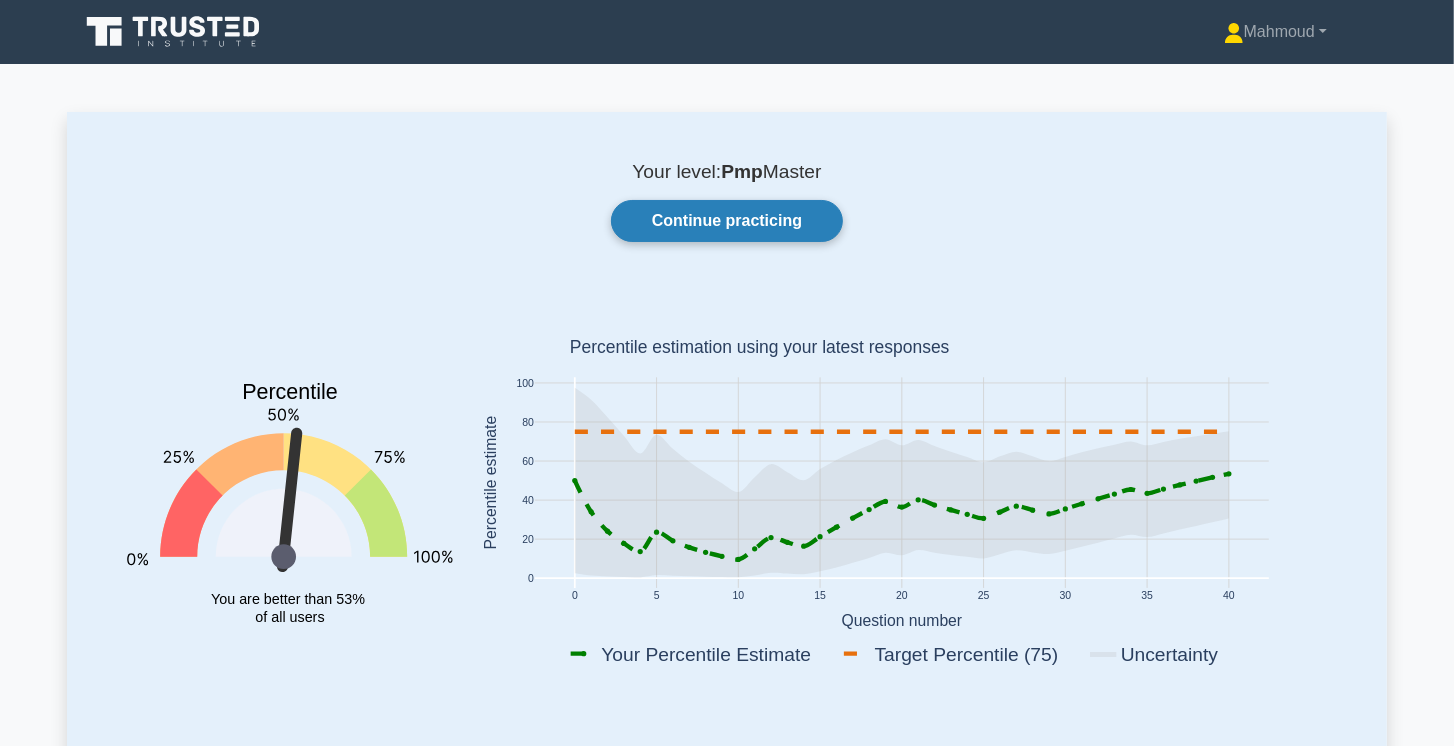 click on "Continue practicing" at bounding box center [727, 221] 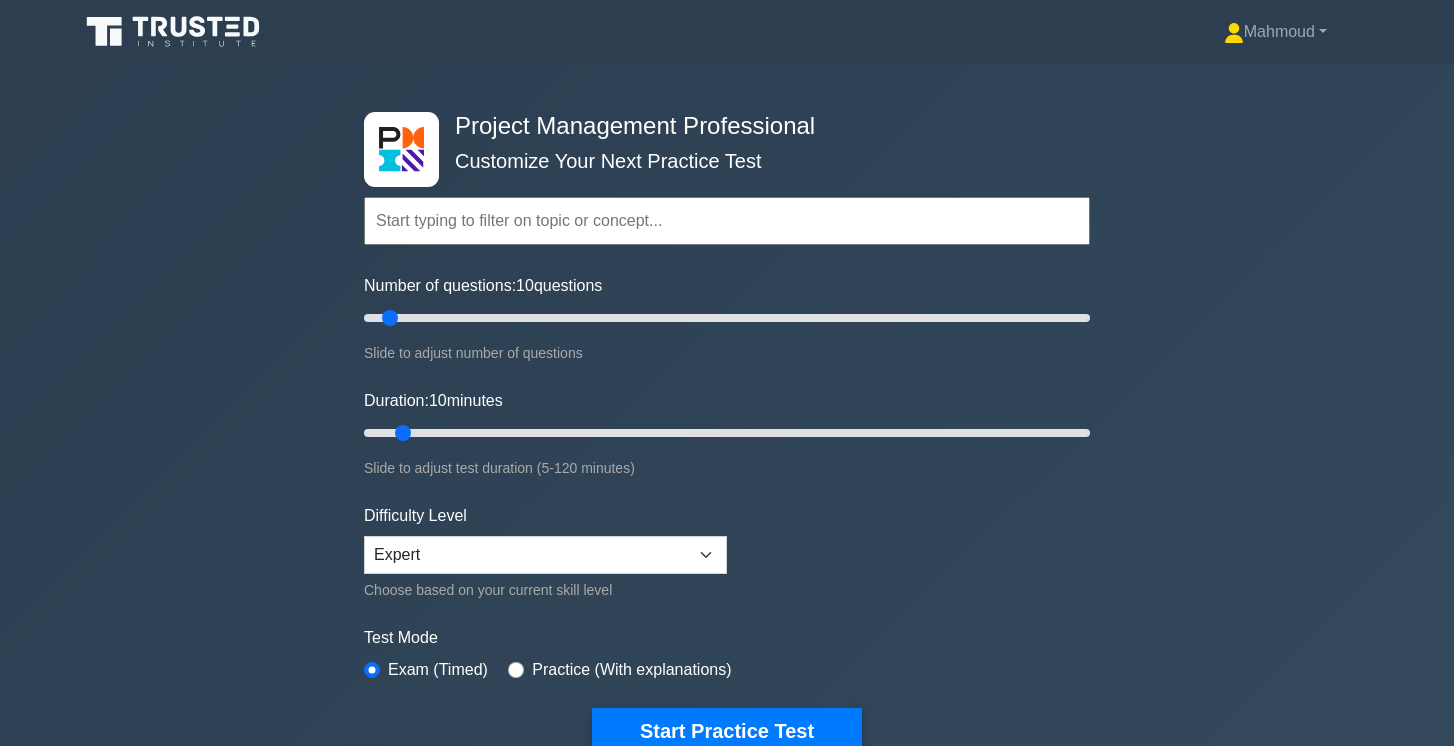 scroll, scrollTop: 0, scrollLeft: 0, axis: both 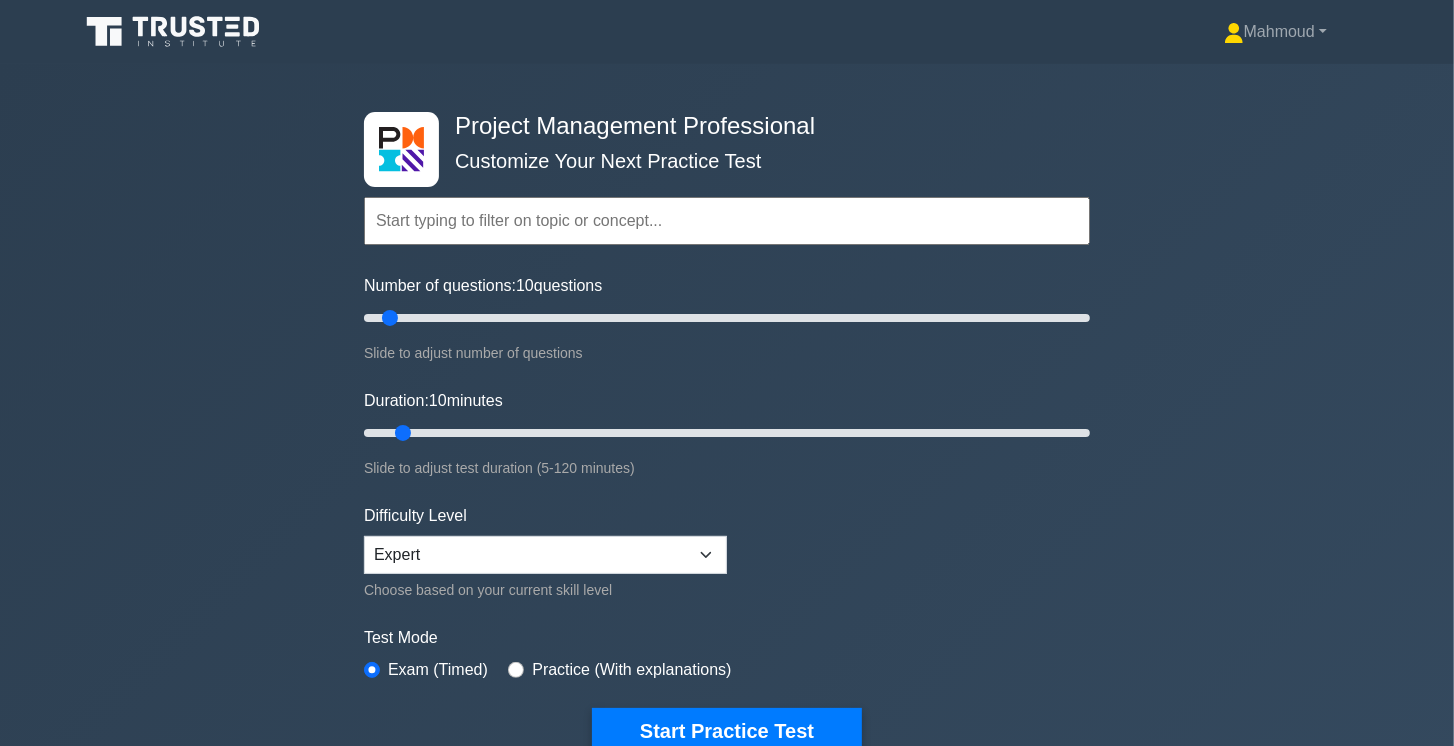 click at bounding box center [727, 221] 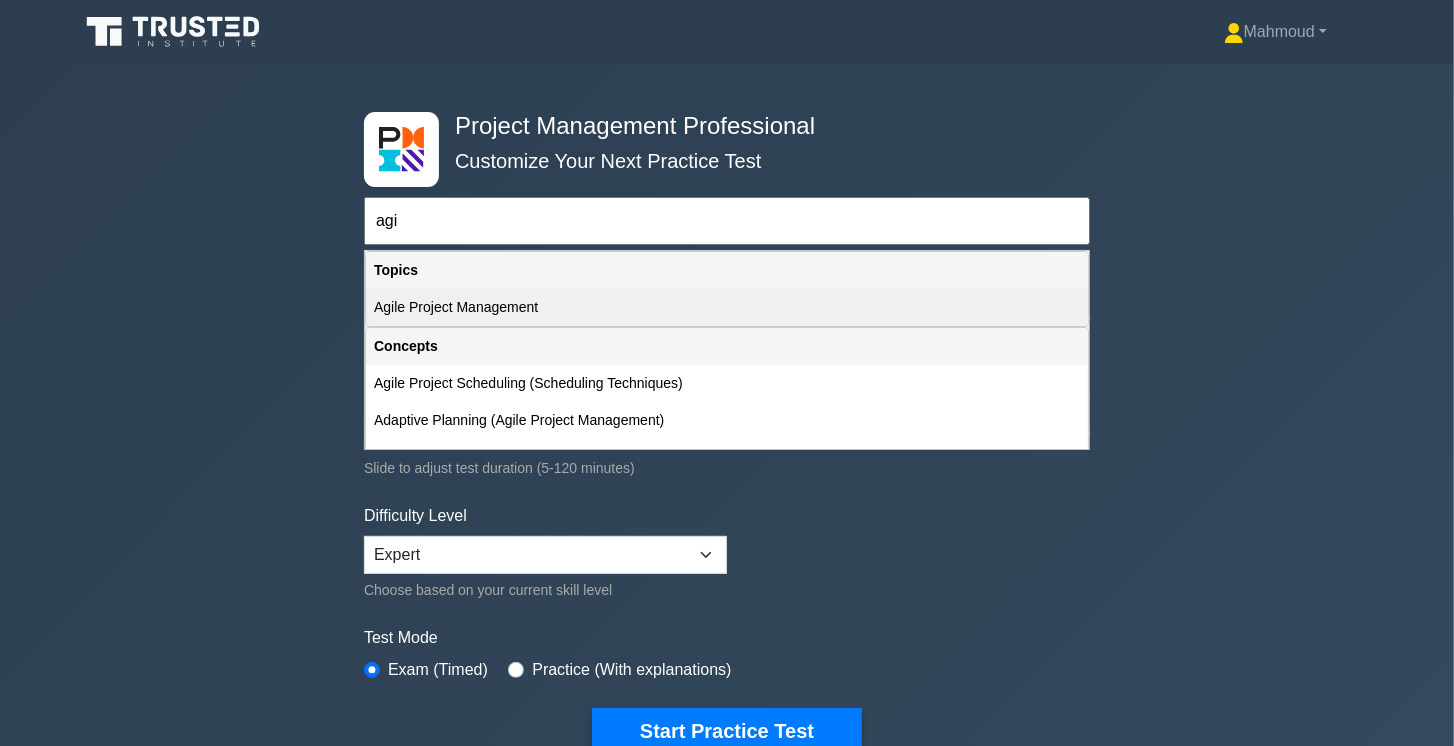 click on "Agile Project Management" at bounding box center [727, 307] 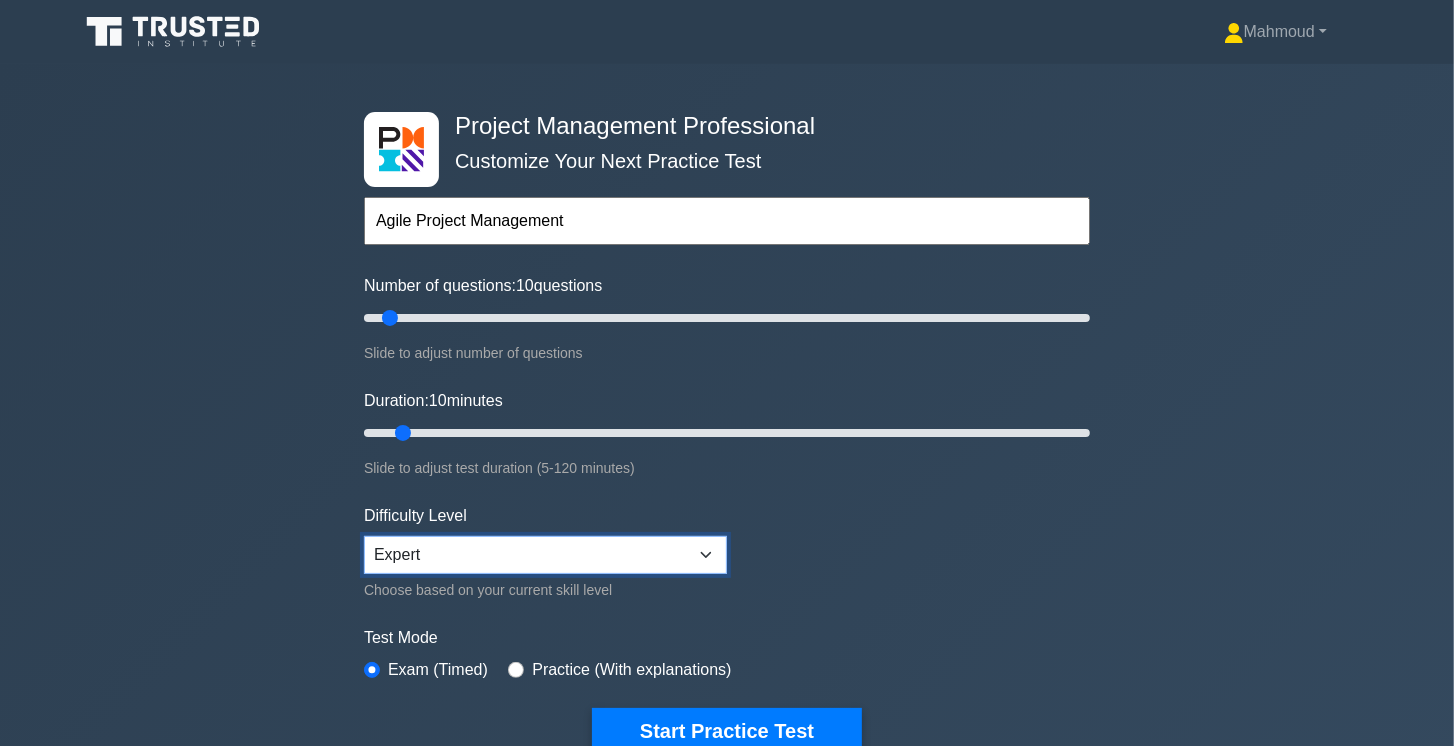 click on "Beginner
Intermediate
Expert" at bounding box center [545, 555] 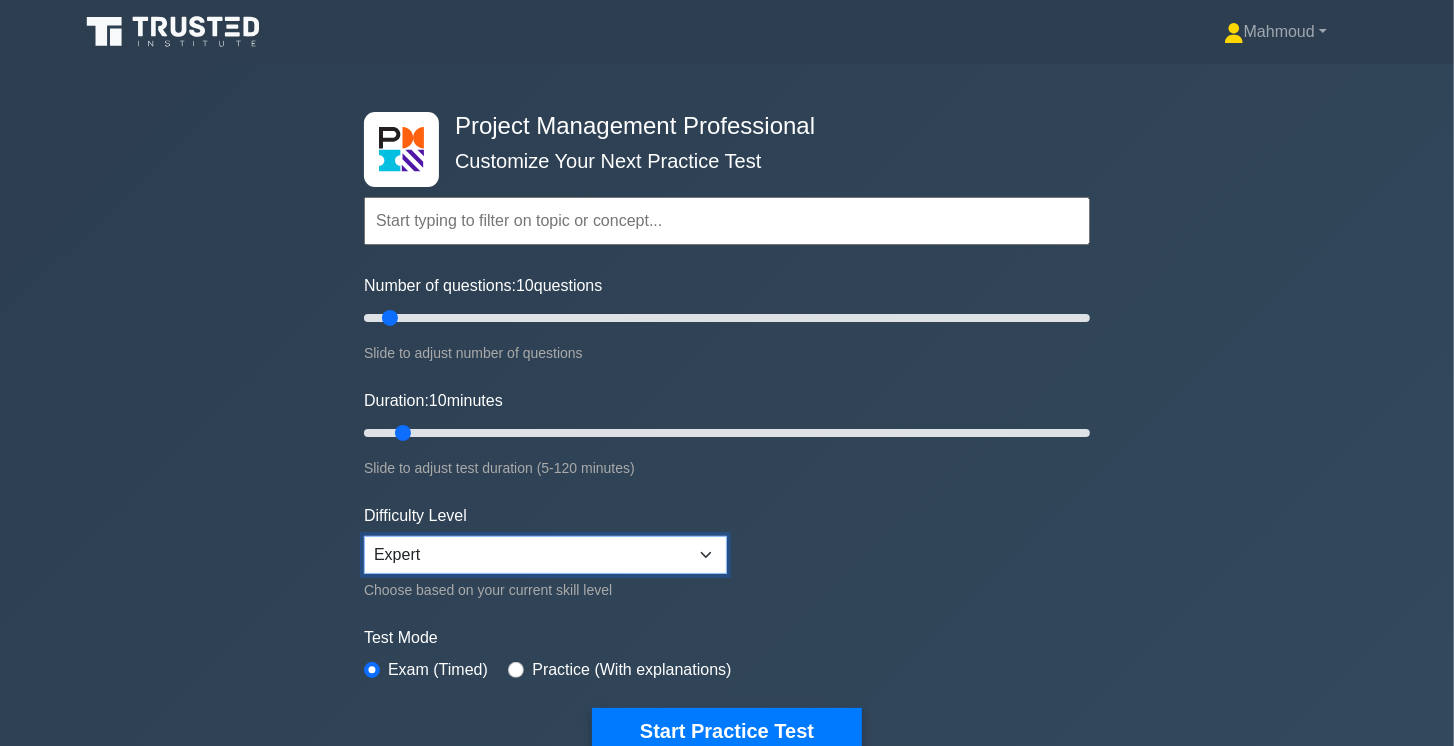 click on "Beginner
Intermediate
Expert" at bounding box center (545, 555) 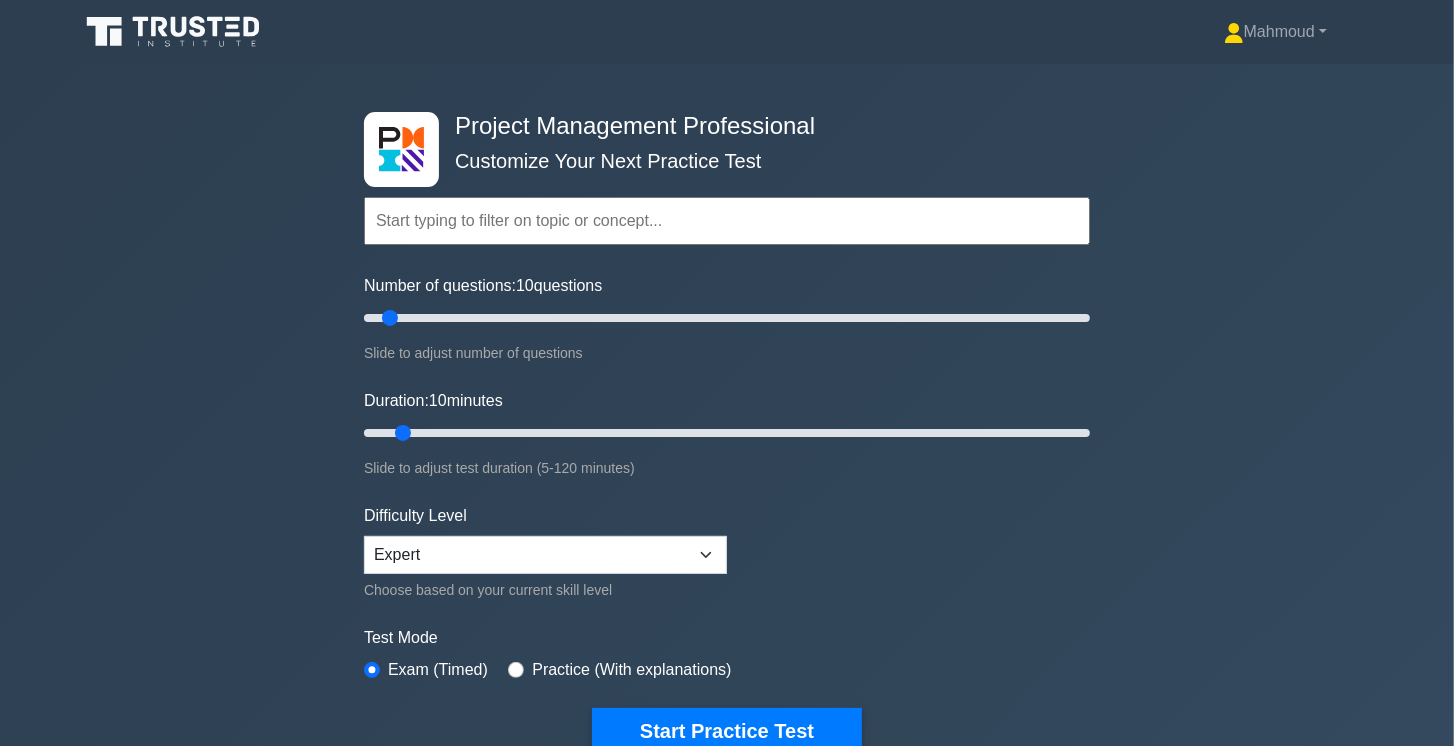 click at bounding box center (727, 221) 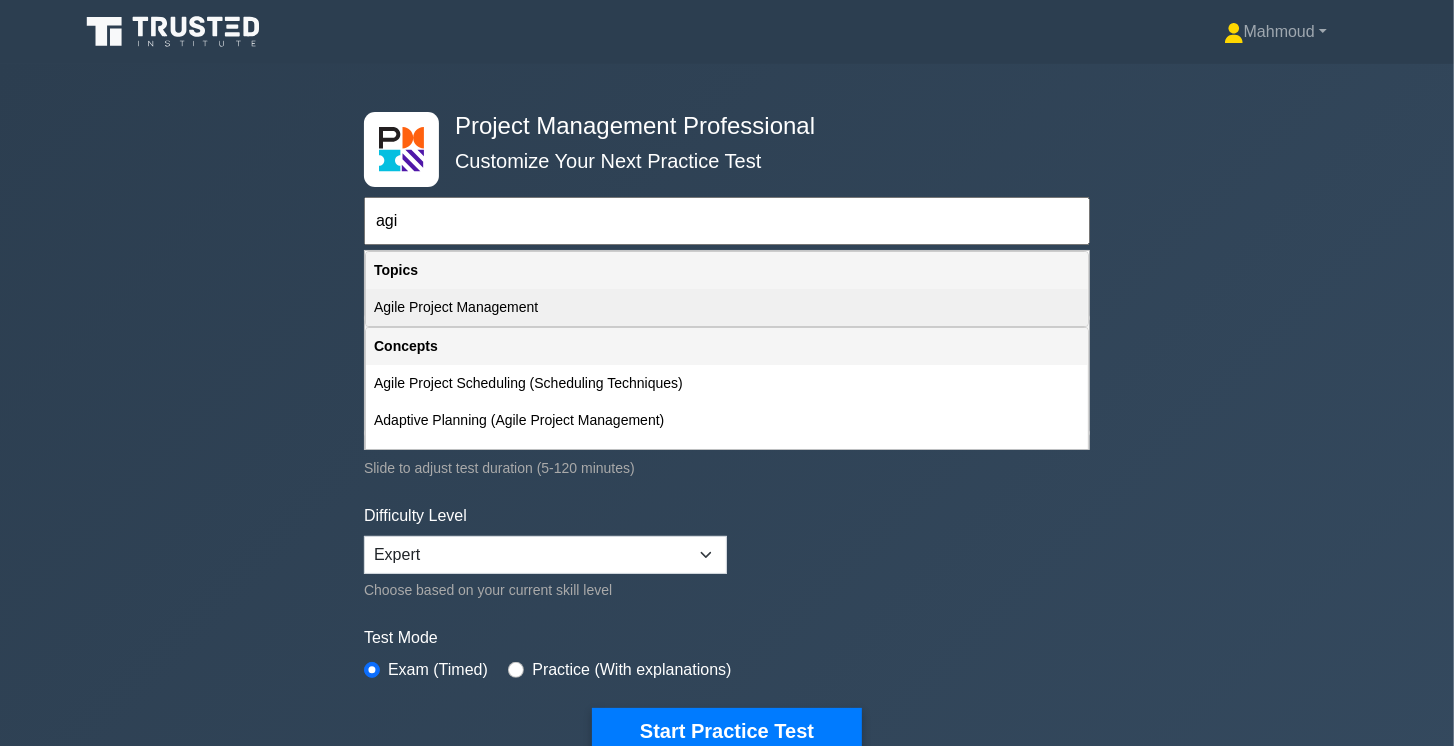 click on "Agile Project Management" at bounding box center (727, 307) 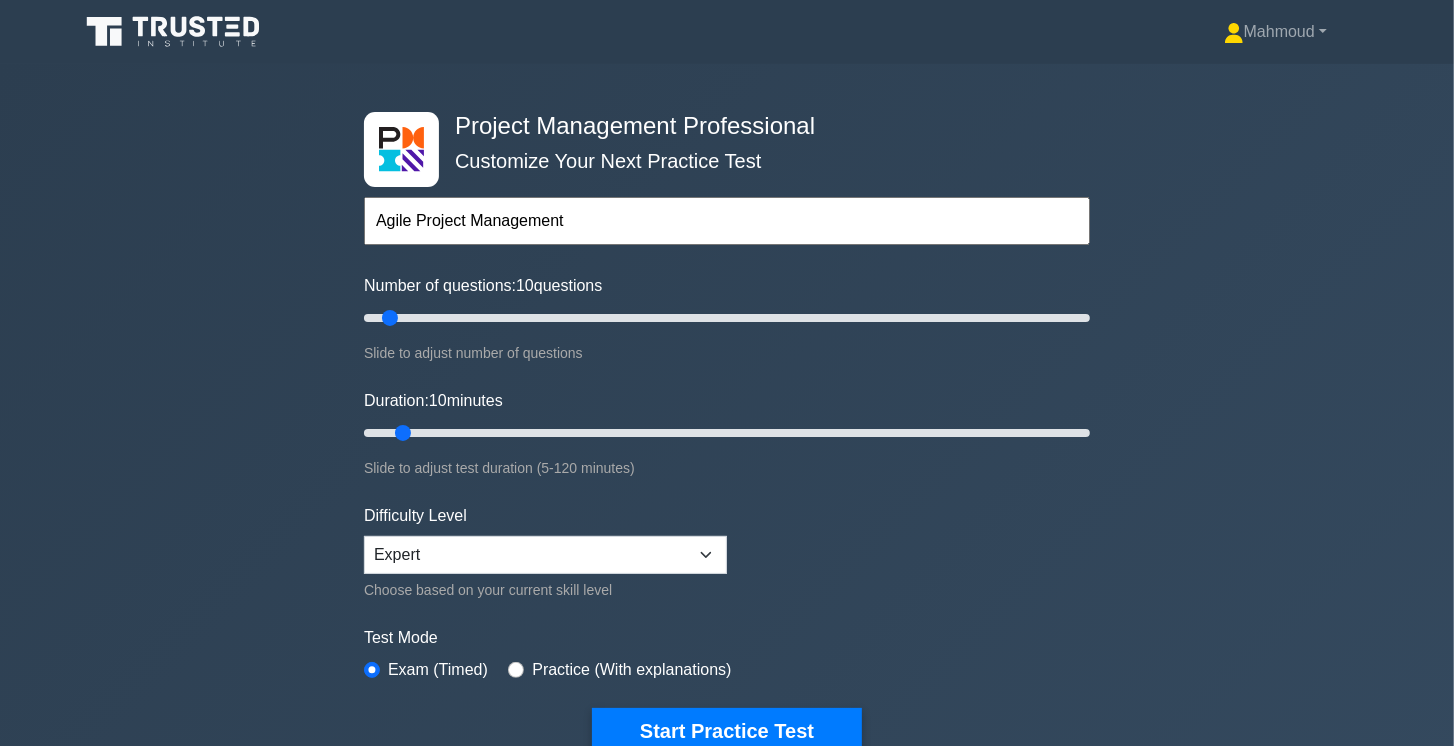 click on "Agile Project Management
Topics
Scope Management
Time Management
Cost Management
Quality Management
Risk Management
Integration Management
Human Resource Management
Communication Management
Procurement Management" at bounding box center [727, 445] 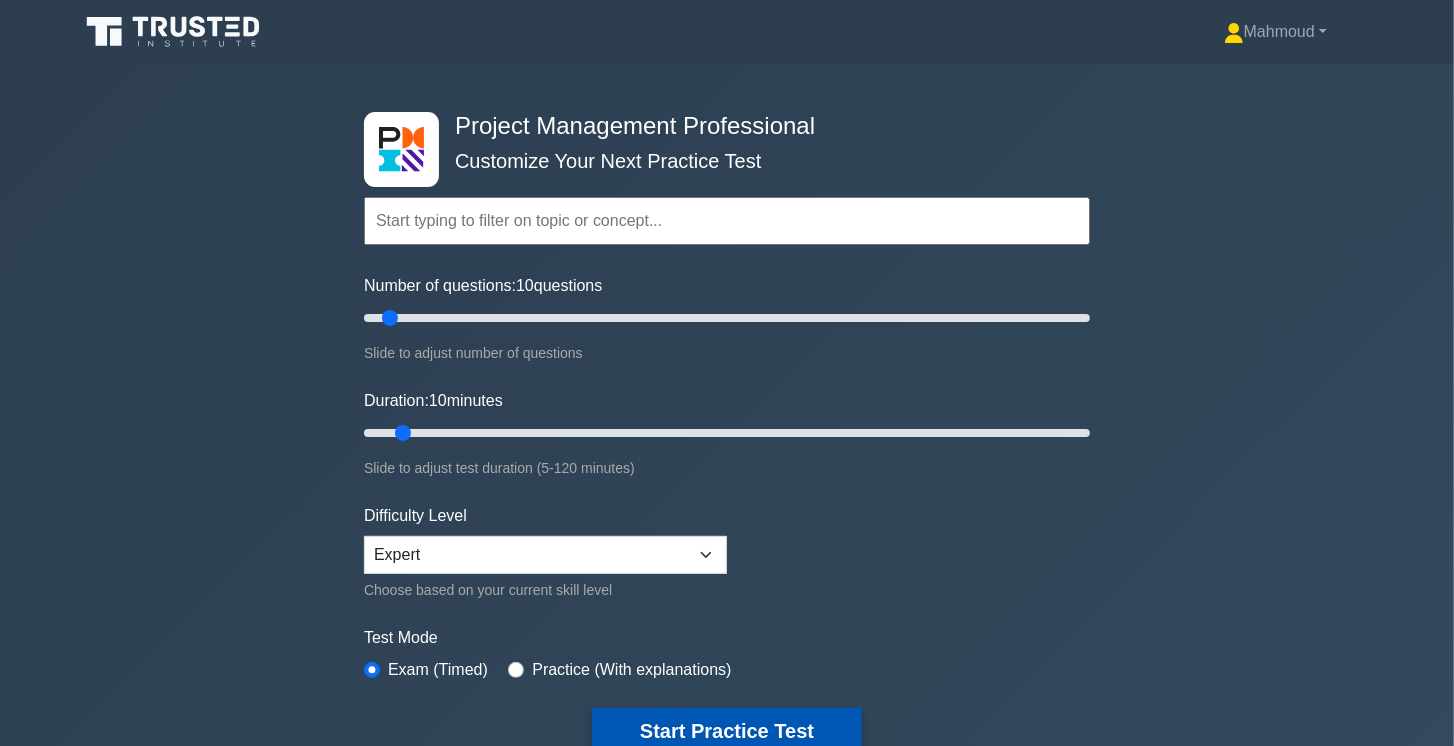 click on "Start Practice Test" at bounding box center (727, 731) 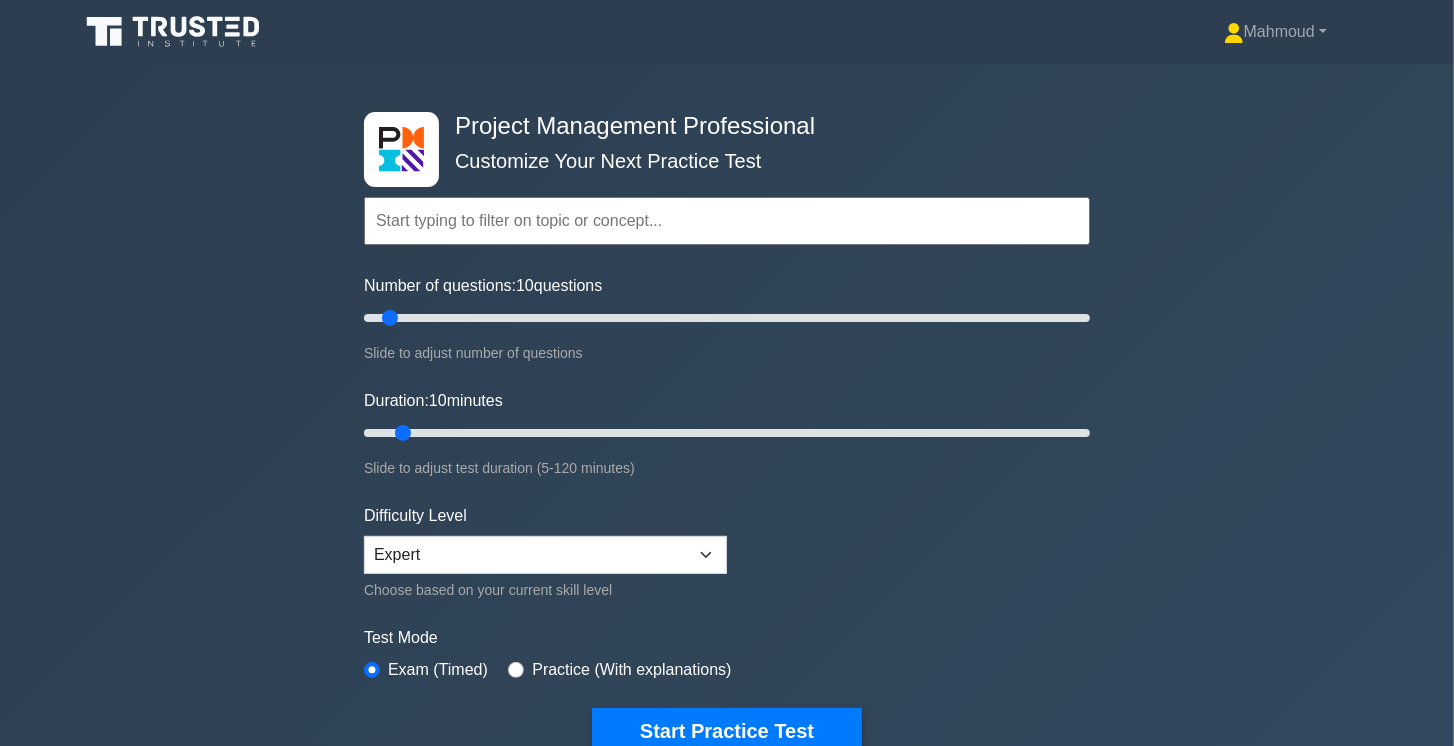 click on "Topics
Scope Management
Time Management
Cost Management
Quality Management
Risk Management
Integration Management
Human Resource Management
Communication Management
Procurement Management
Stakeholder Management" at bounding box center [727, 193] 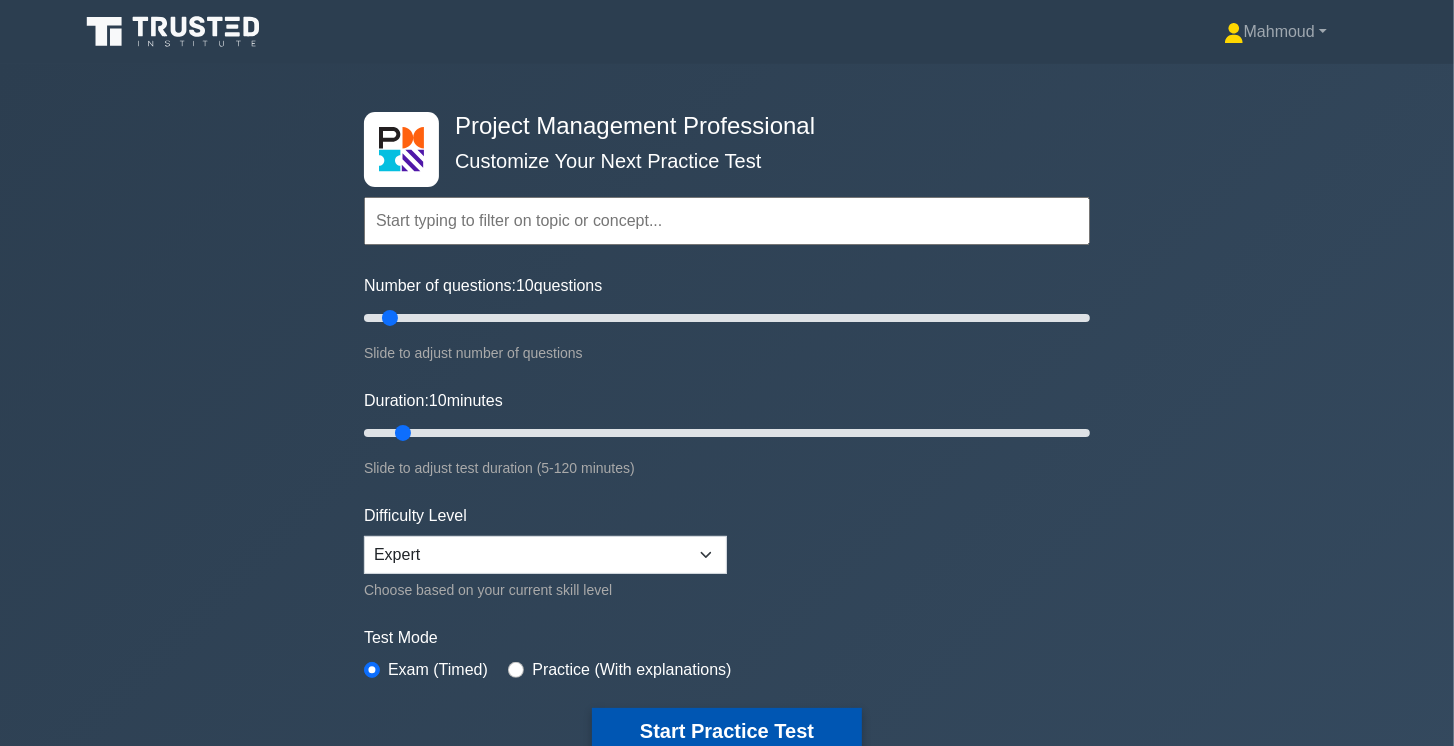 click on "Start Practice Test" at bounding box center (727, 731) 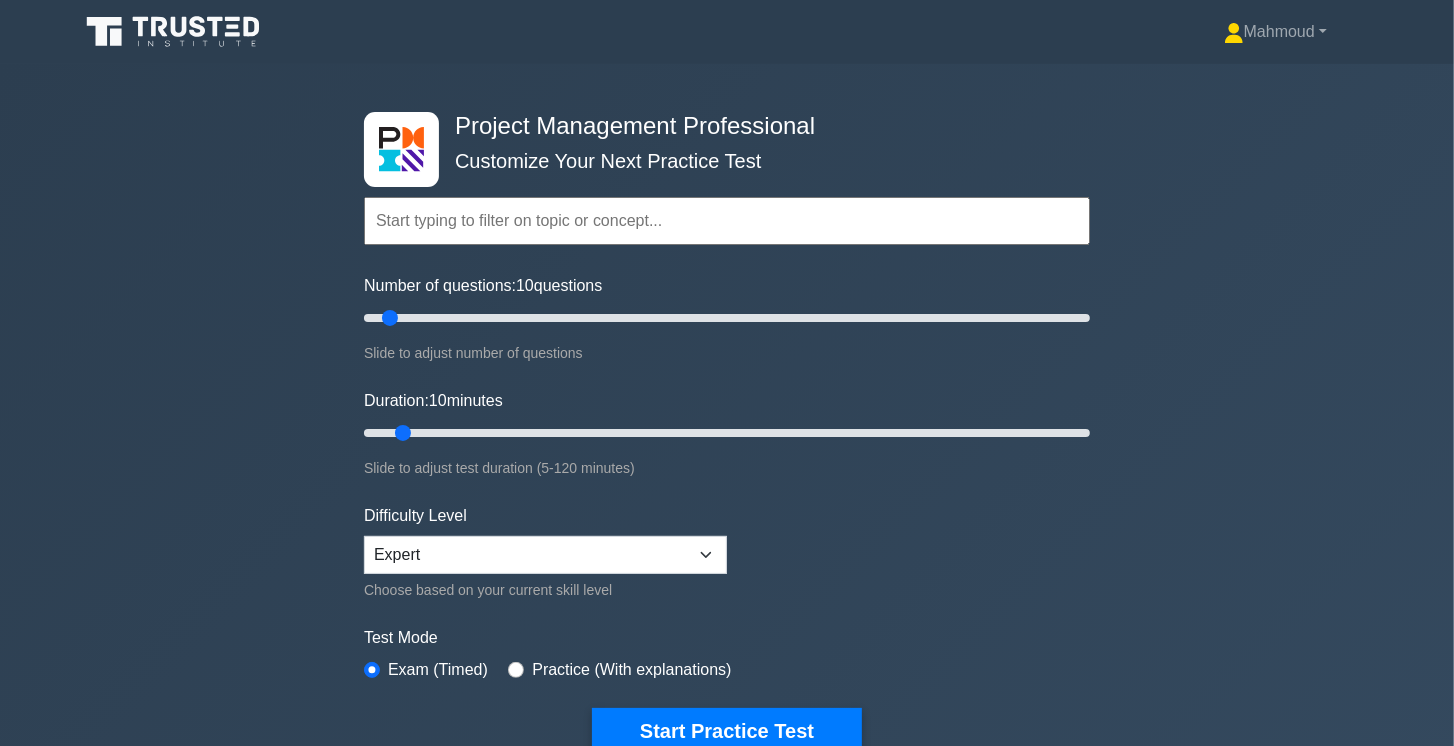 click on "Topics
Scope Management
Time Management
Cost Management
Quality Management
Risk Management
Integration Management
Human Resource Management
Communication Management
Procurement Management
Stakeholder Management" at bounding box center (727, 193) 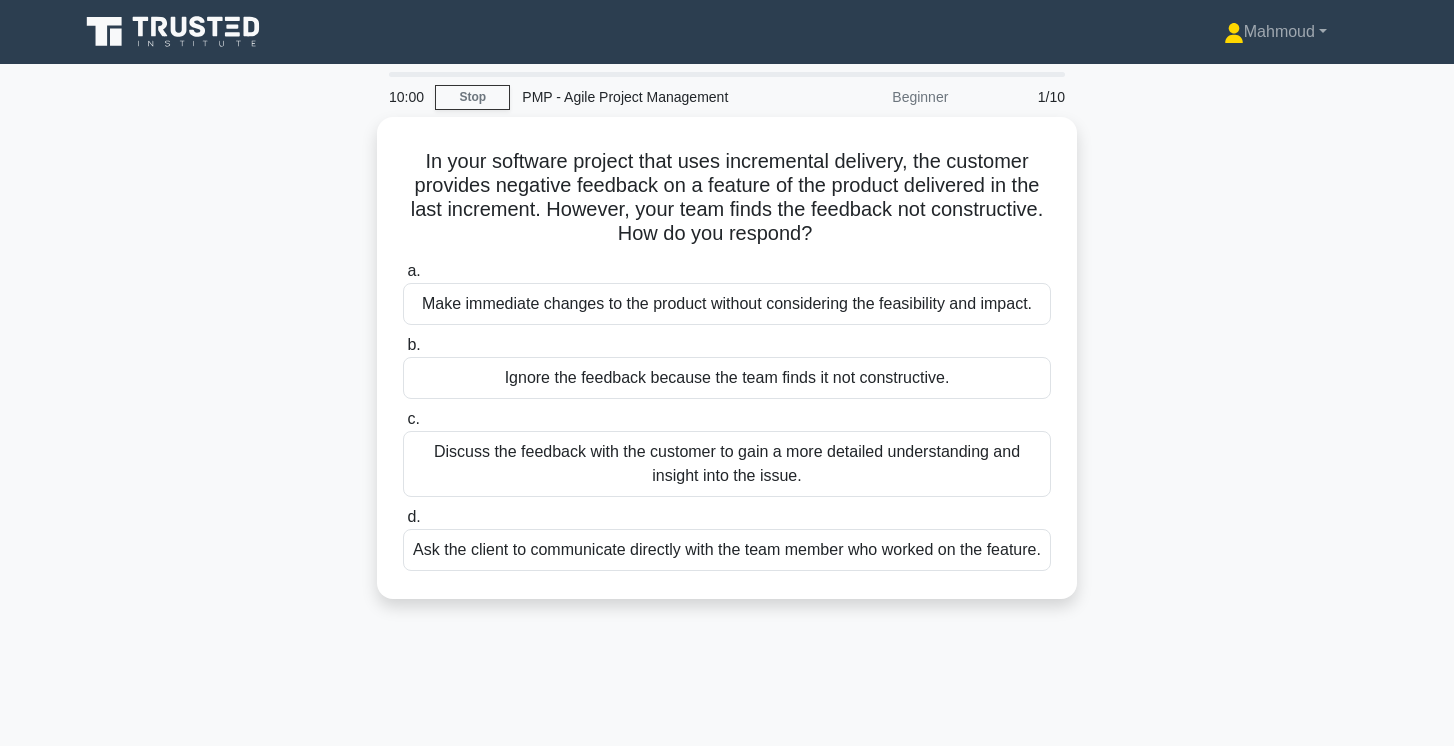 scroll, scrollTop: 0, scrollLeft: 0, axis: both 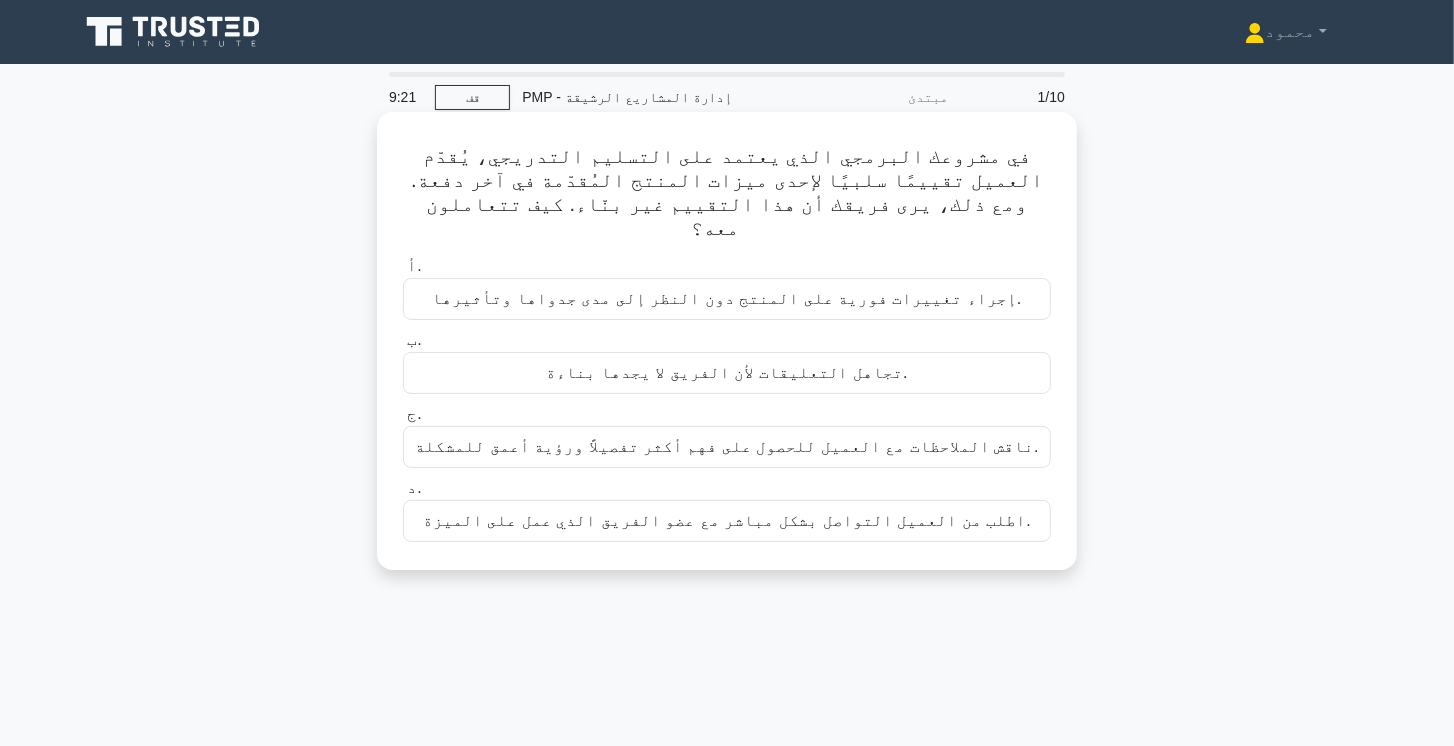 click on "إجراء تغييرات فورية على المنتج دون النظر إلى مدى جدواها وتأثيرها." at bounding box center (727, 298) 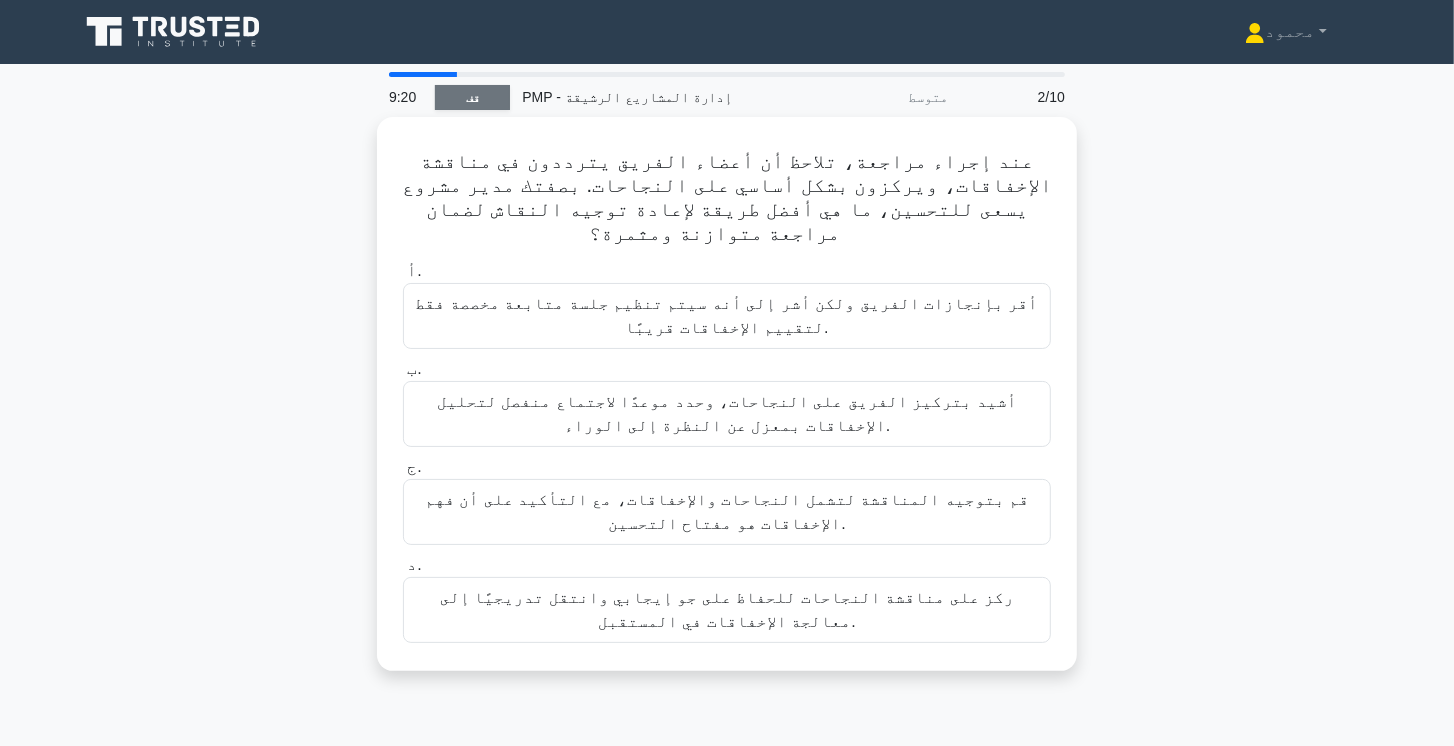 click on "قف" at bounding box center [472, 97] 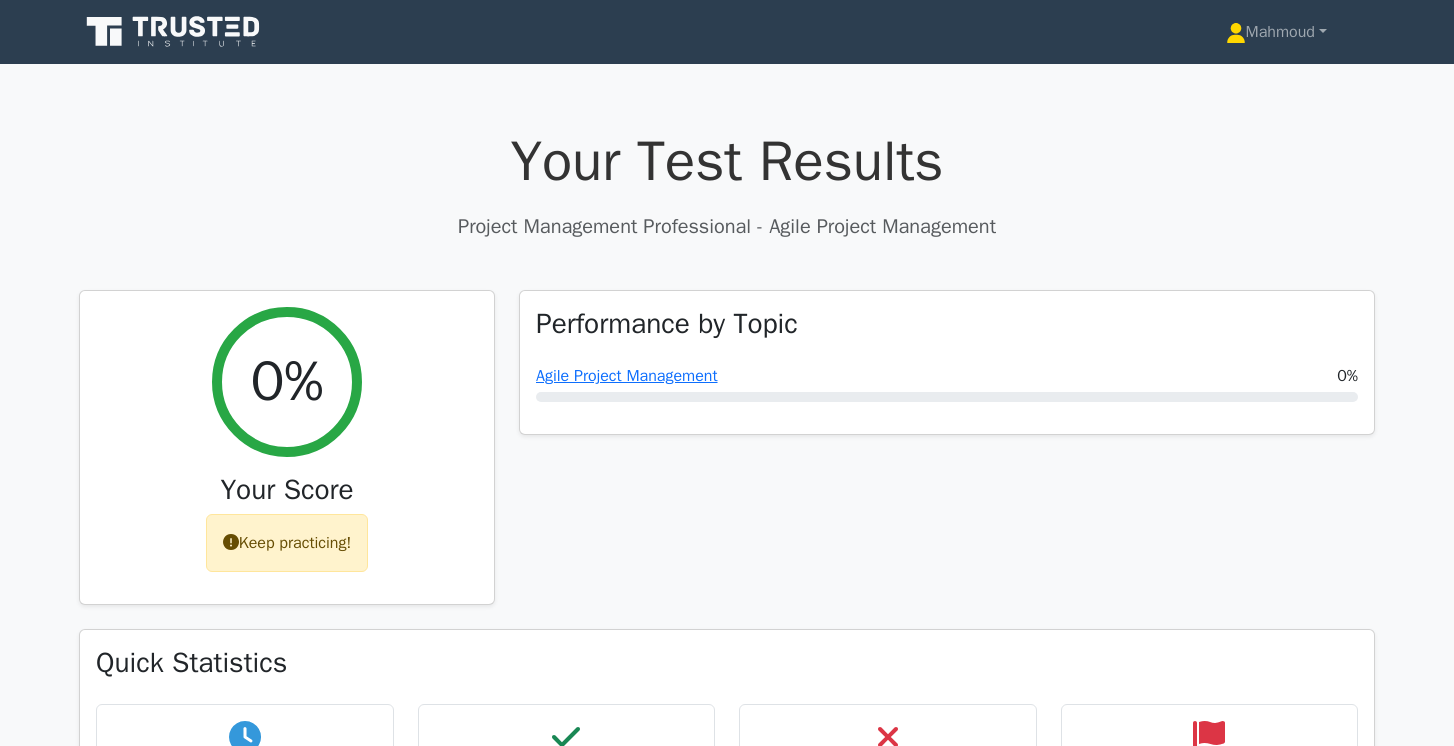 scroll, scrollTop: 0, scrollLeft: 0, axis: both 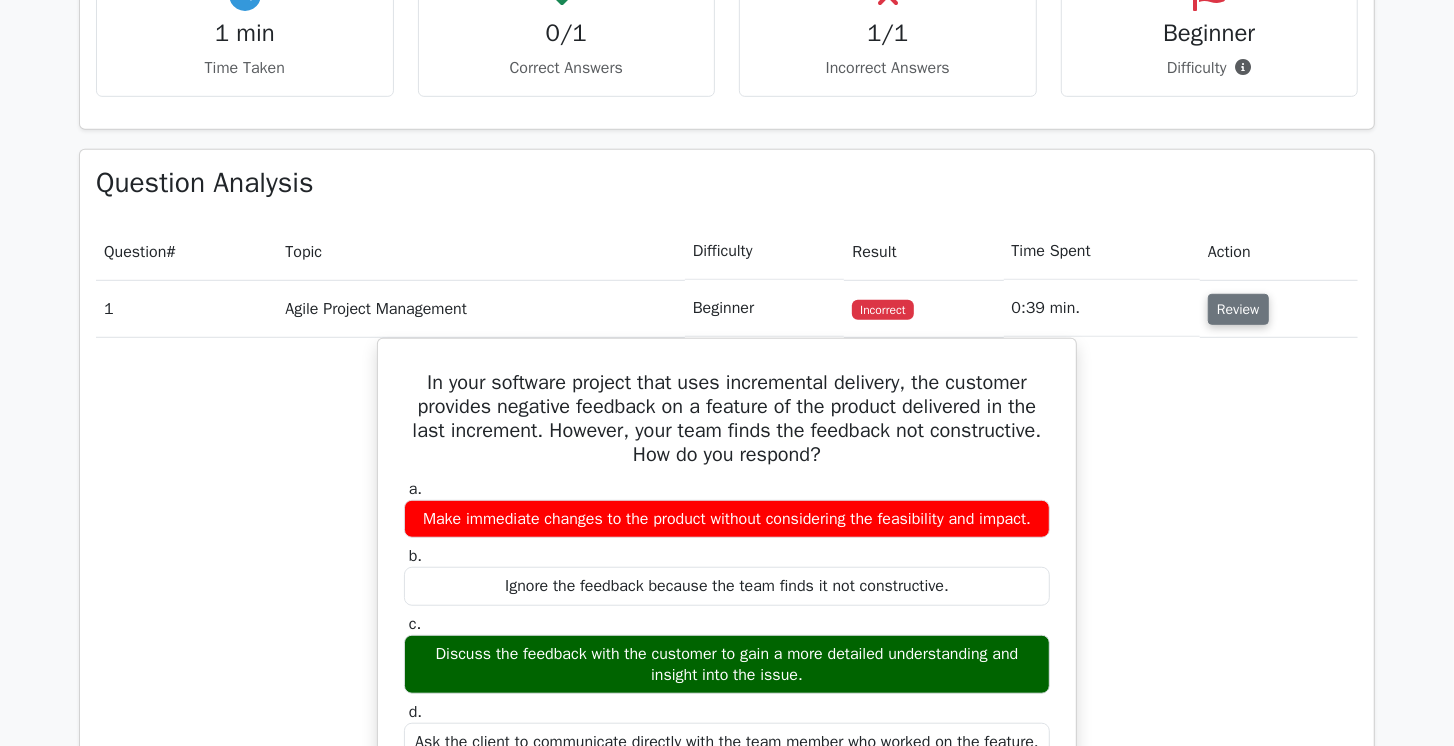 click on "Review" at bounding box center [1238, 309] 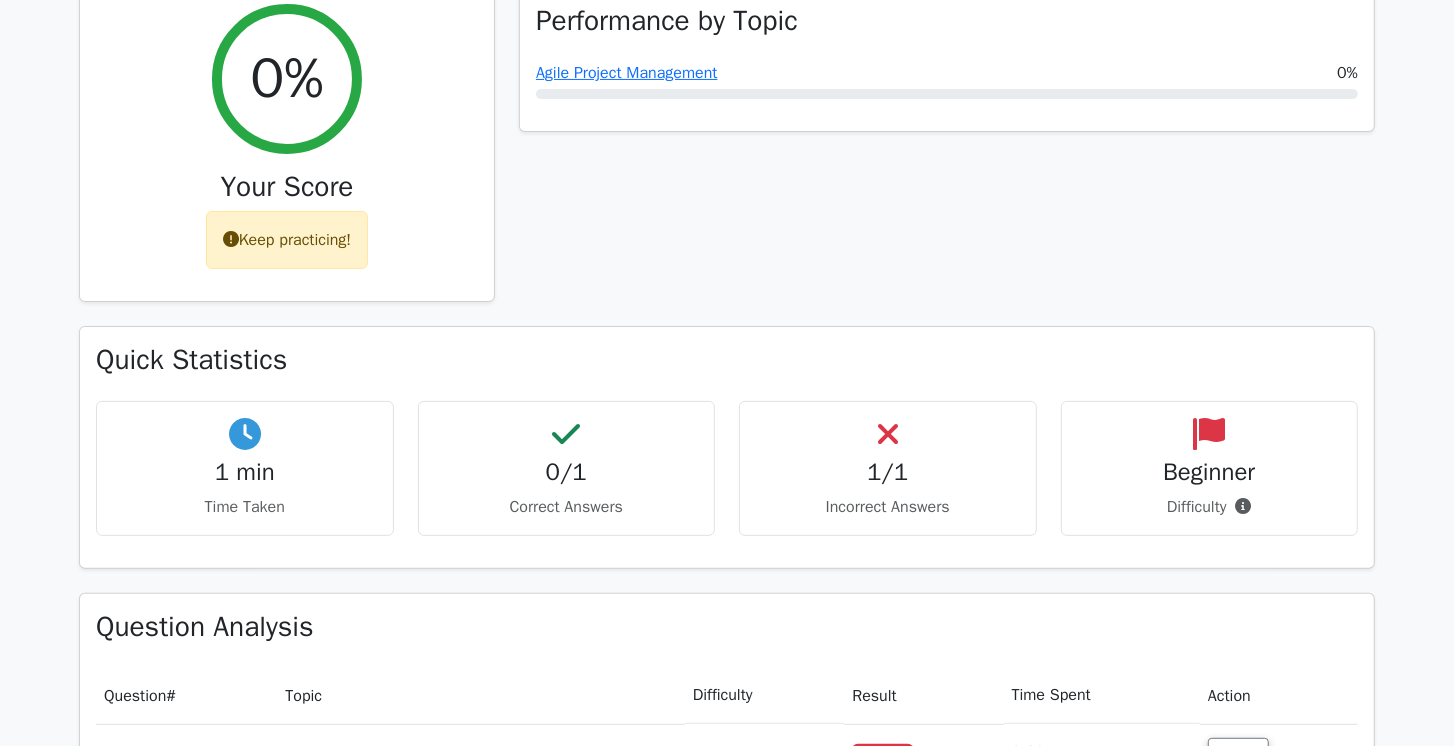 scroll, scrollTop: 285, scrollLeft: 0, axis: vertical 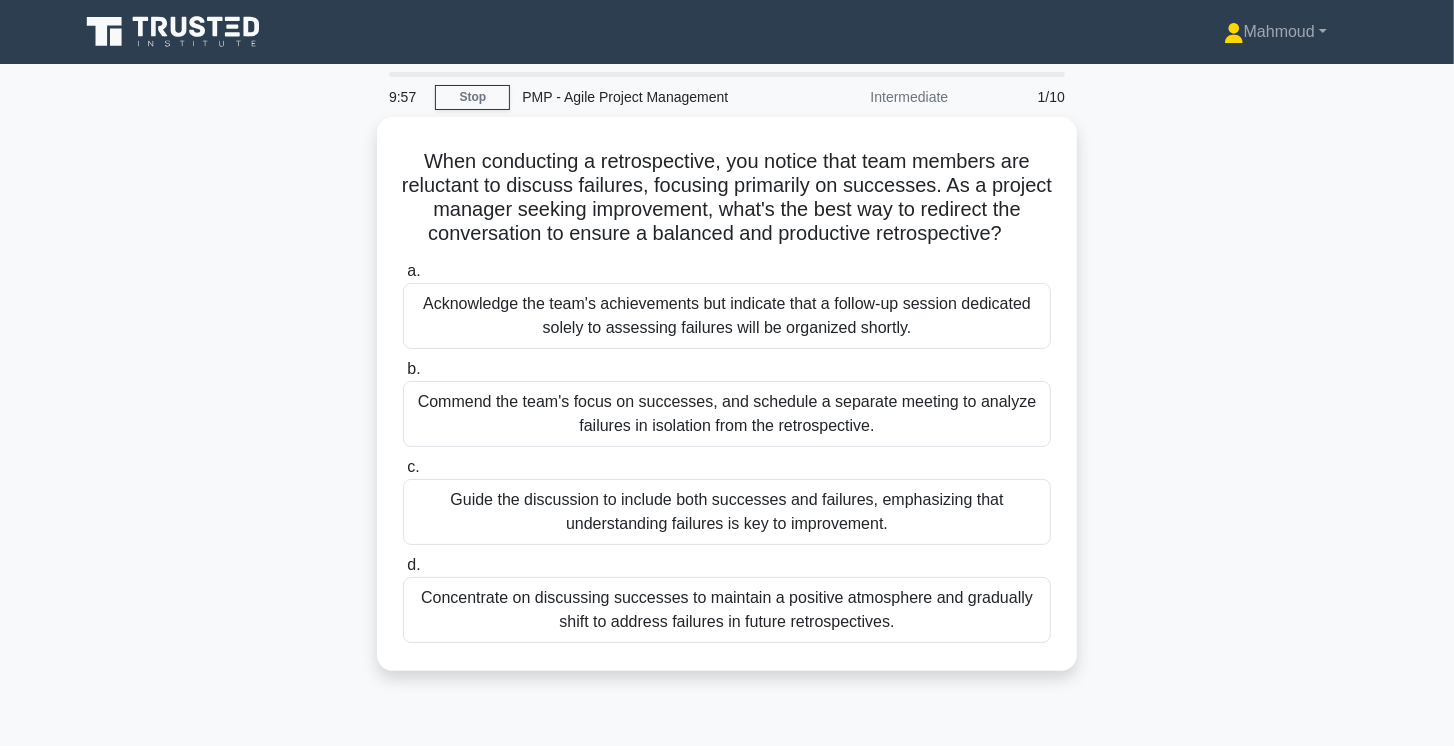 click on "Intermediate" at bounding box center (872, 97) 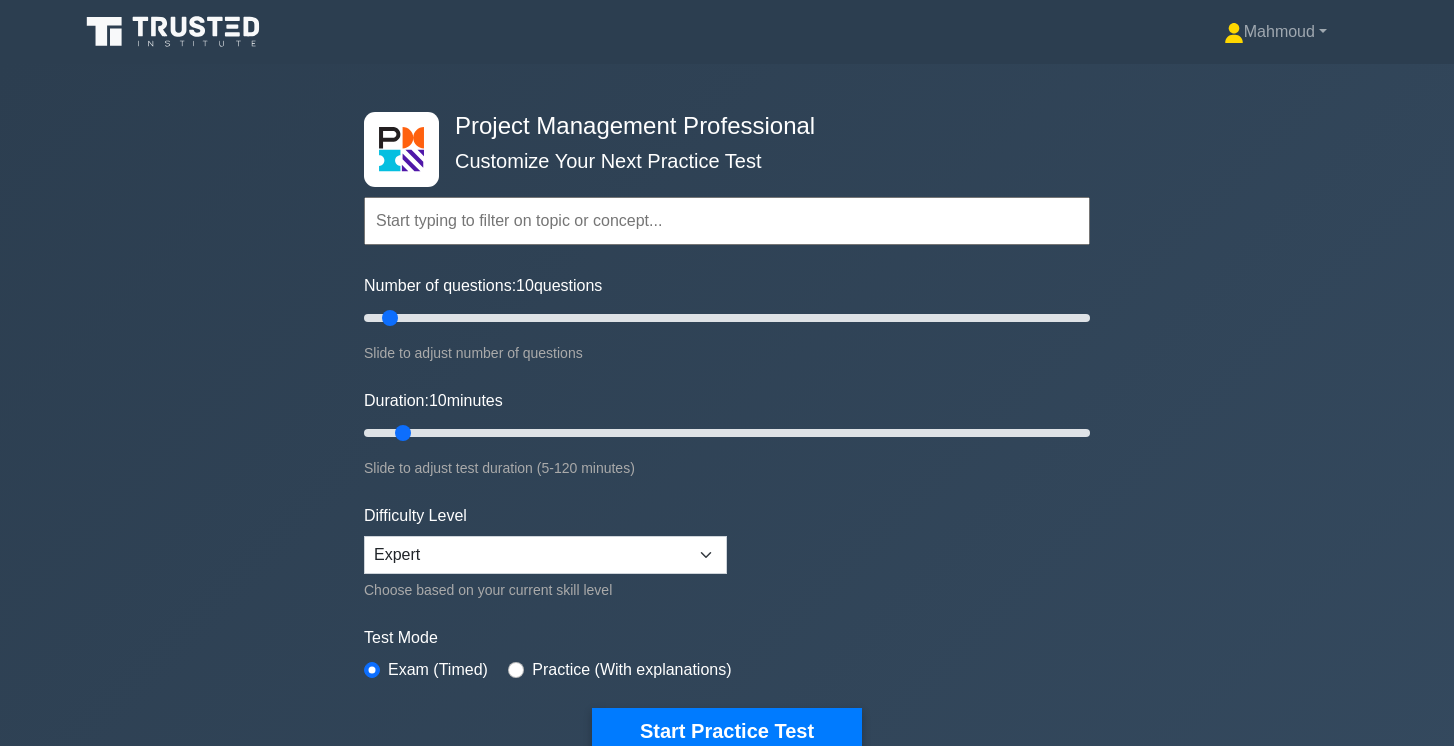scroll, scrollTop: 0, scrollLeft: 0, axis: both 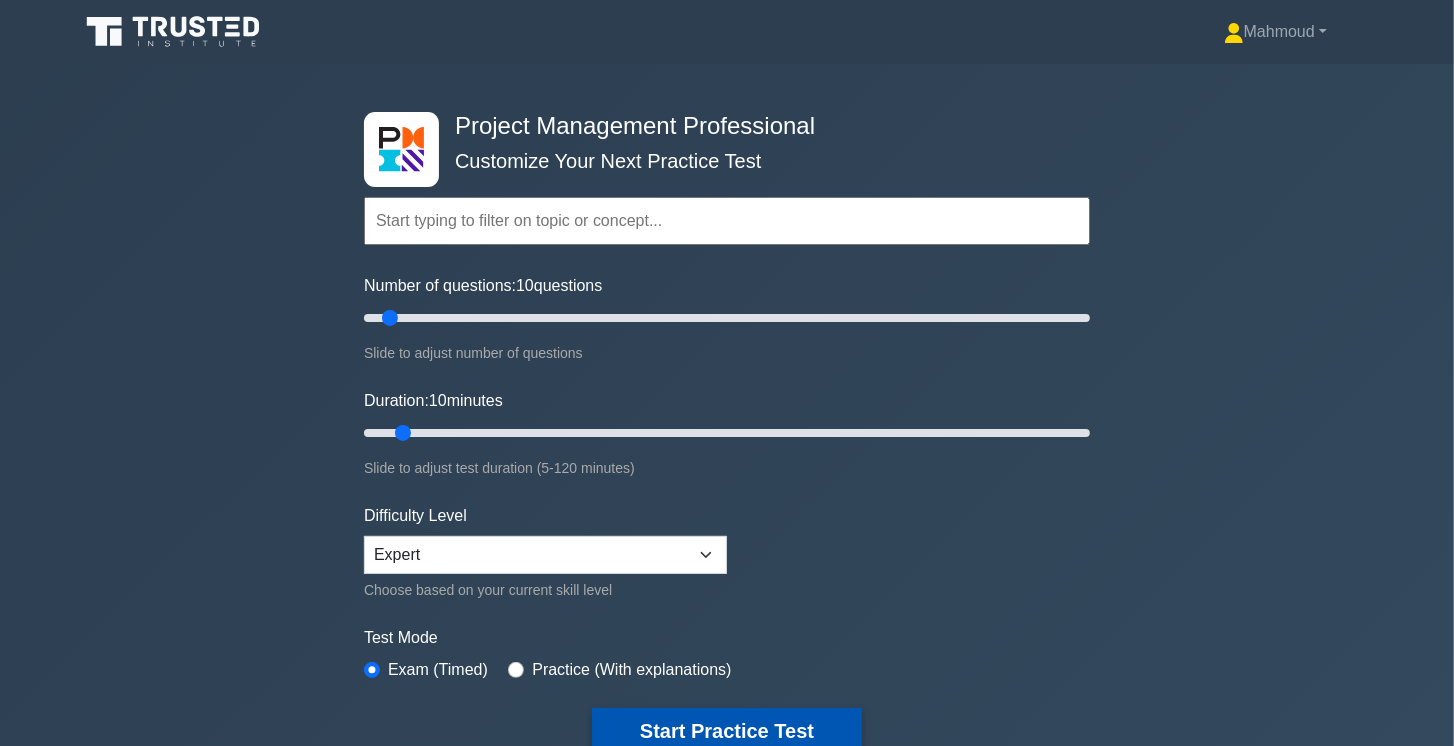 click on "Start Practice Test" at bounding box center (727, 731) 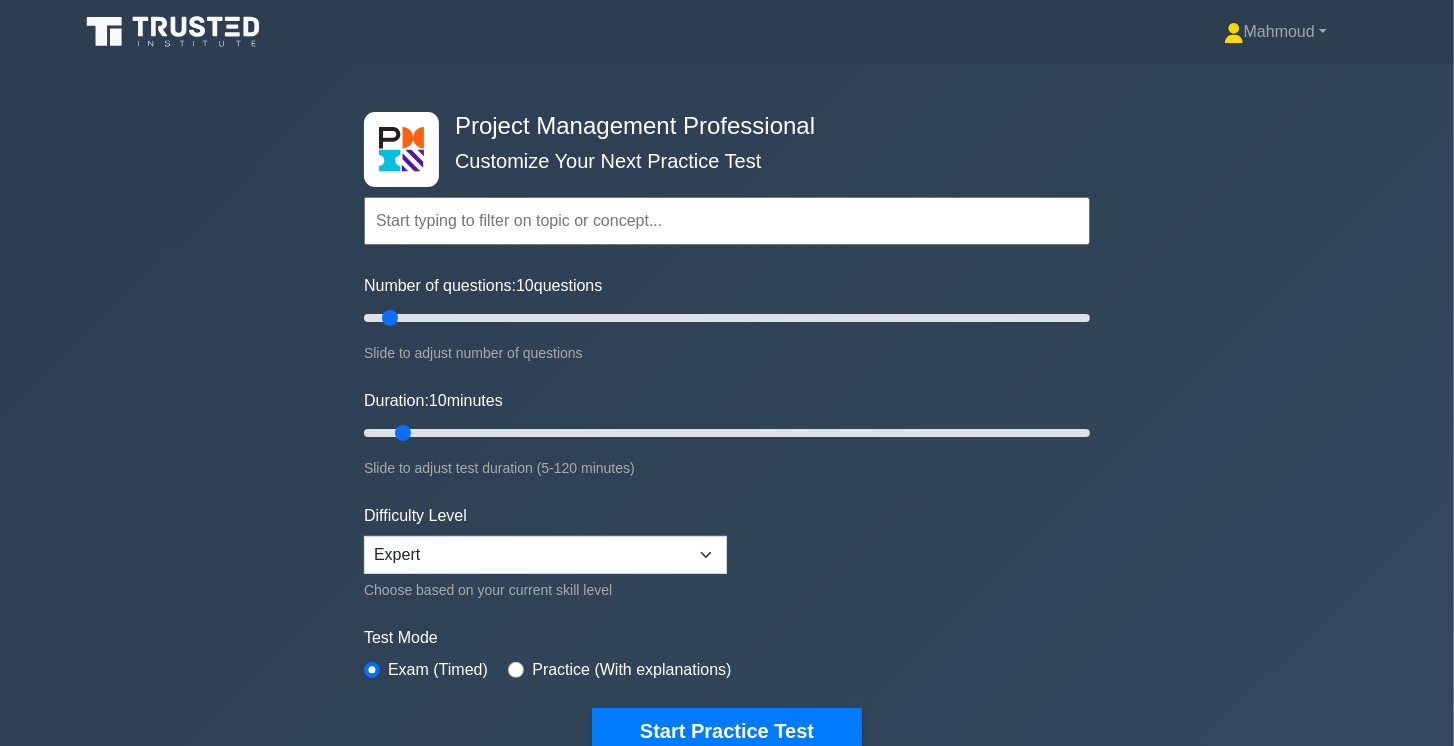click on "Topics
Scope Management
Time Management
Cost Management
Quality Management
Risk Management
Integration Management
Human Resource Management
Communication Management
Procurement Management
Stakeholder Management" at bounding box center [727, 193] 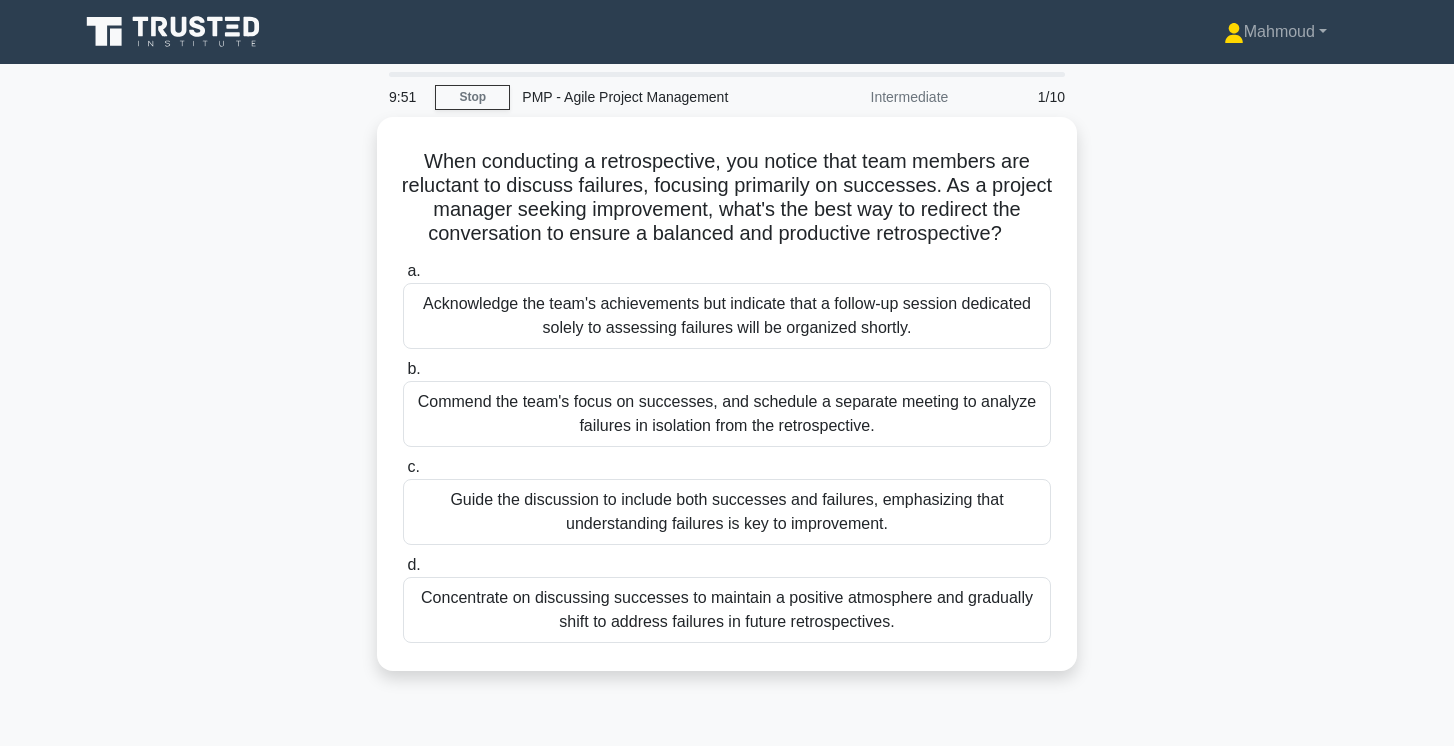 scroll, scrollTop: 0, scrollLeft: 0, axis: both 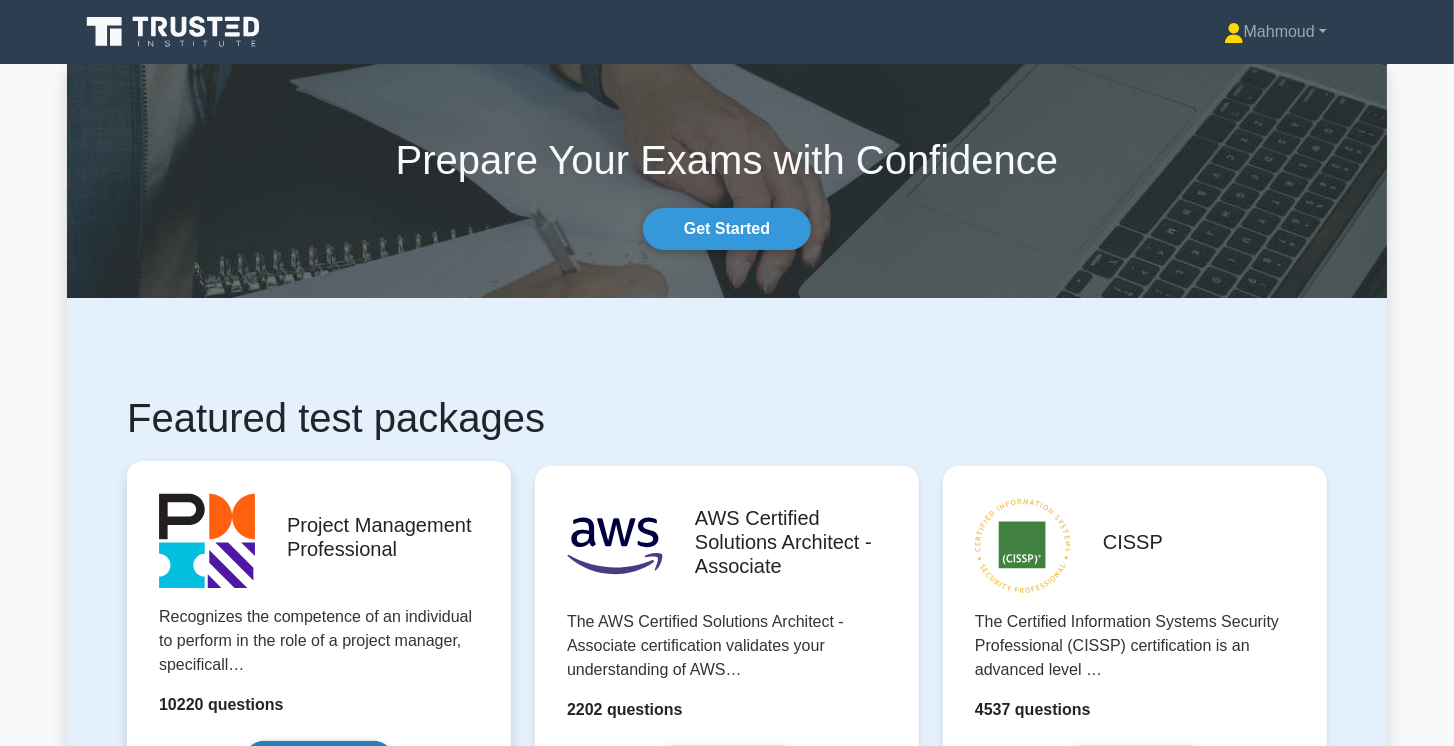 click on "Start practicing" at bounding box center [318, 762] 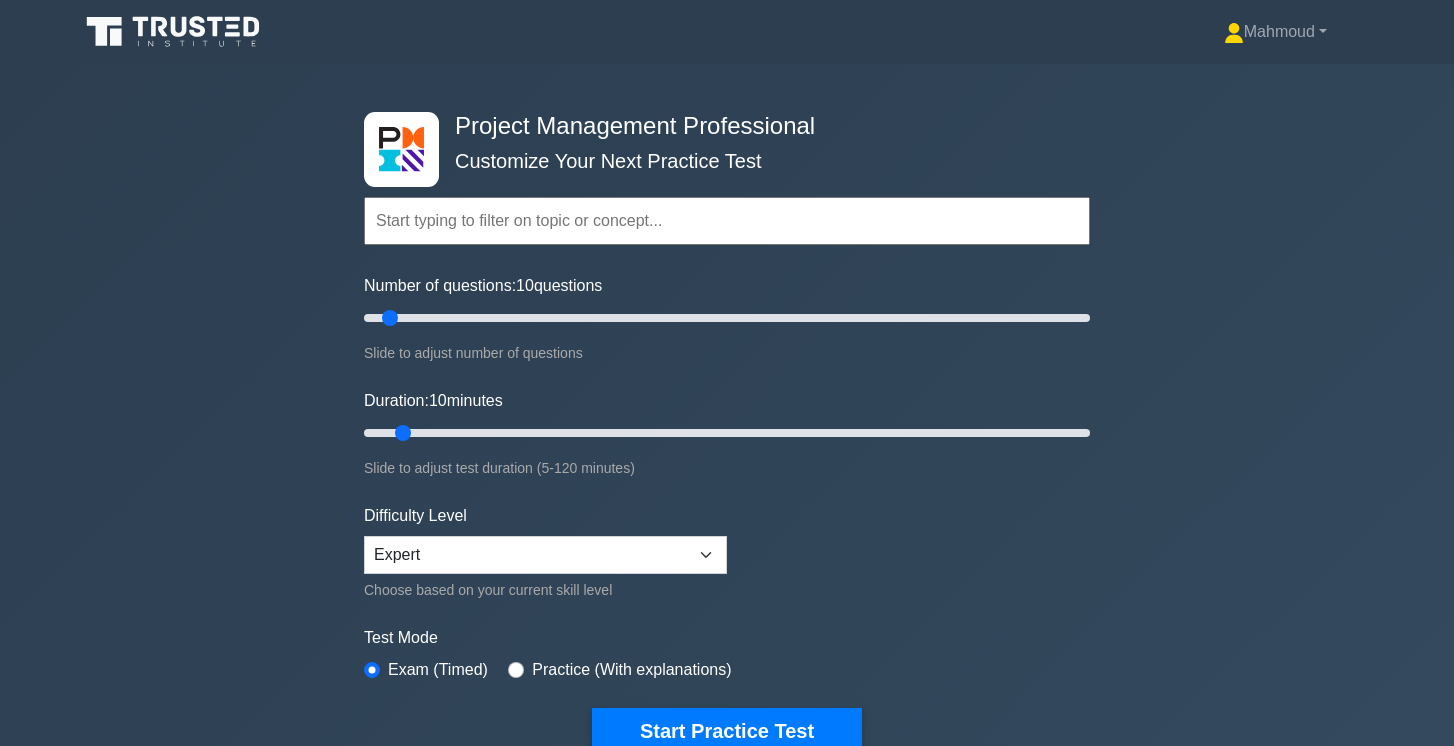 scroll, scrollTop: 0, scrollLeft: 0, axis: both 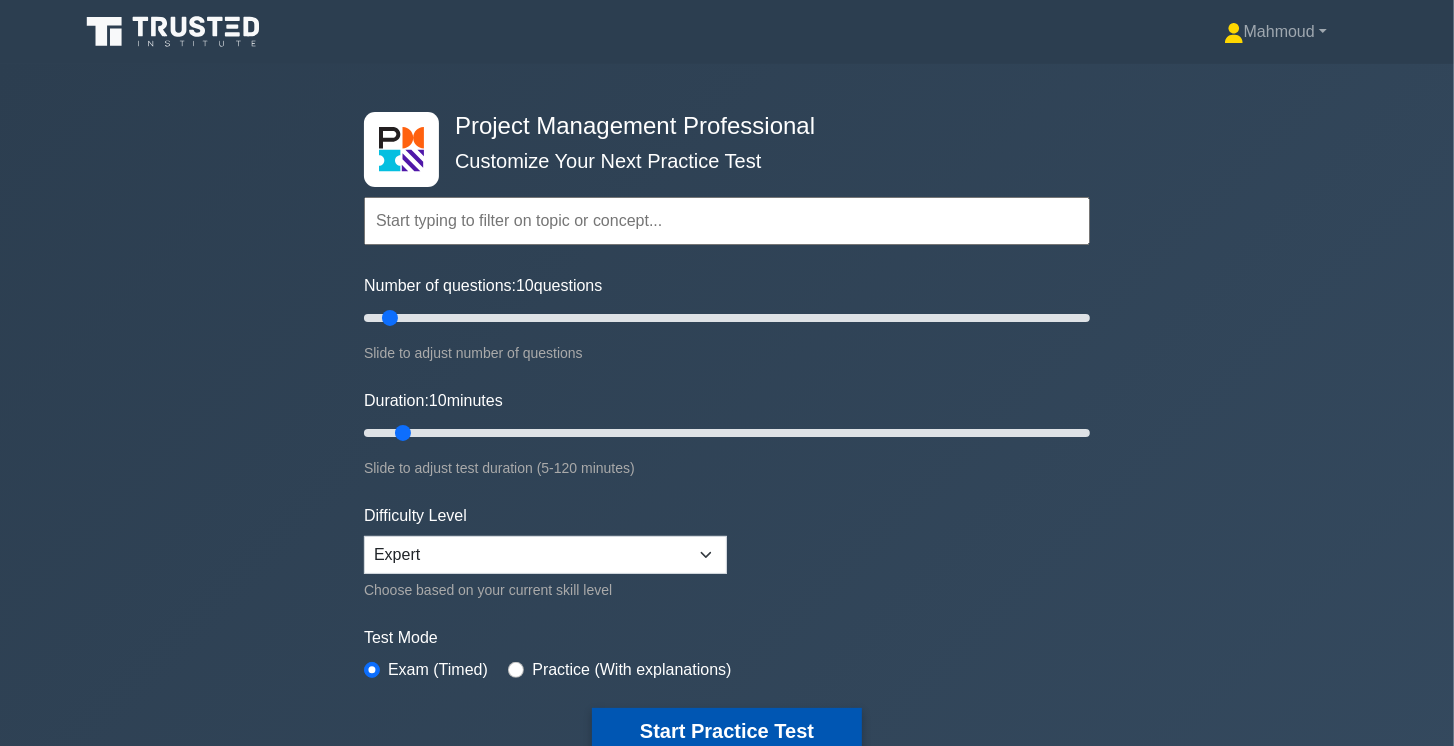 click on "Start Practice Test" at bounding box center (727, 731) 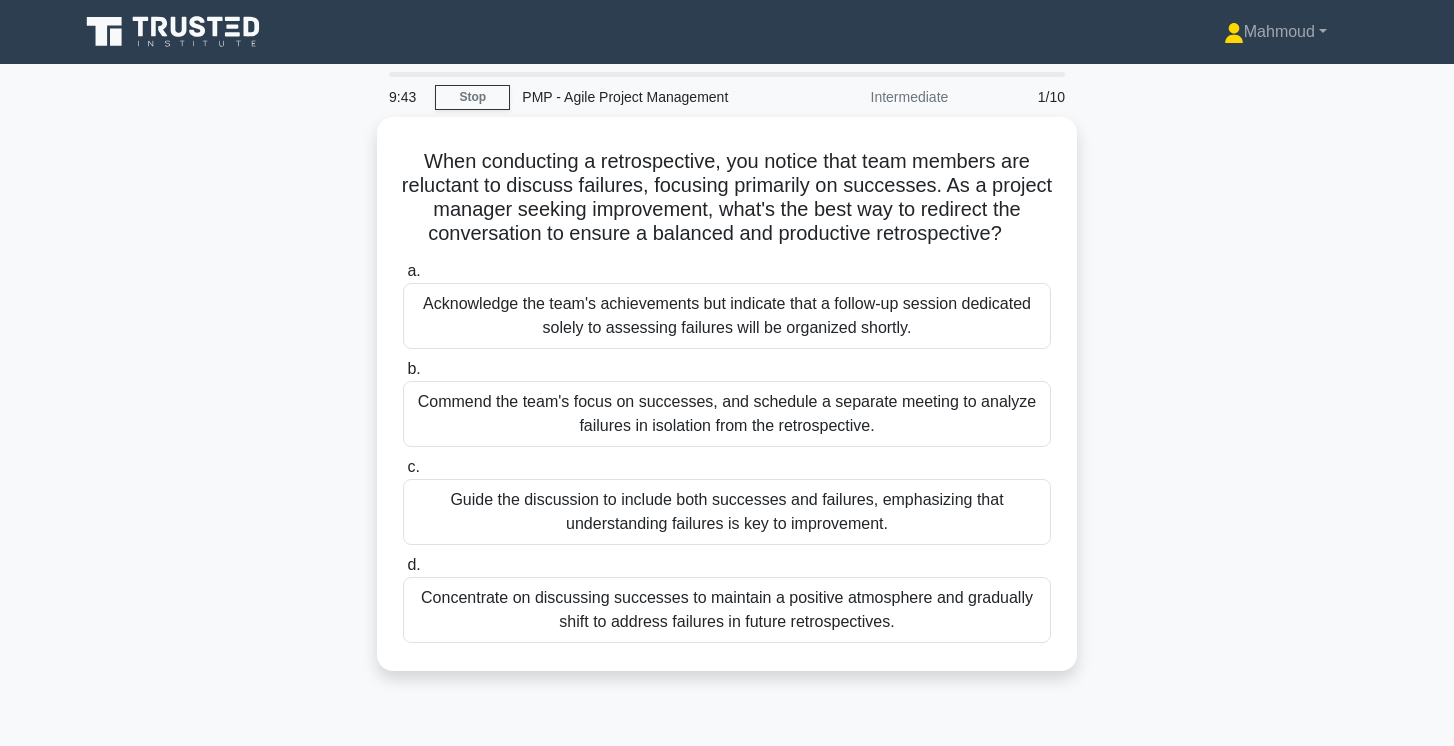 scroll, scrollTop: 0, scrollLeft: 0, axis: both 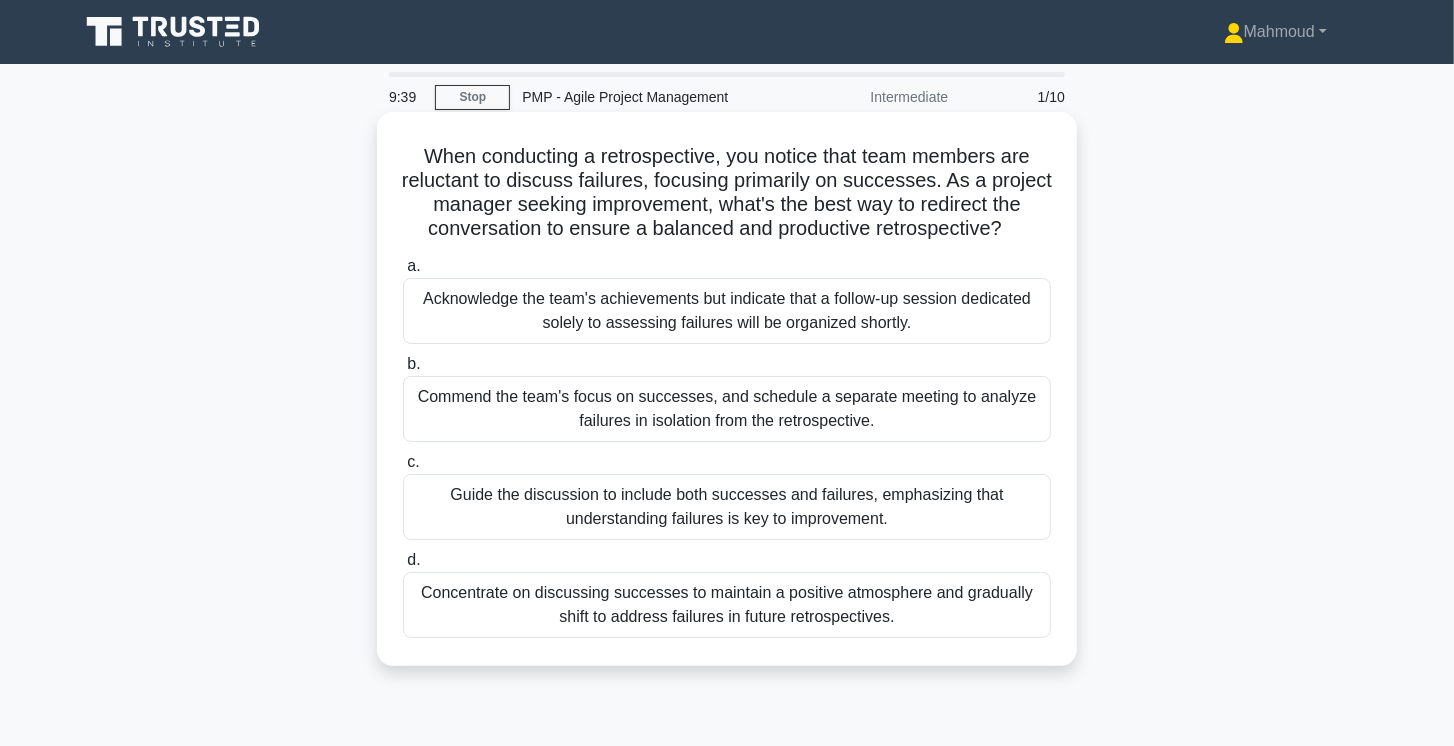 click on "Acknowledge the team's achievements but indicate that a follow-up session dedicated solely to assessing failures will be organized shortly." at bounding box center [727, 311] 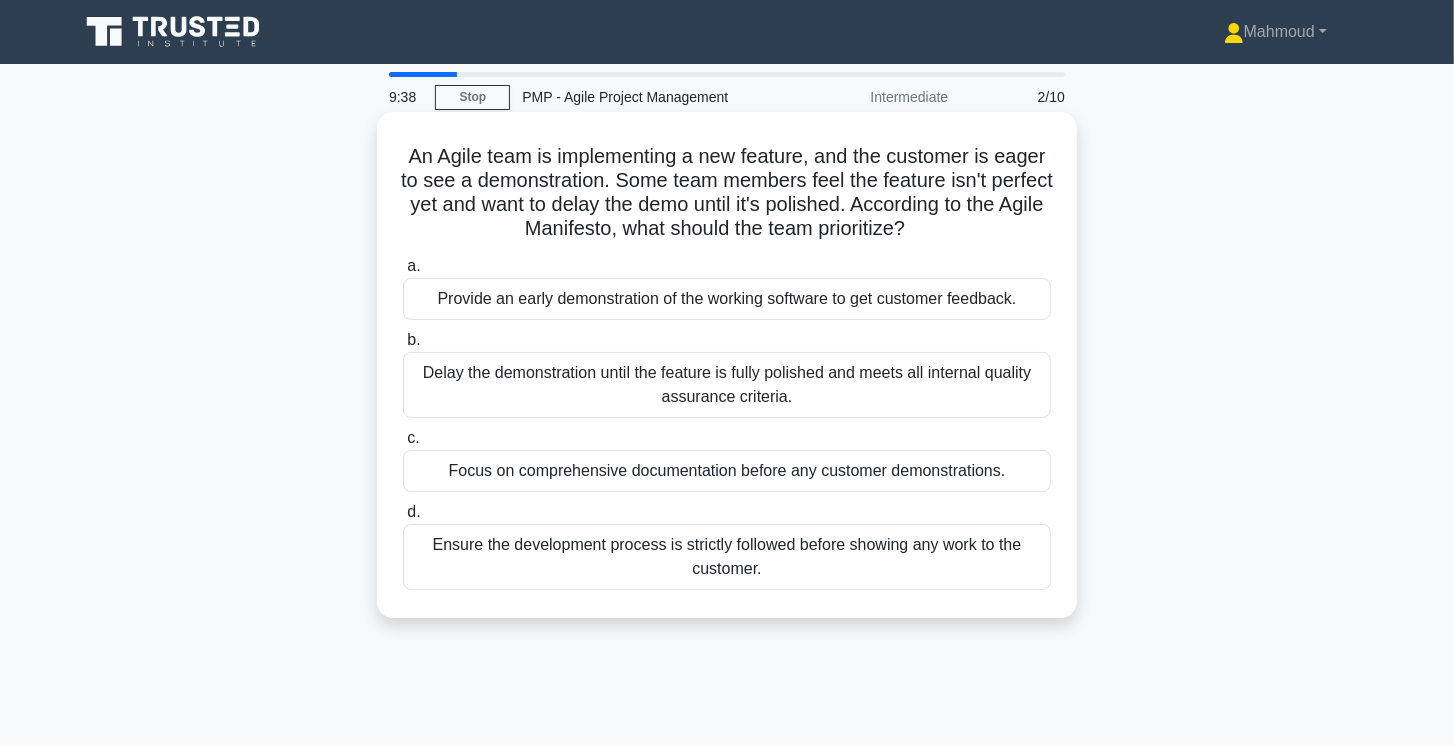 click on "b.
Delay the demonstration until the feature is fully polished and meets all internal quality assurance criteria." at bounding box center [727, 373] 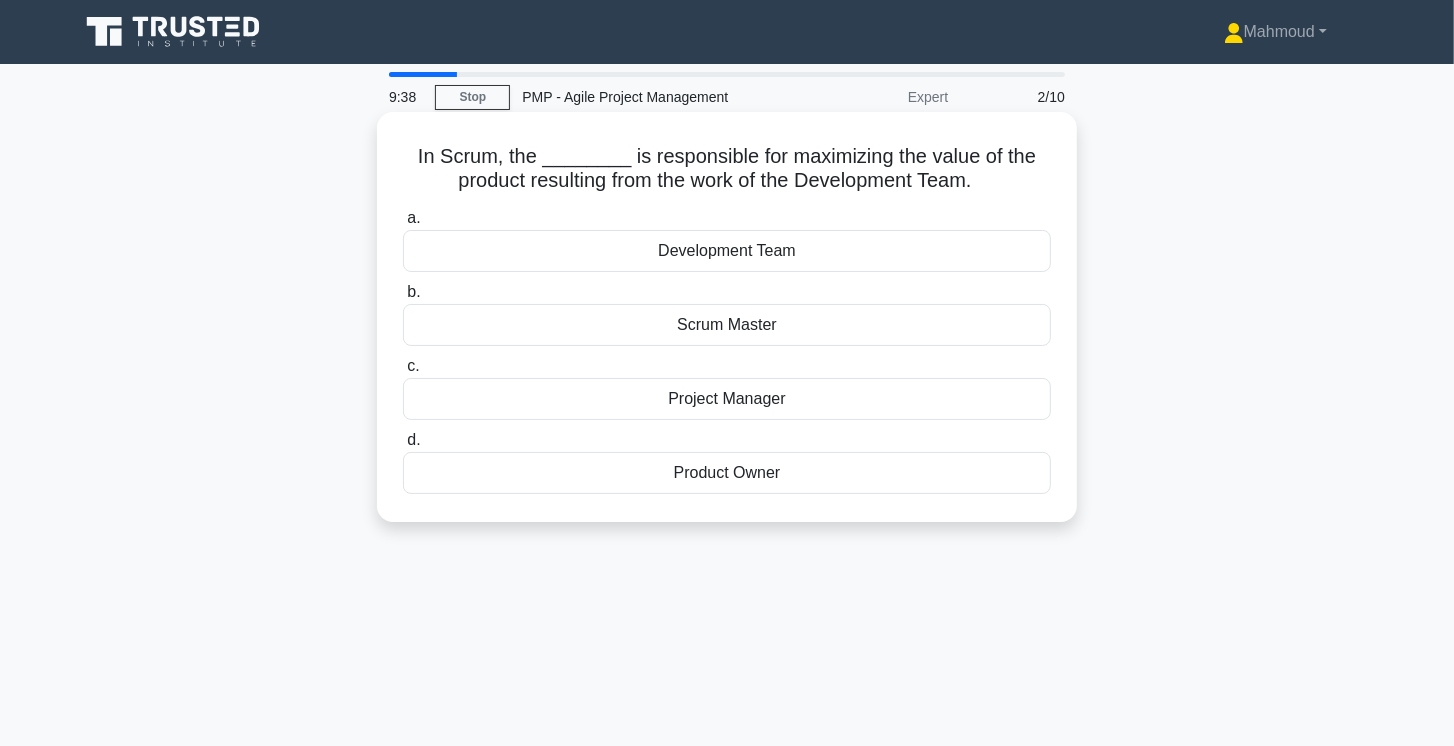 click on "Project Manager" at bounding box center (727, 399) 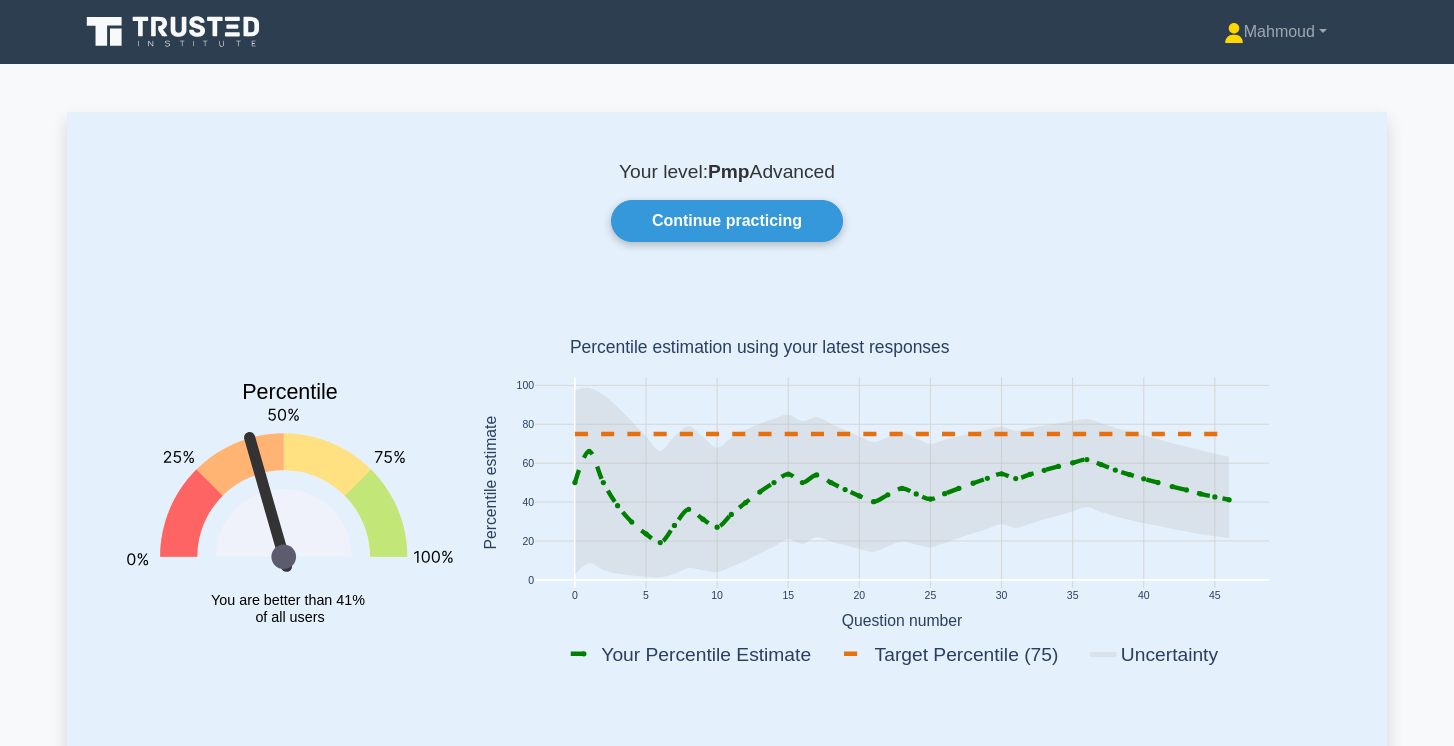scroll, scrollTop: 0, scrollLeft: 0, axis: both 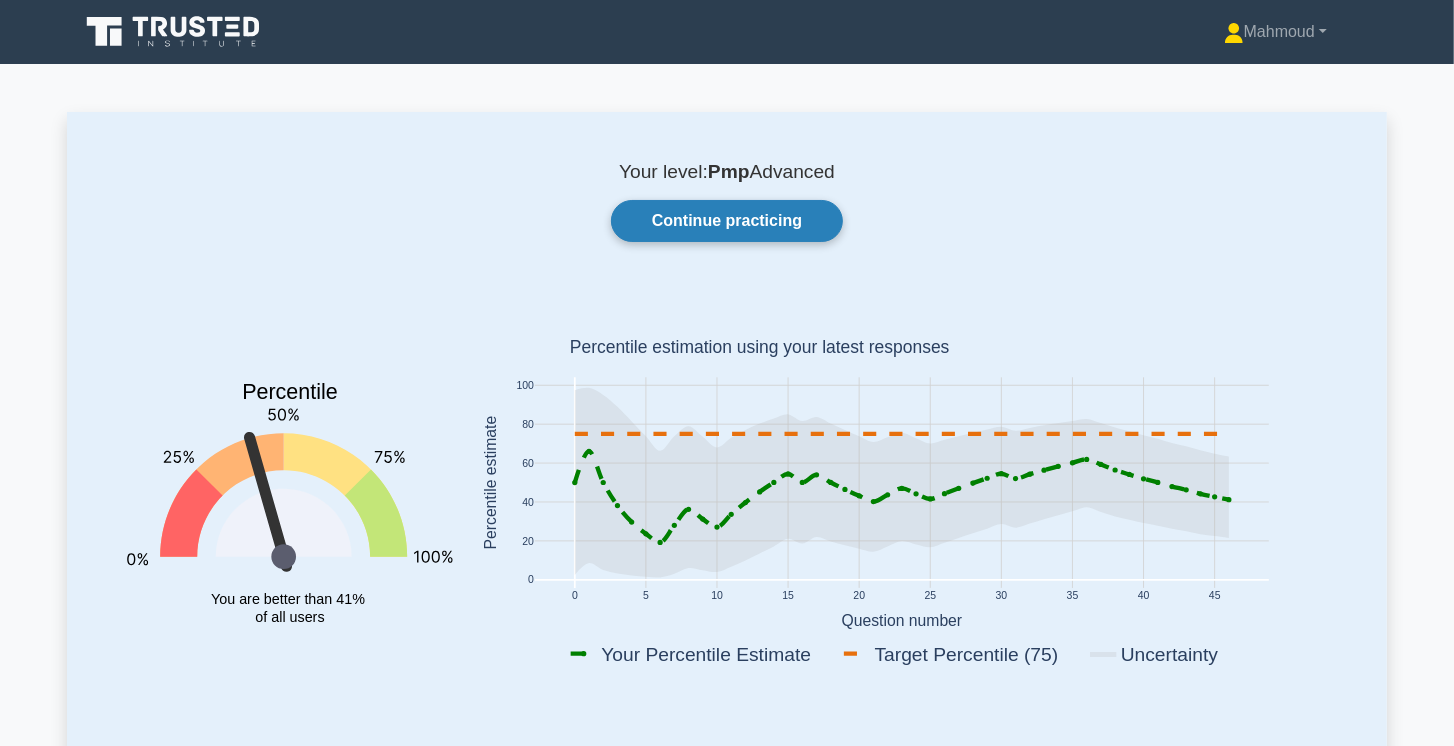 click on "Continue practicing" at bounding box center [727, 221] 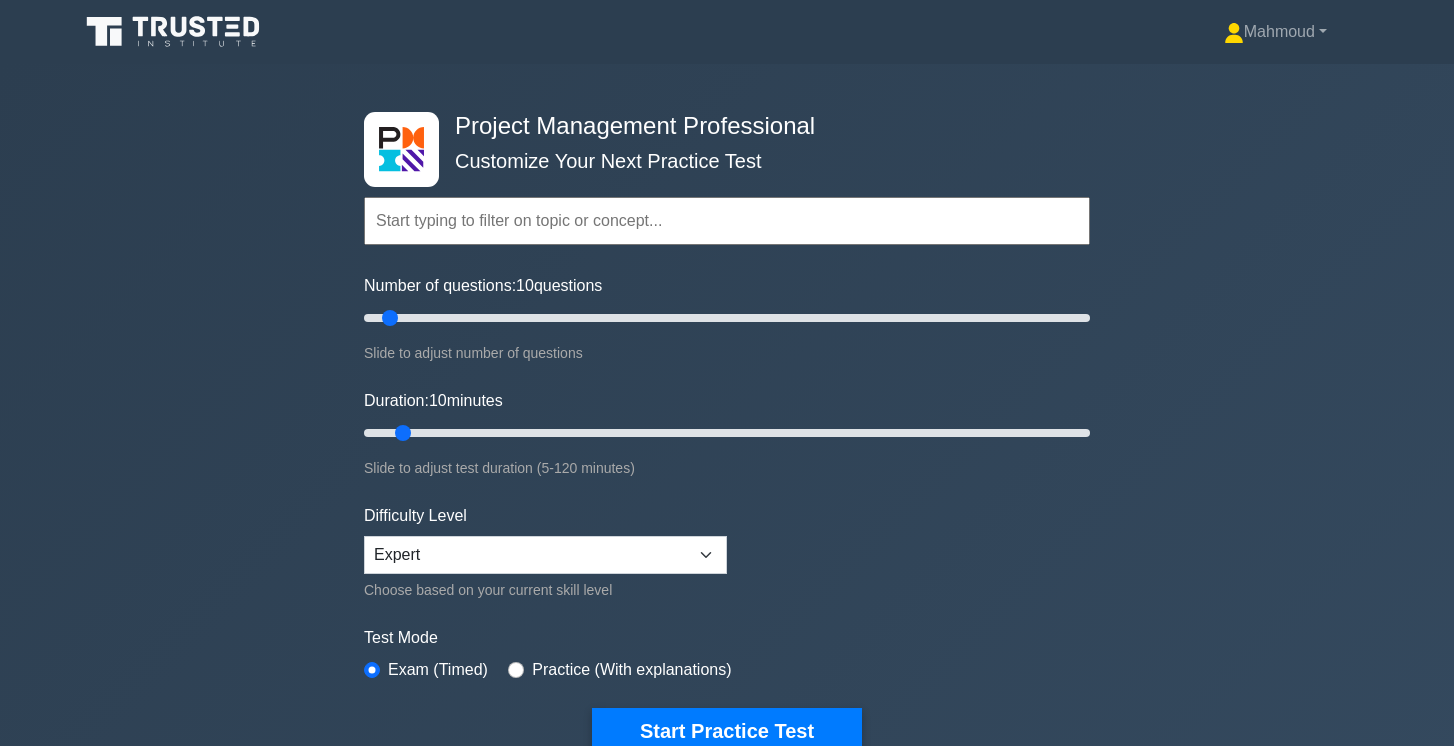 scroll, scrollTop: 0, scrollLeft: 0, axis: both 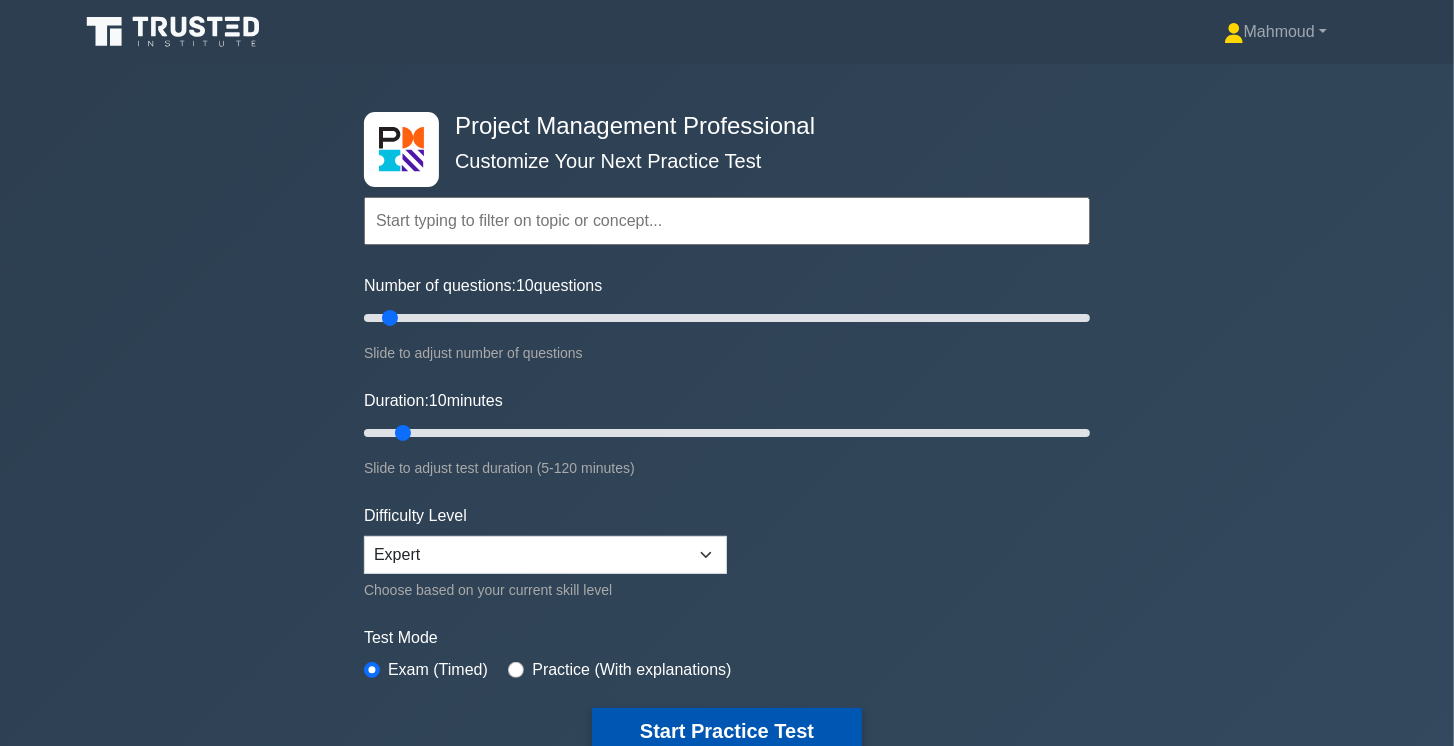 click on "Start Practice Test" at bounding box center (727, 731) 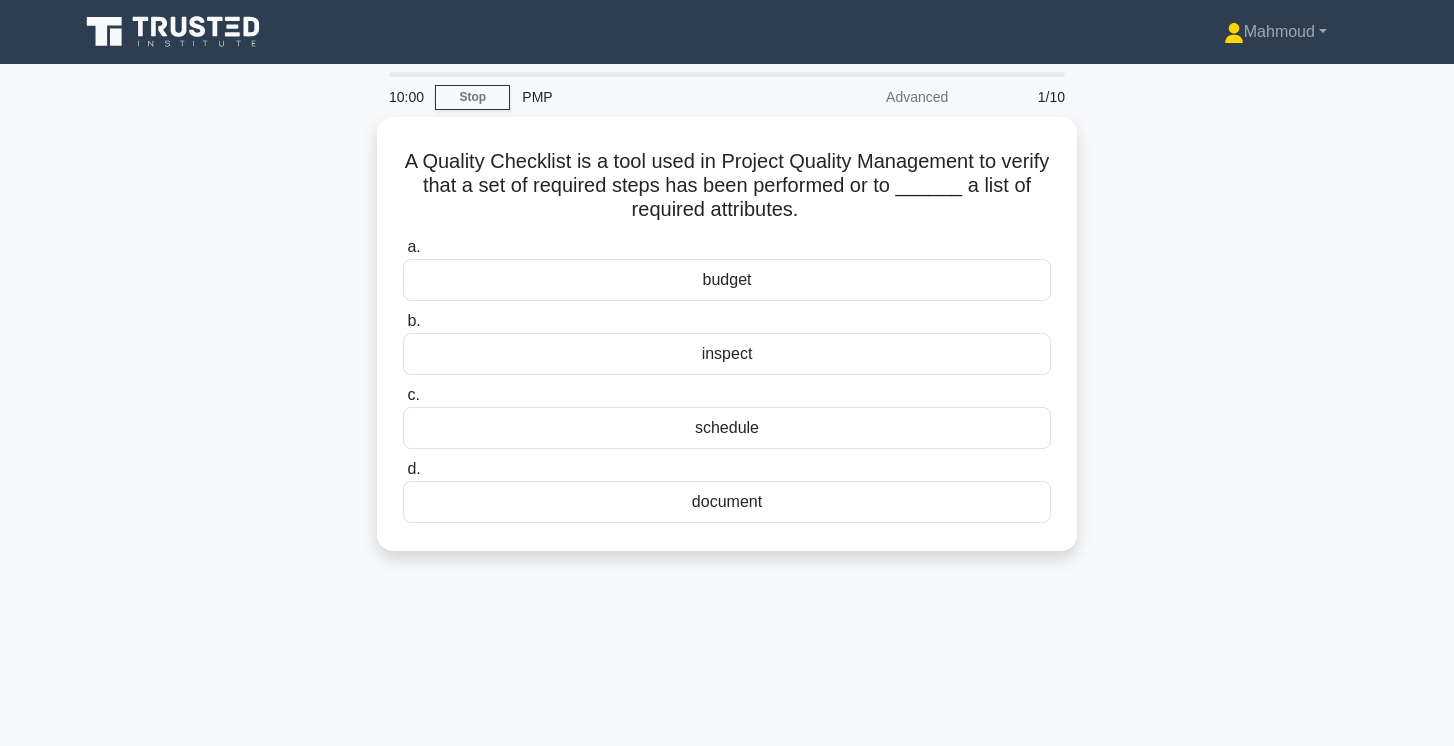 scroll, scrollTop: 0, scrollLeft: 0, axis: both 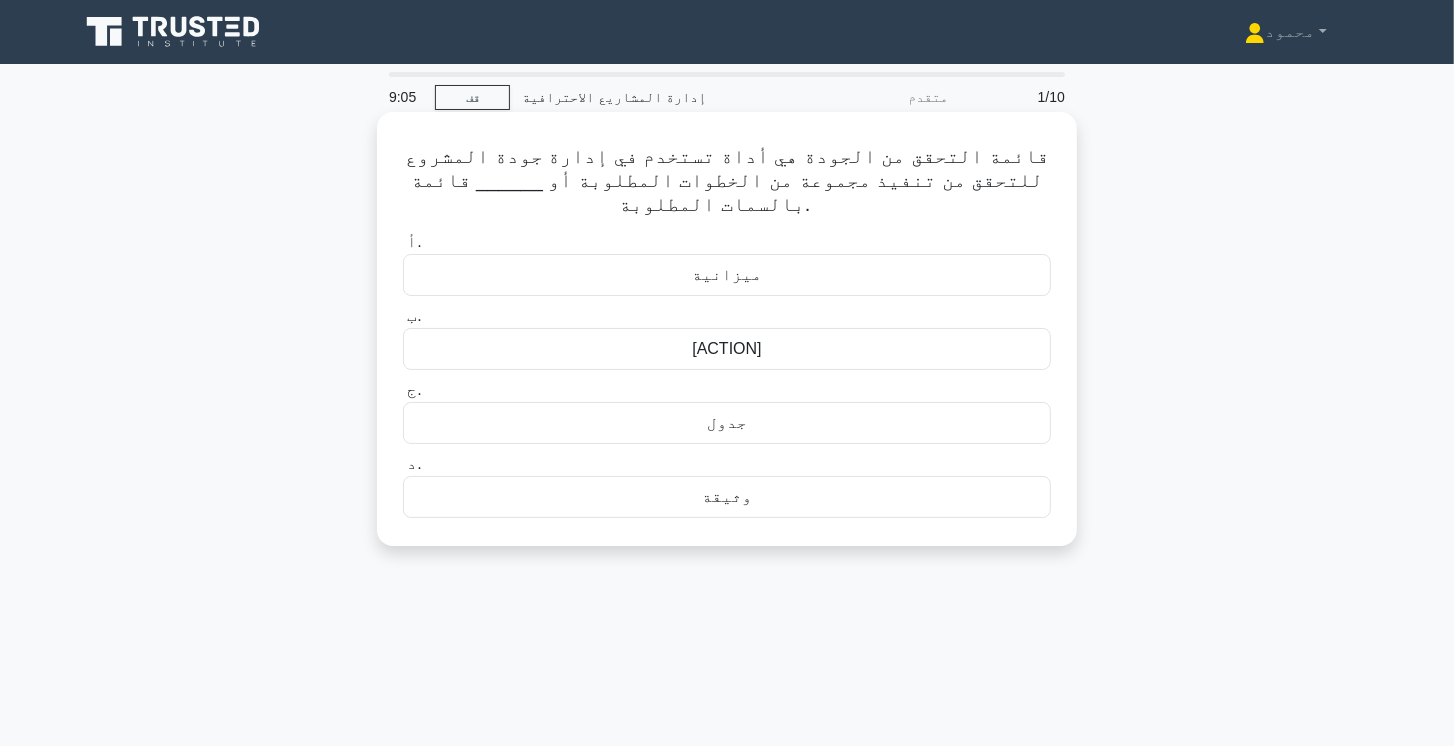 click on "فحص" at bounding box center (727, 349) 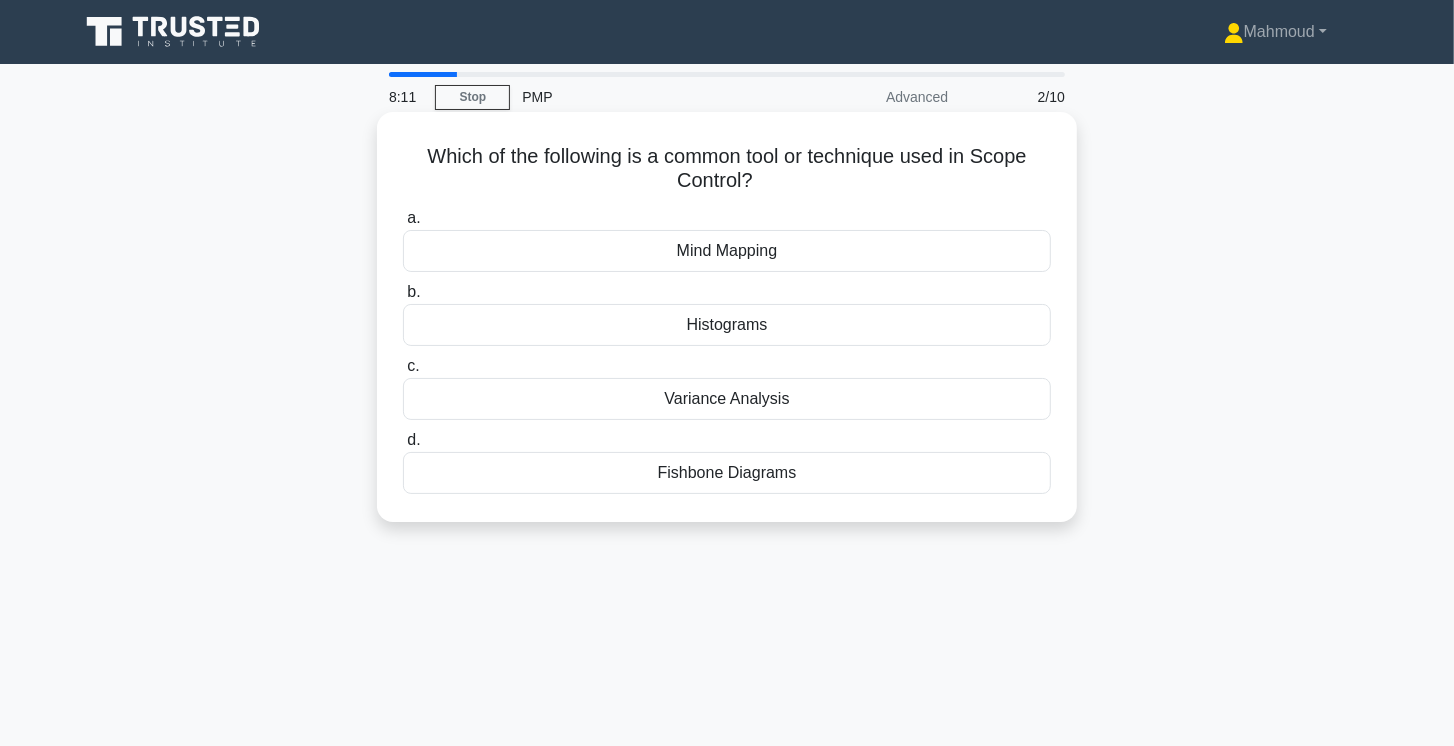 click on "Fishbone Diagrams" at bounding box center [727, 473] 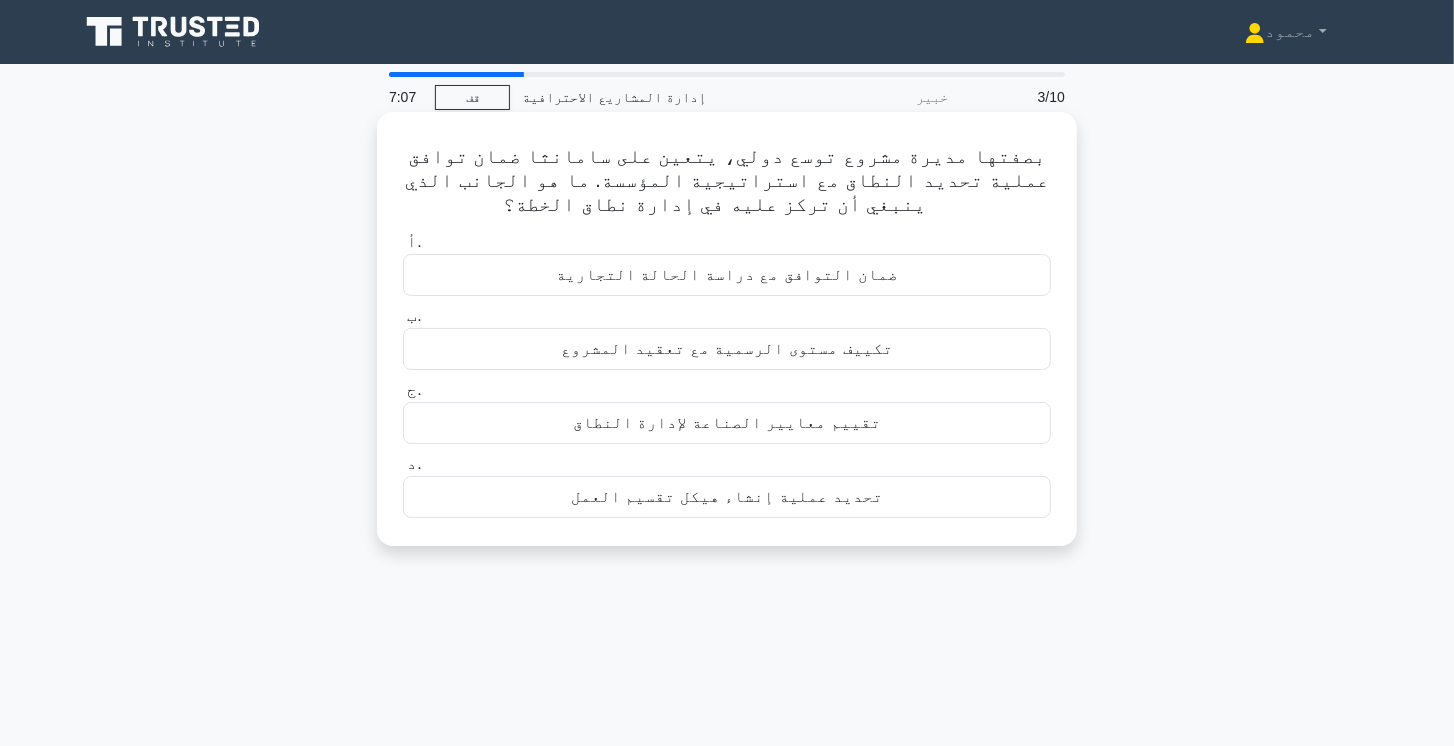 click on "ضمان التوافق مع دراسة الحالة التجارية" at bounding box center (727, 274) 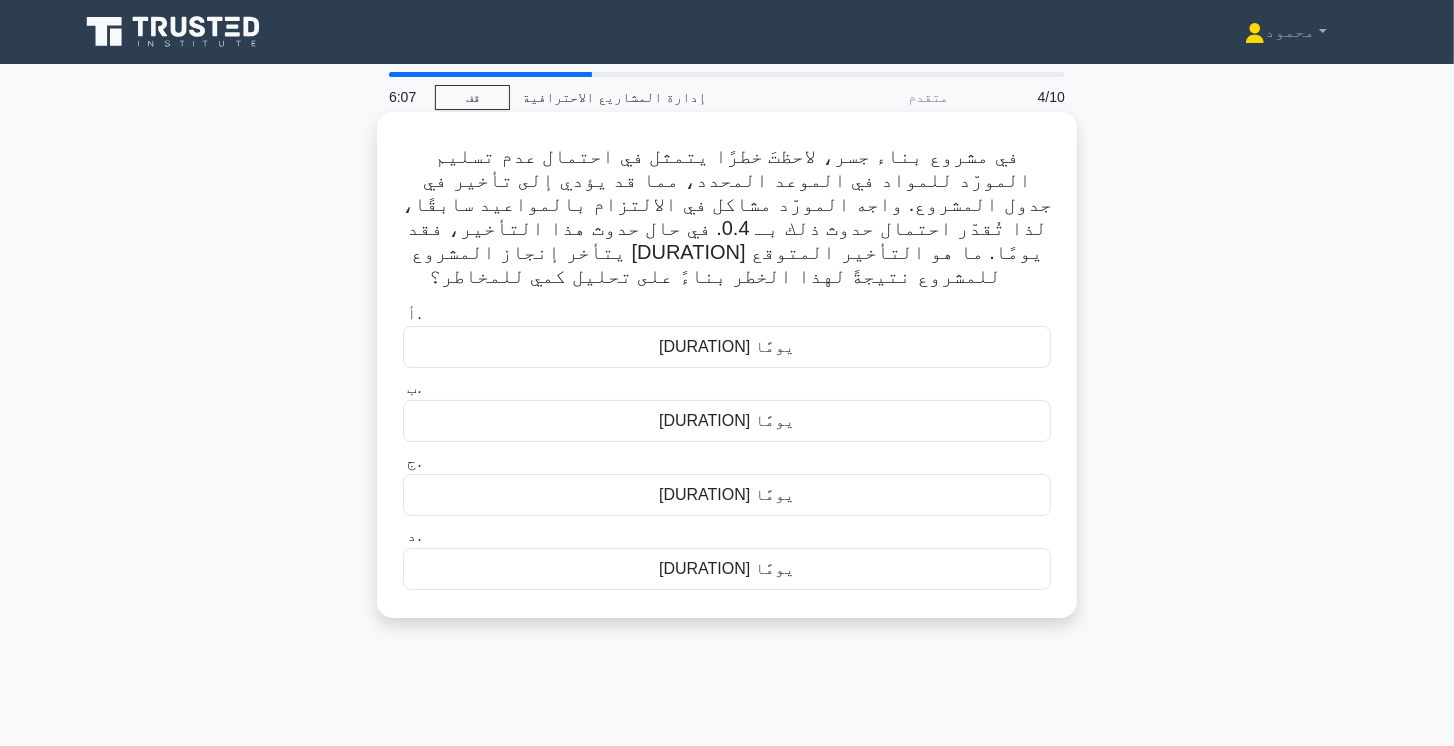 click on "20 يومًا" at bounding box center (727, 569) 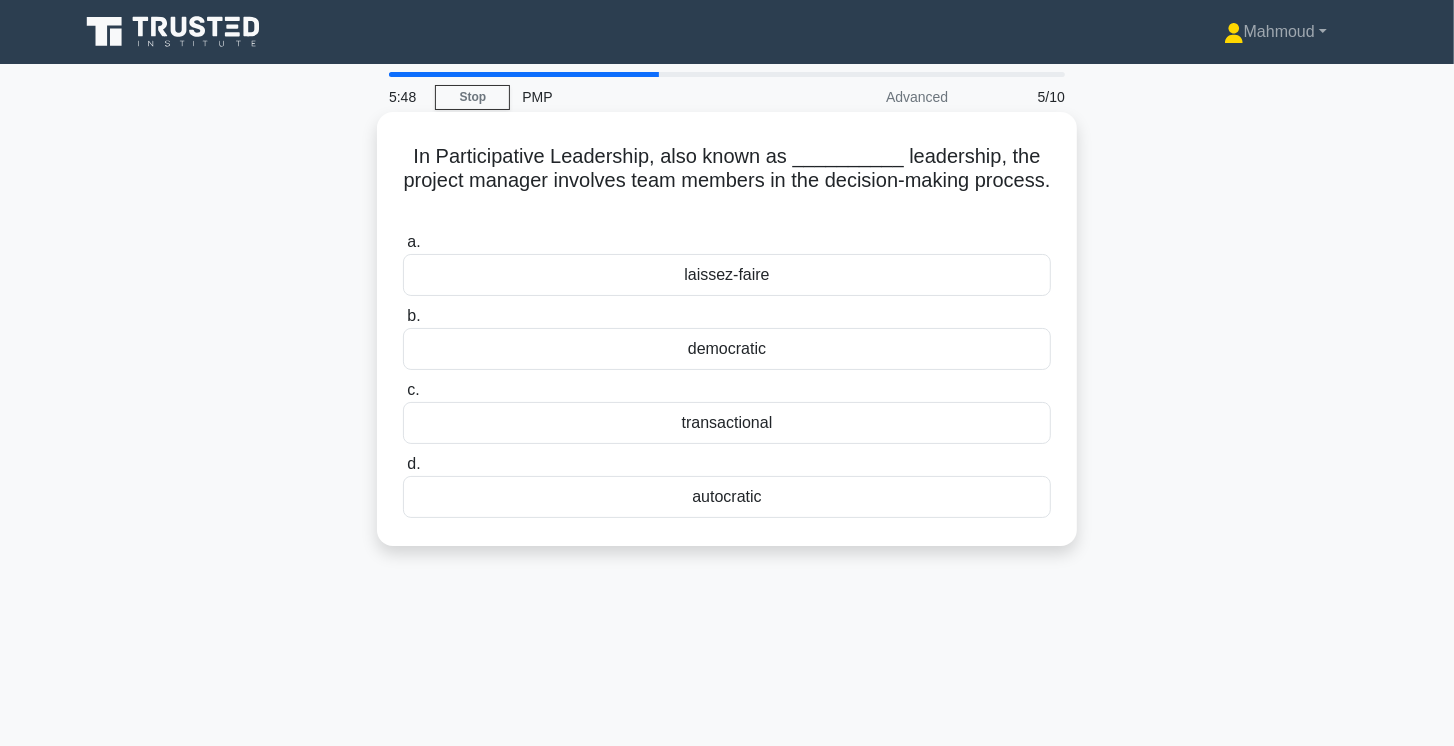 click on "democratic" at bounding box center [727, 349] 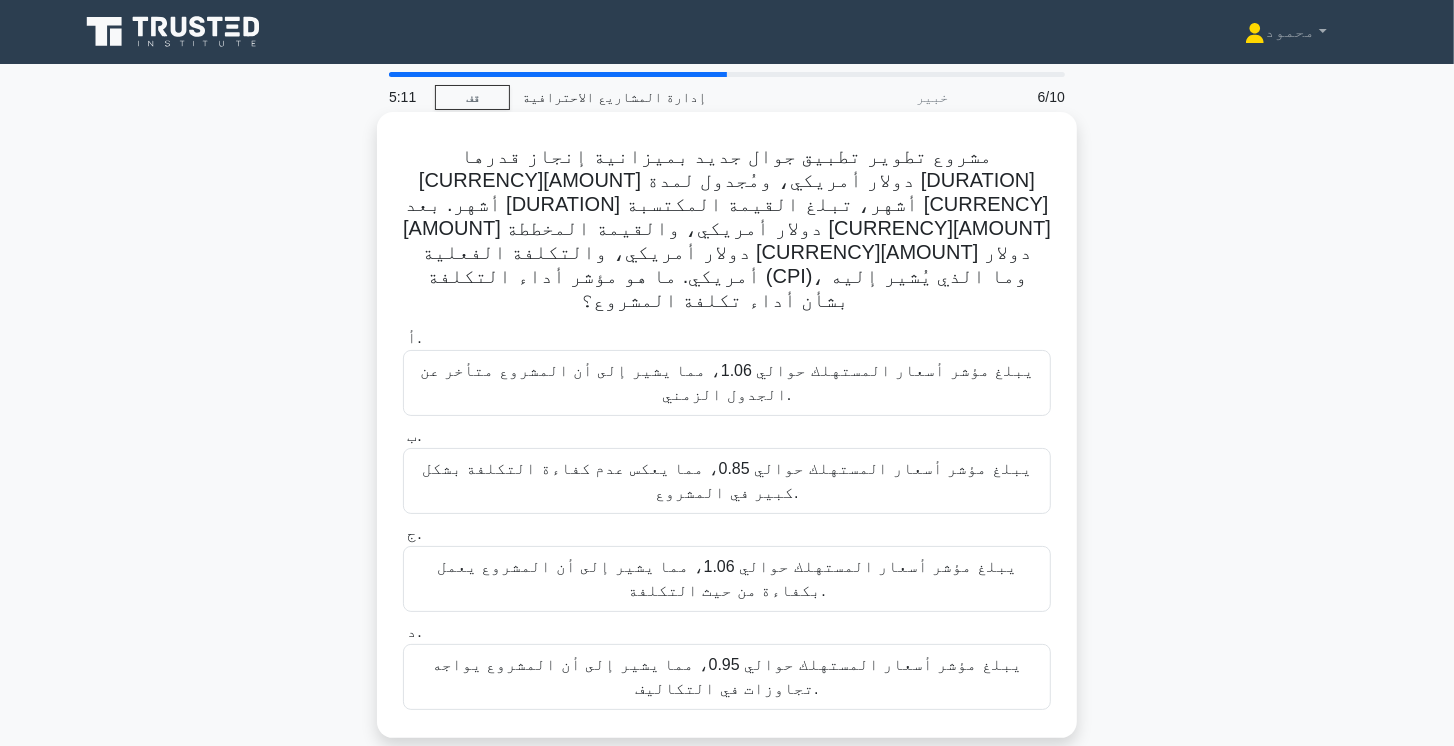 click on "يبلغ مؤشر أسعار المستهلك حوالي 1.06، مما يشير إلى أن المشروع يعمل بكفاءة من حيث التكلفة." at bounding box center (727, 578) 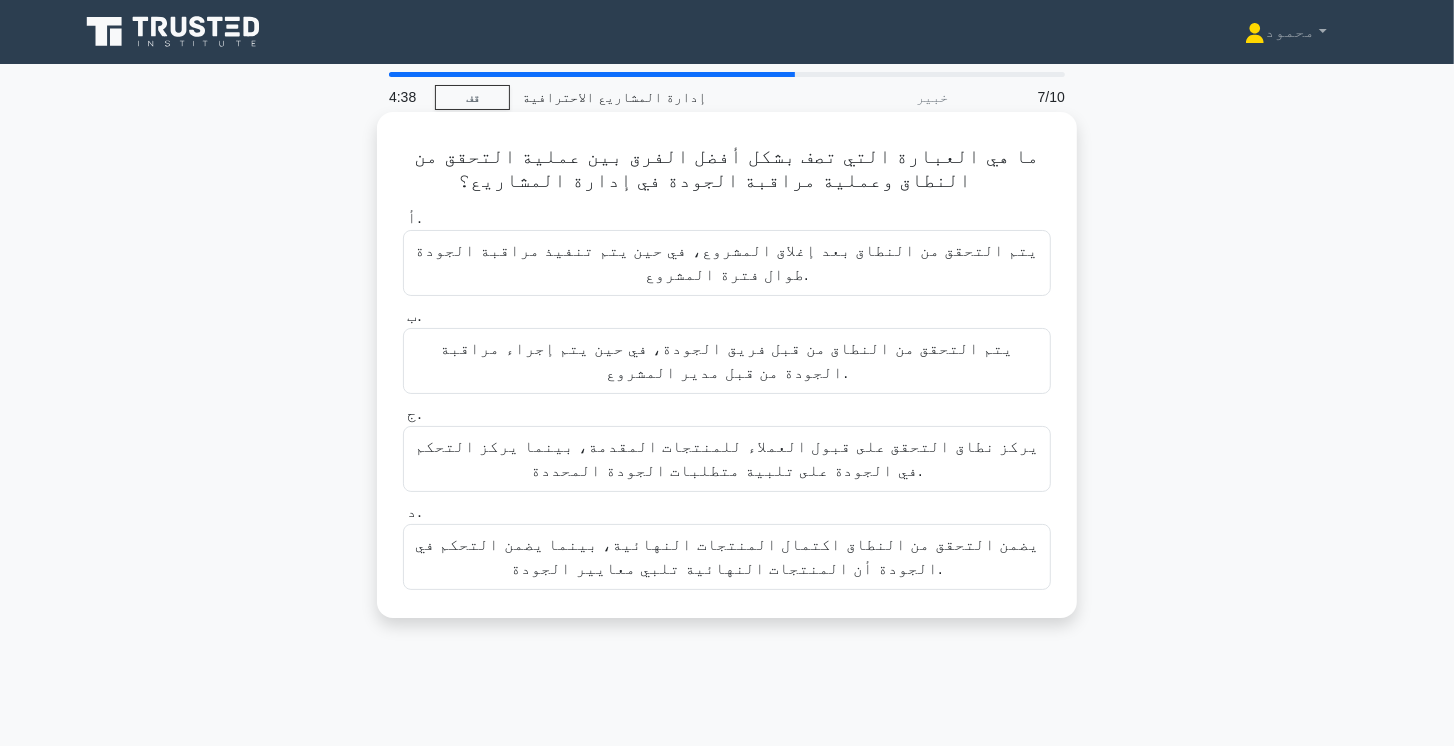 click on "يركز نطاق التحقق على قبول العملاء للمنتجات المقدمة، بينما يركز التحكم في الجودة على تلبية متطلبات الجودة المحددة." at bounding box center (727, 459) 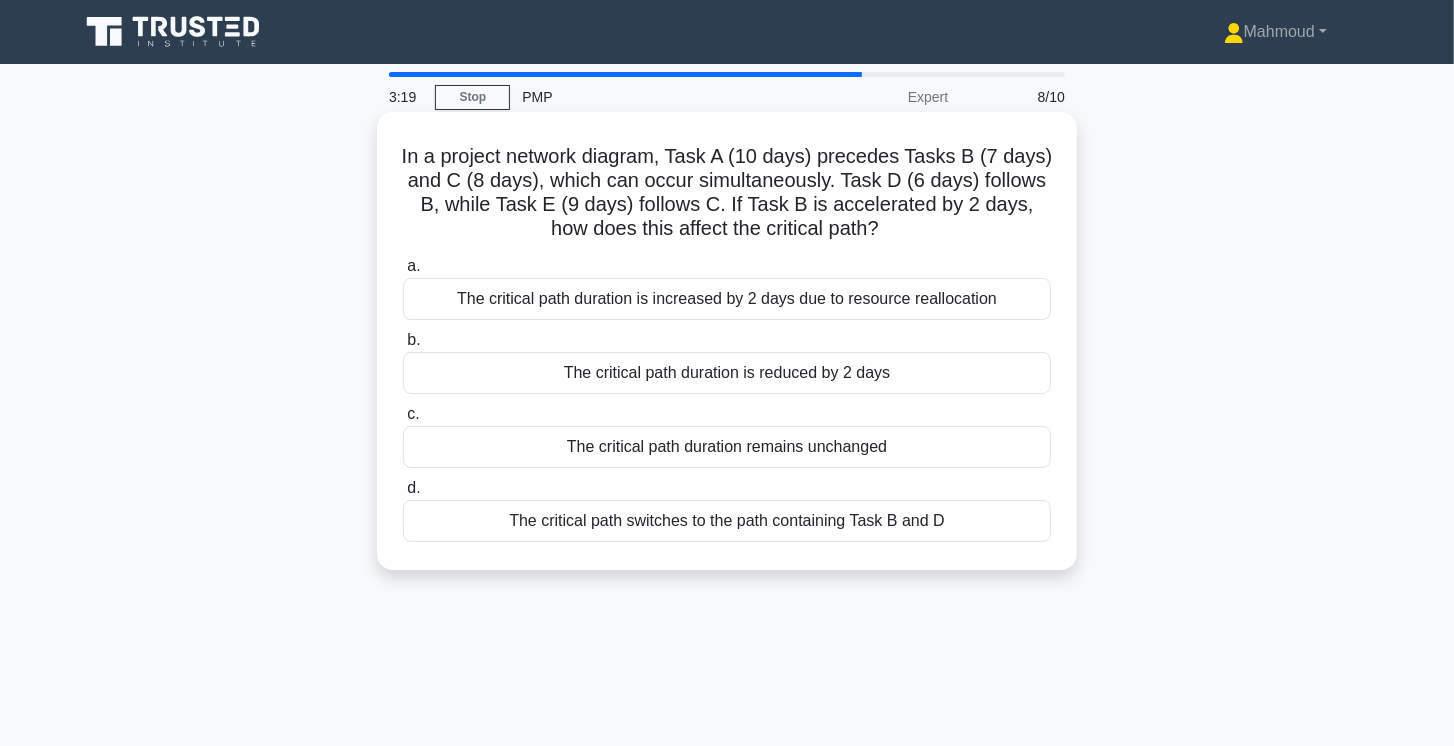 click on "The critical path duration remains unchanged" at bounding box center (727, 447) 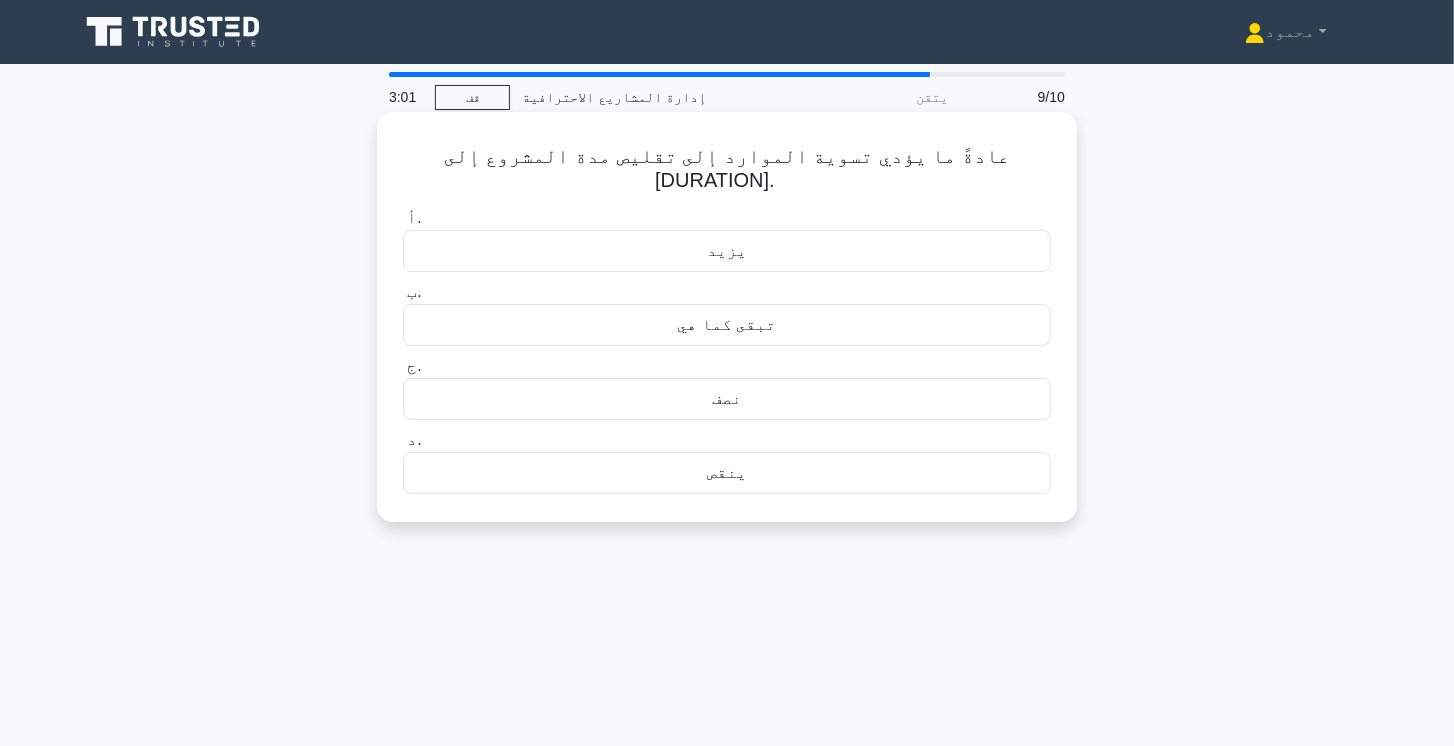 click on "يزيد" at bounding box center [727, 251] 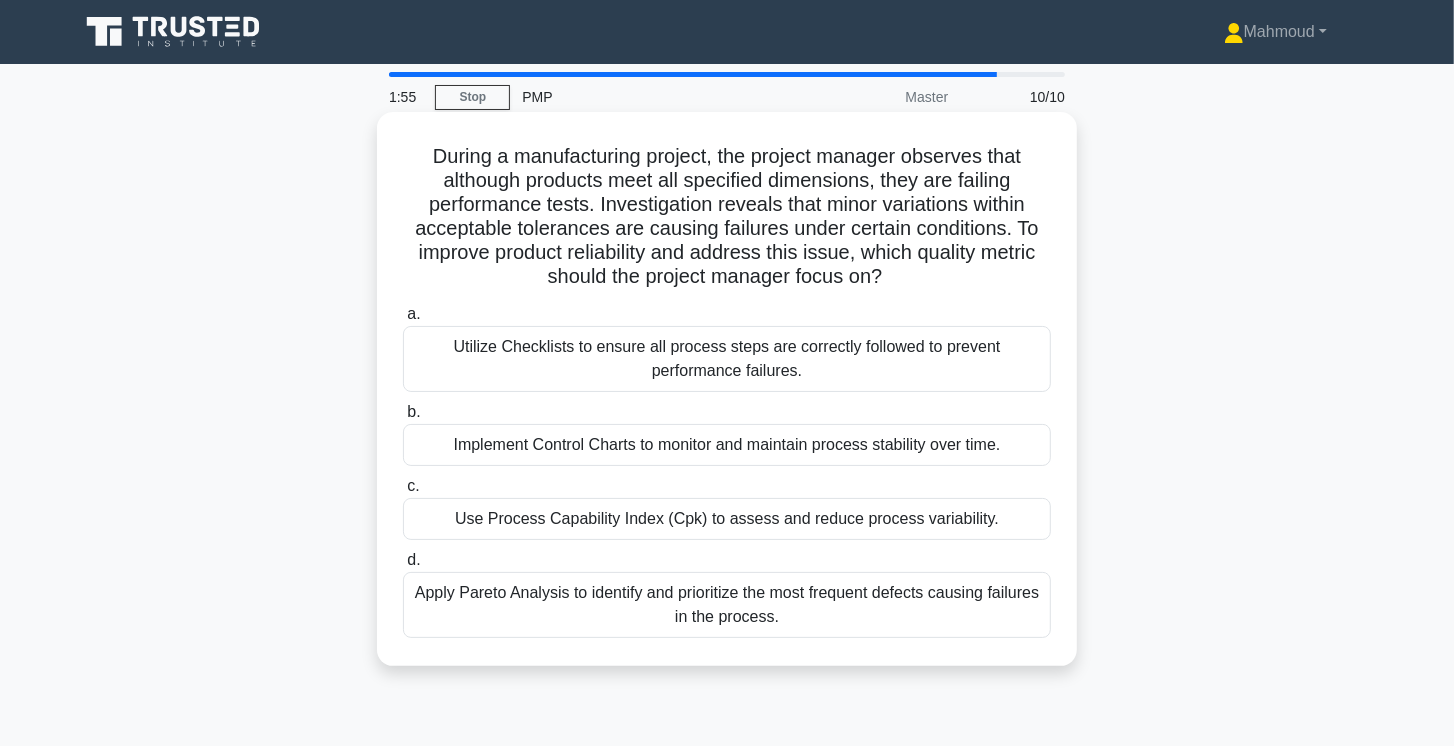 click on "Utilize Checklists to ensure all process steps are correctly followed to prevent performance failures." at bounding box center [727, 359] 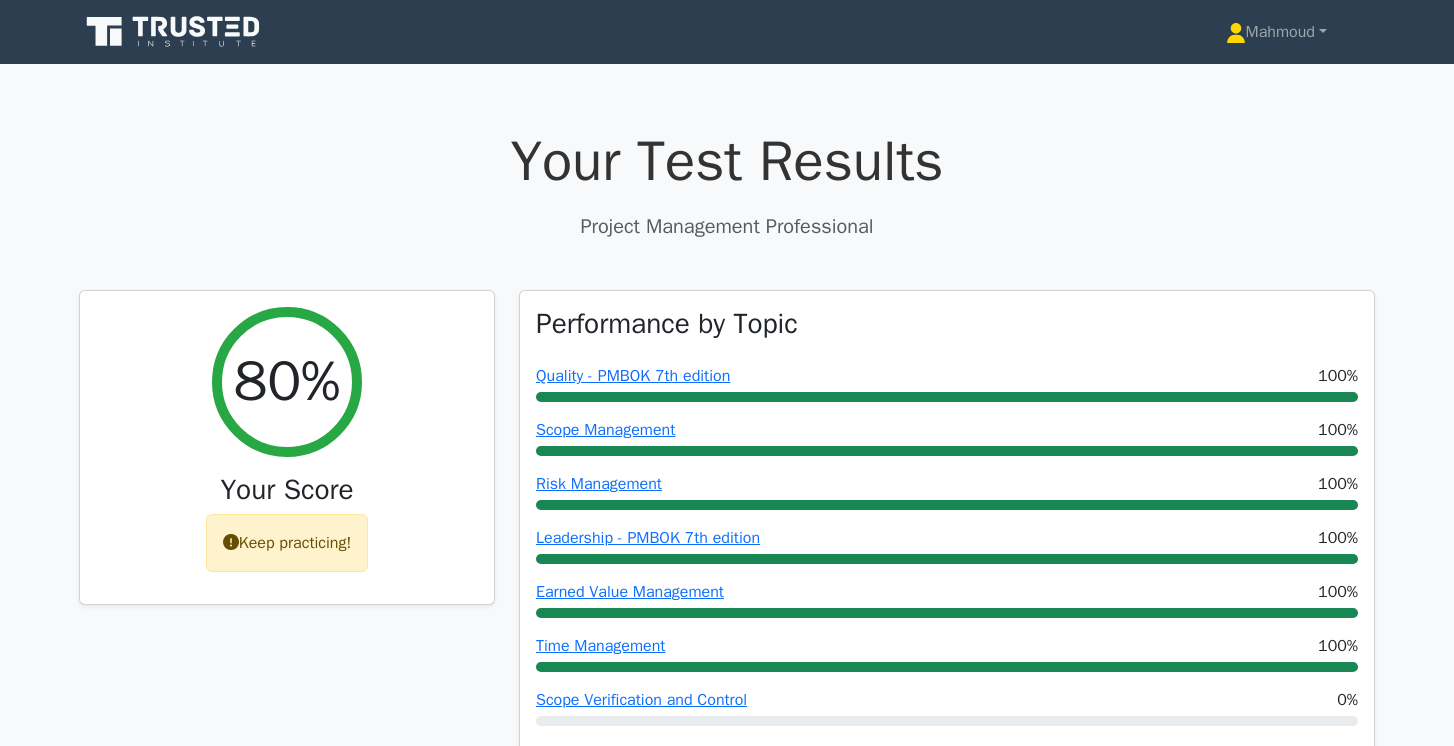 scroll, scrollTop: 0, scrollLeft: 0, axis: both 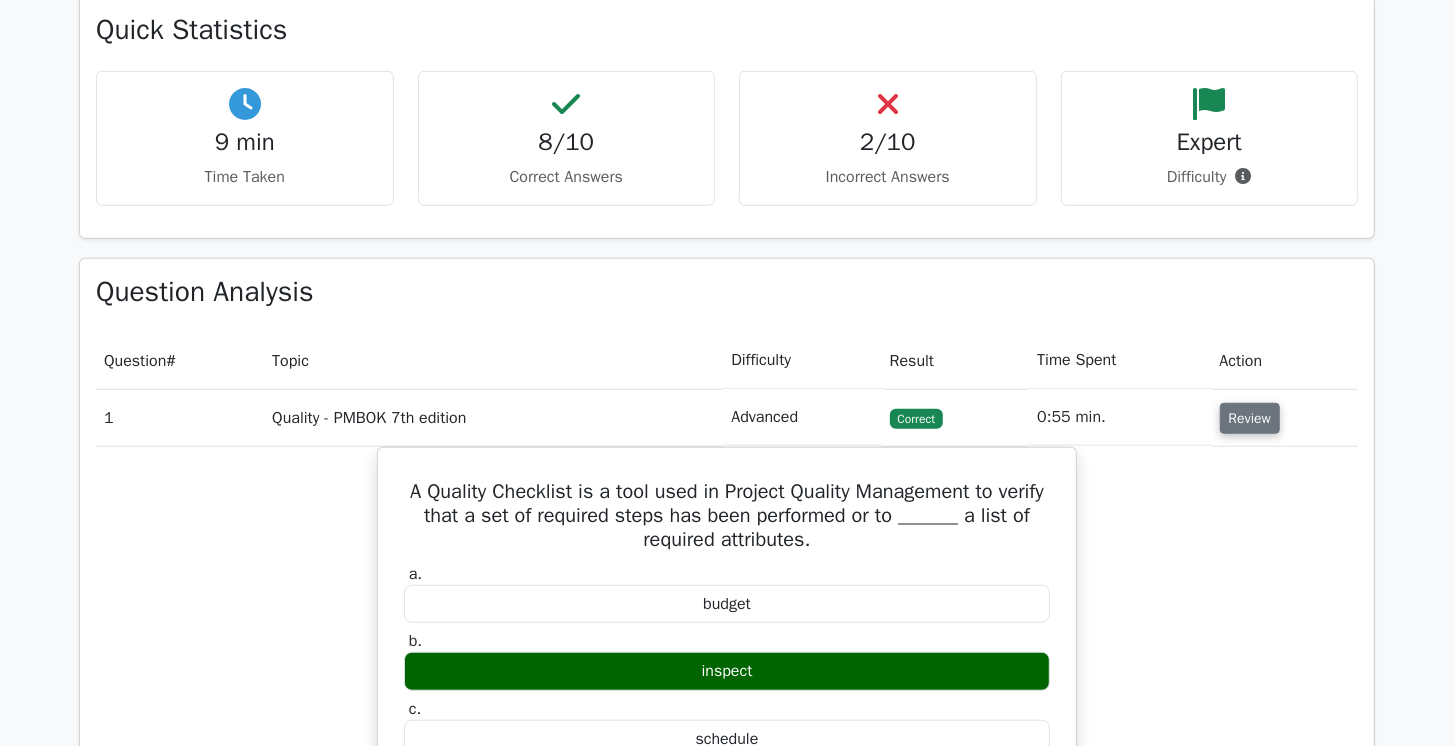 click on "Review" at bounding box center (1250, 418) 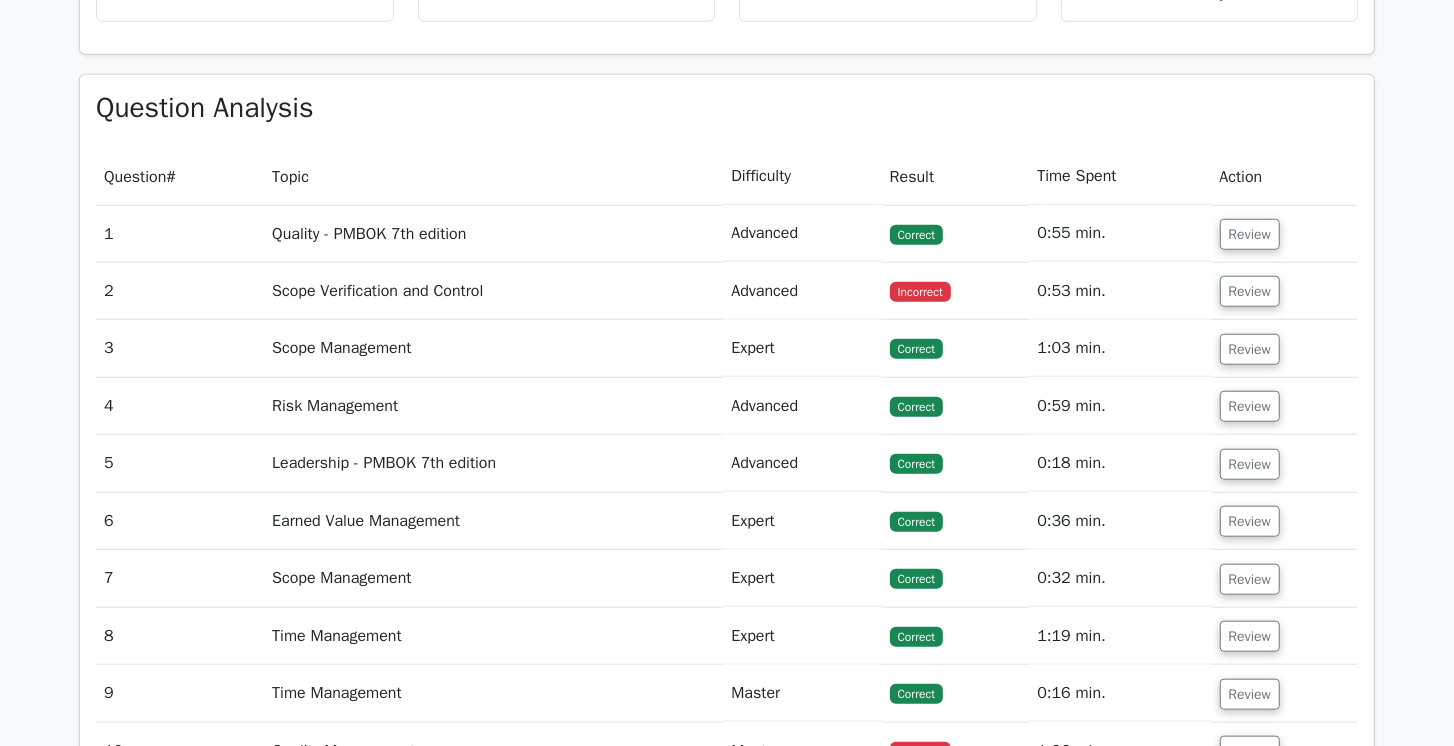 scroll, scrollTop: 1184, scrollLeft: 0, axis: vertical 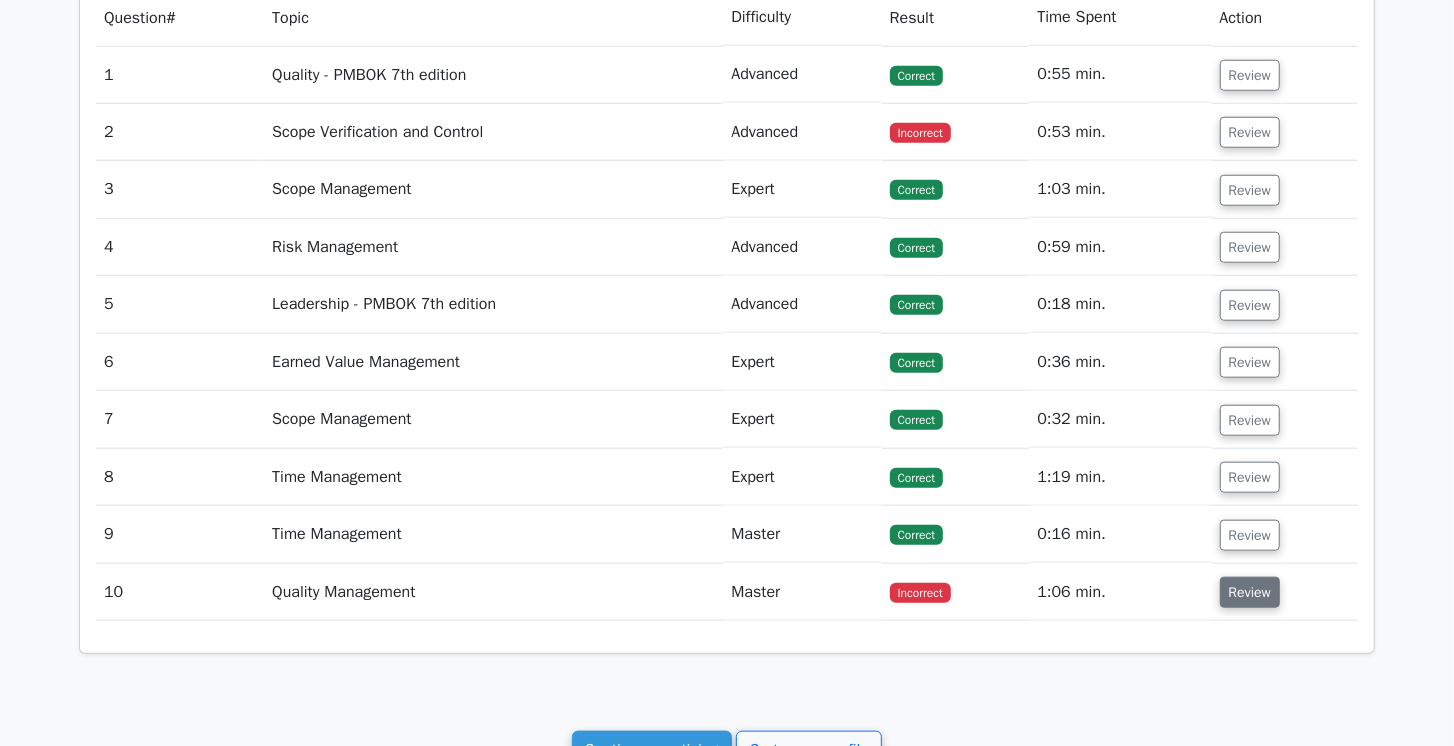 click on "Review" at bounding box center [1250, 592] 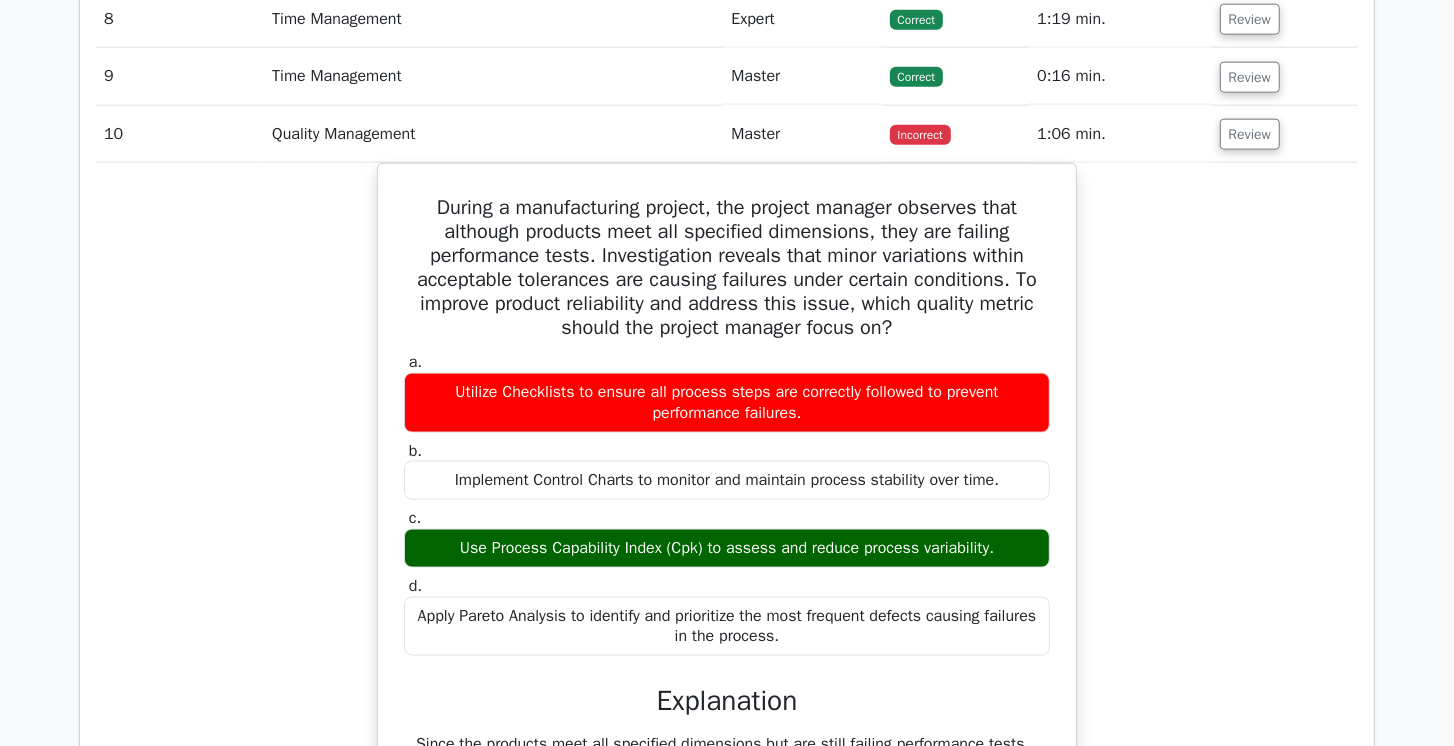 scroll, scrollTop: 1813, scrollLeft: 0, axis: vertical 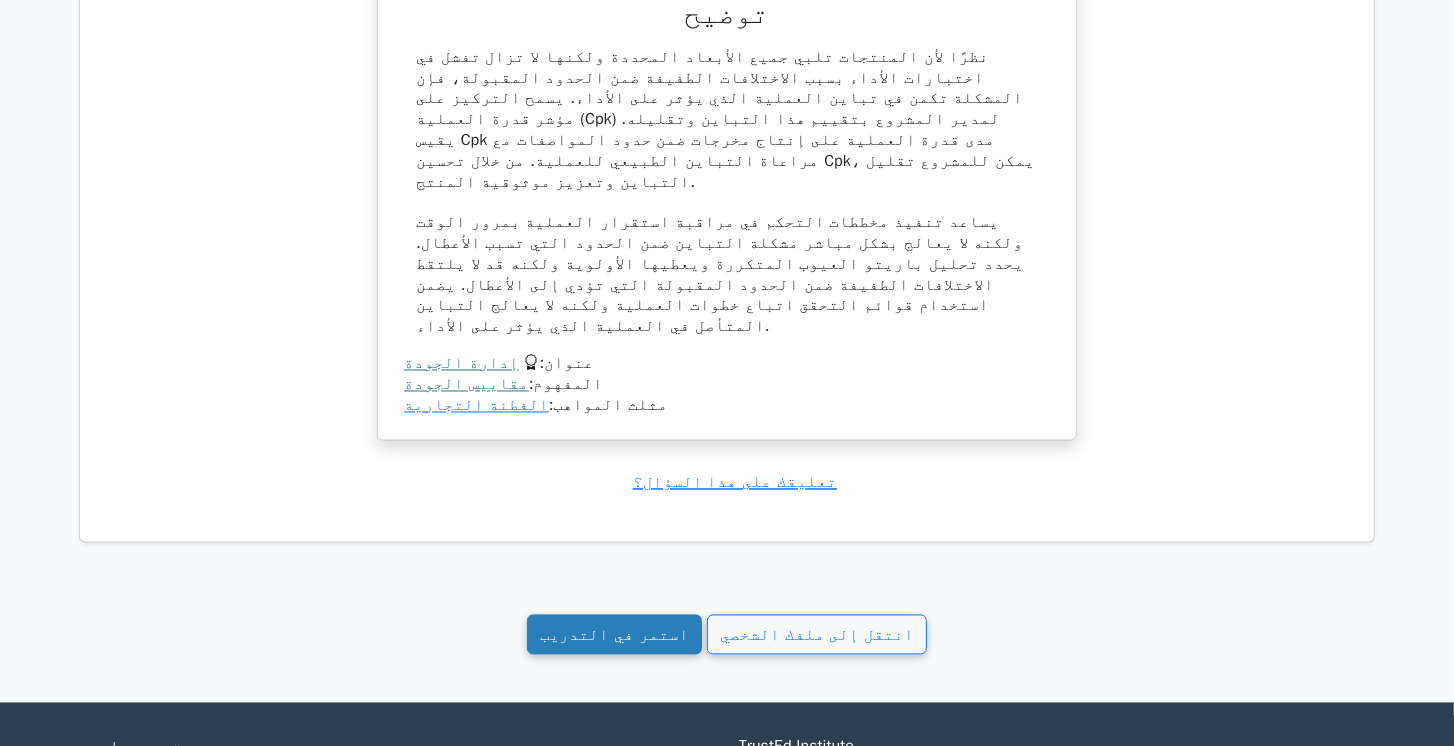 click on "استمر في التدريب" at bounding box center (615, 636) 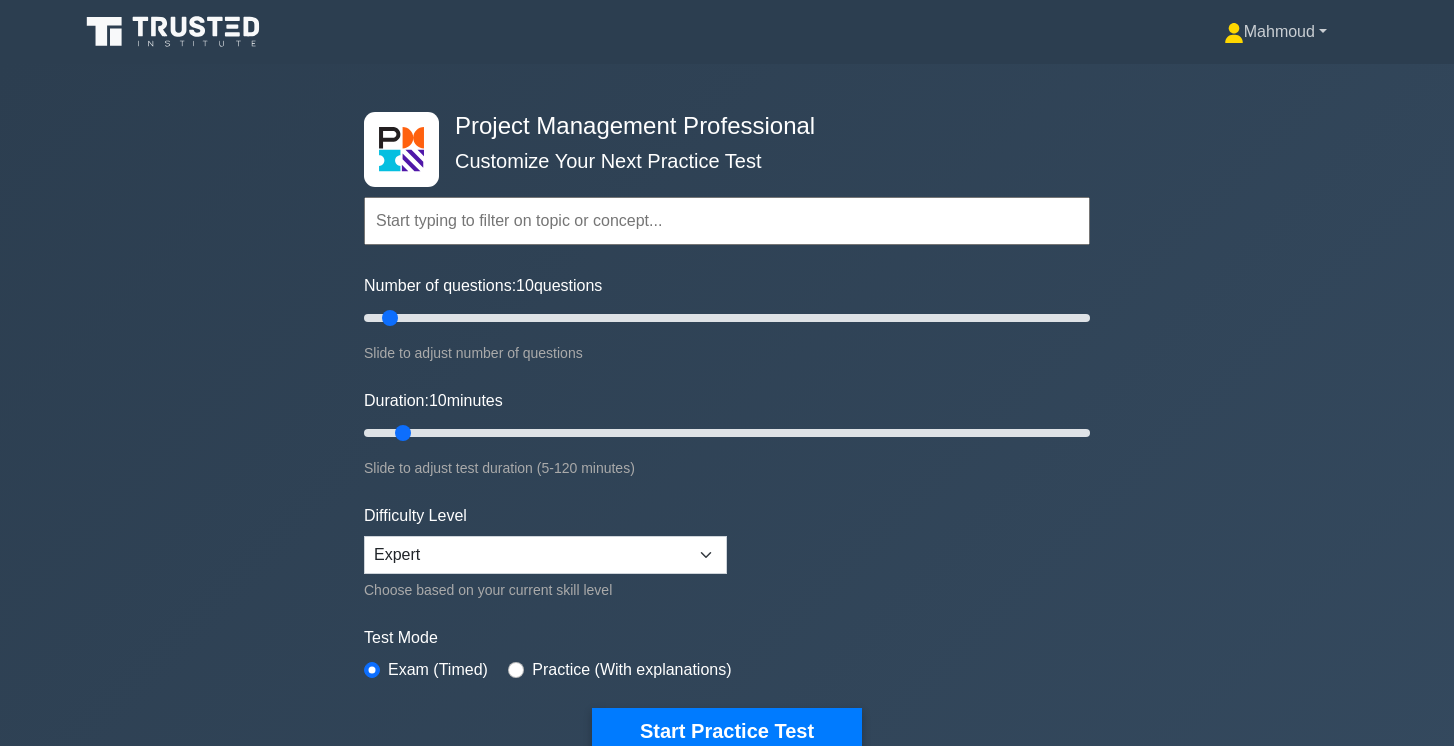 scroll, scrollTop: 0, scrollLeft: 0, axis: both 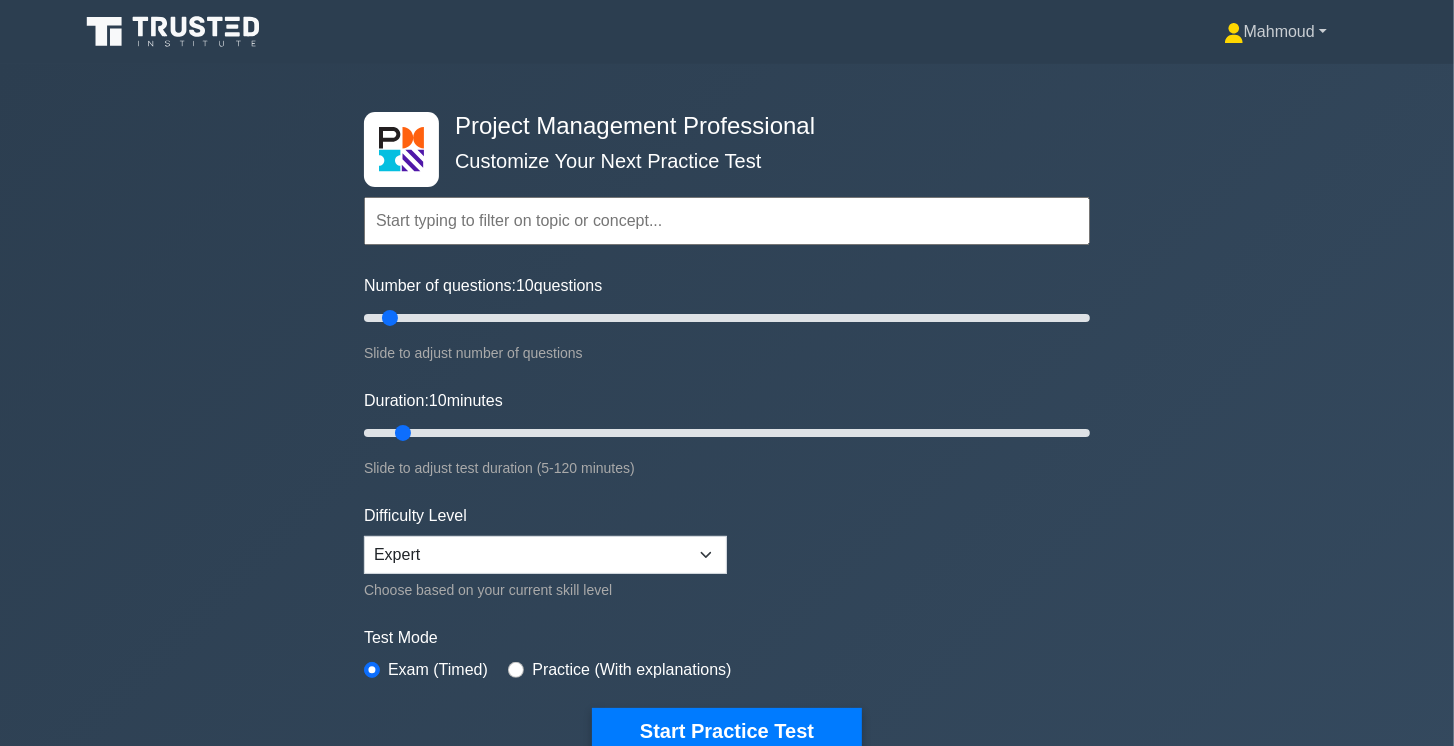 click 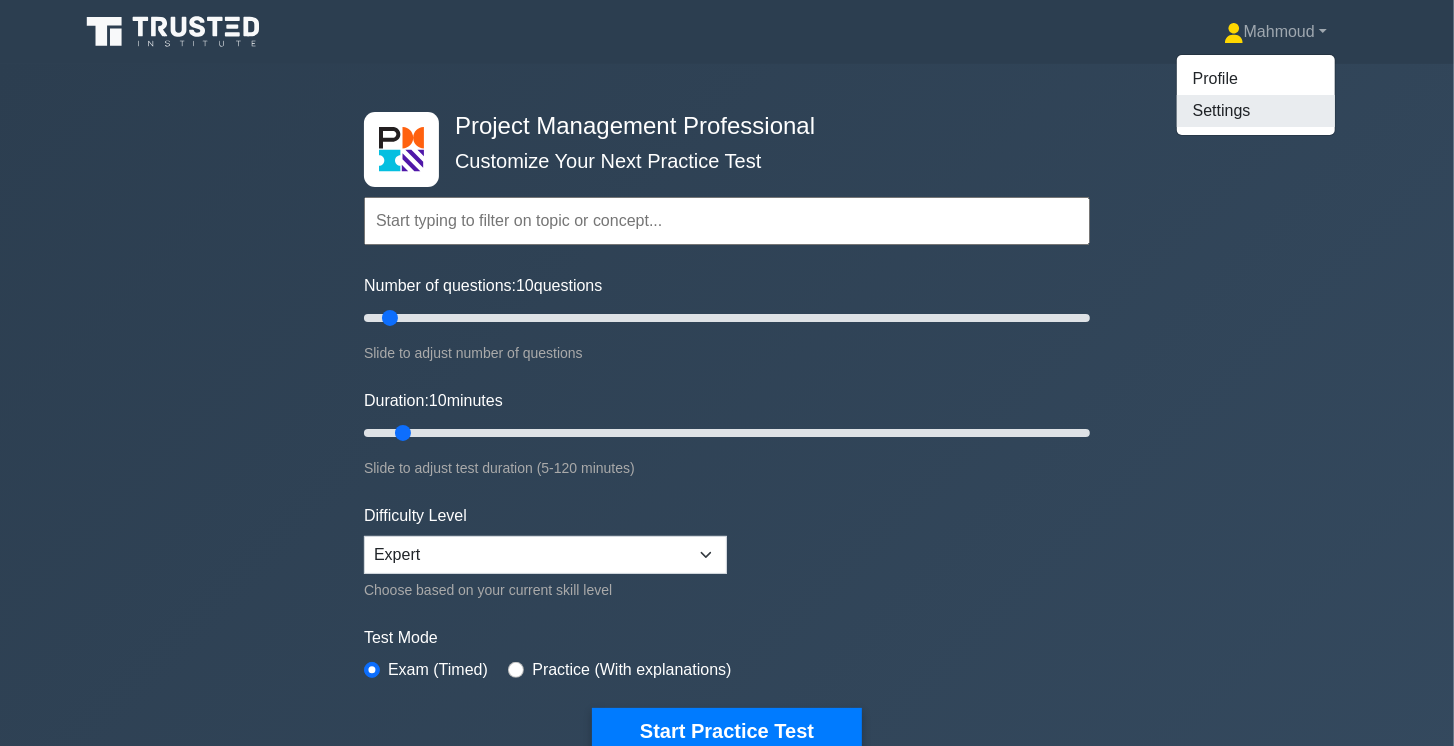 click on "Settings" at bounding box center (1256, 111) 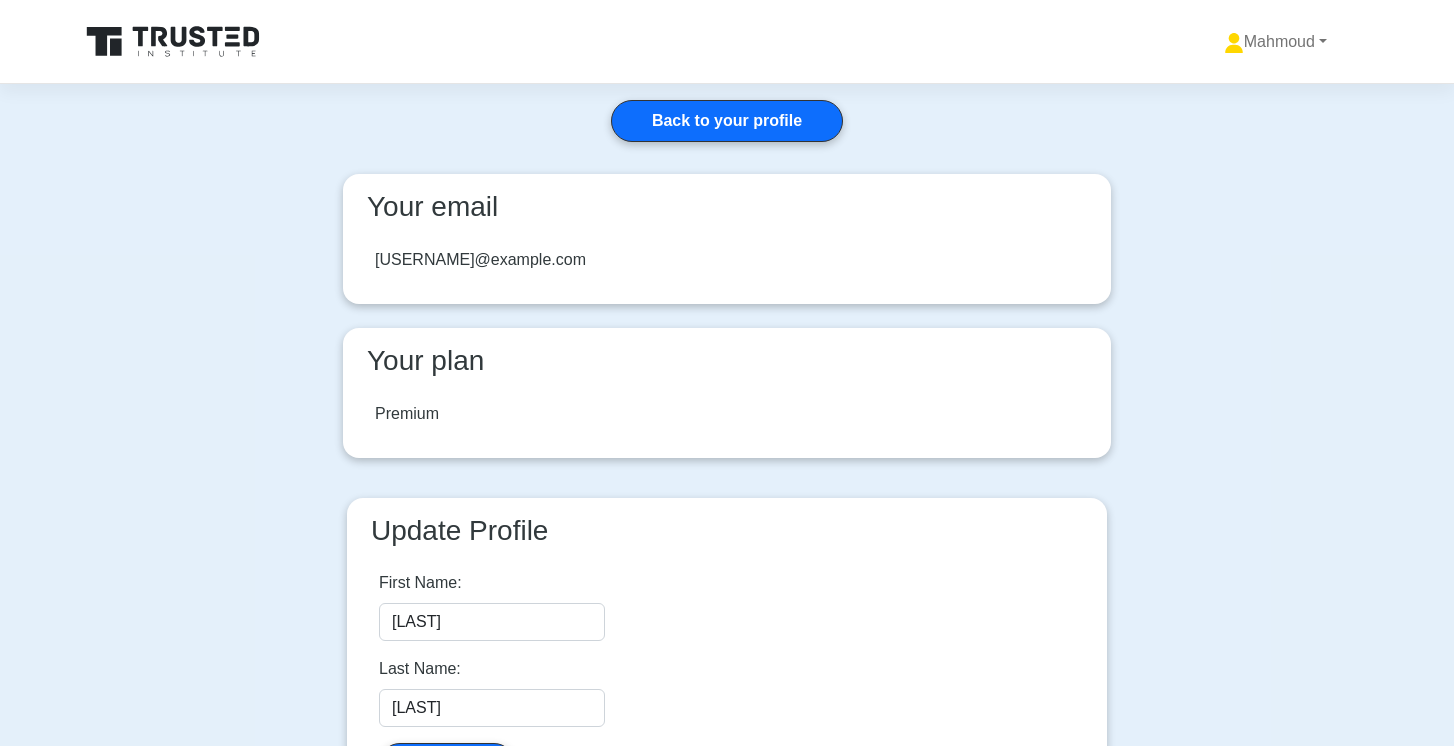 scroll, scrollTop: 0, scrollLeft: 0, axis: both 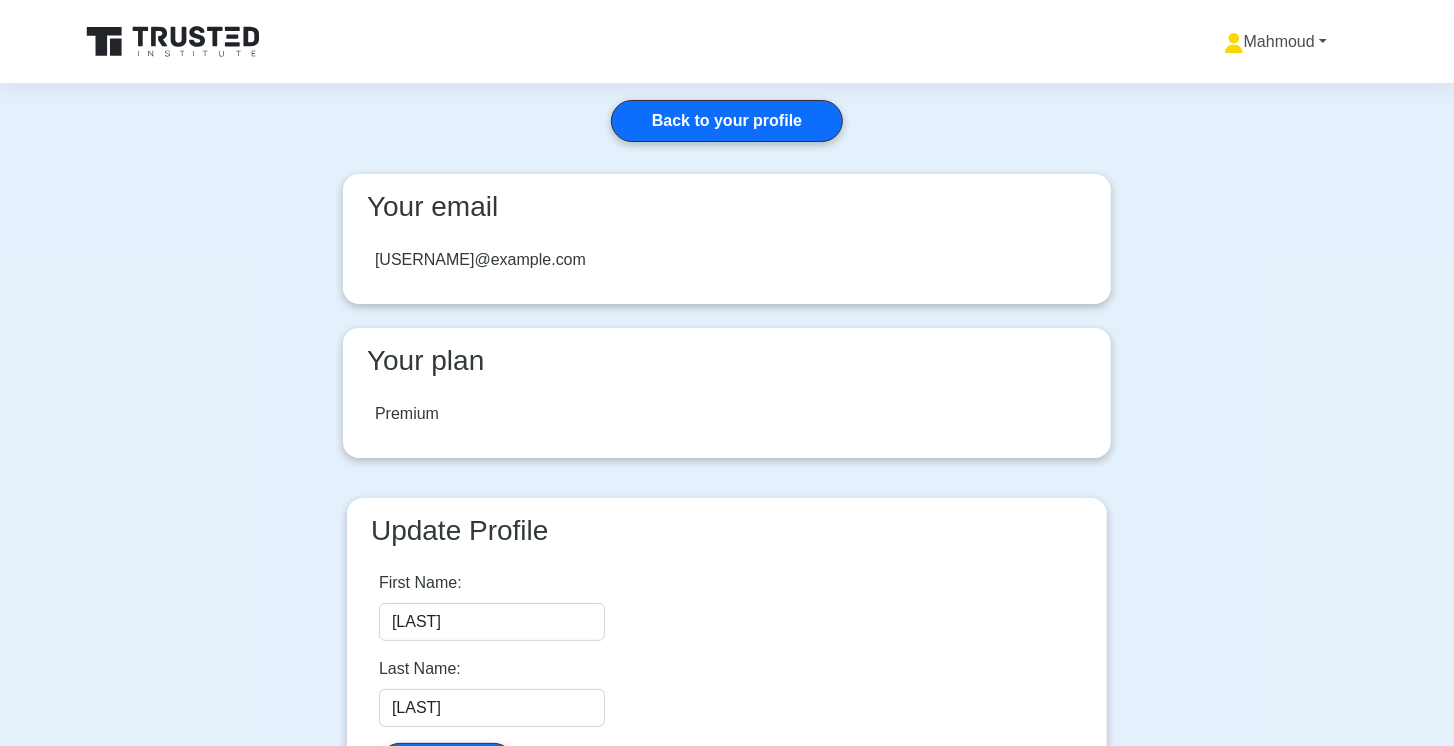 click on "Mahmoud" at bounding box center [1275, 42] 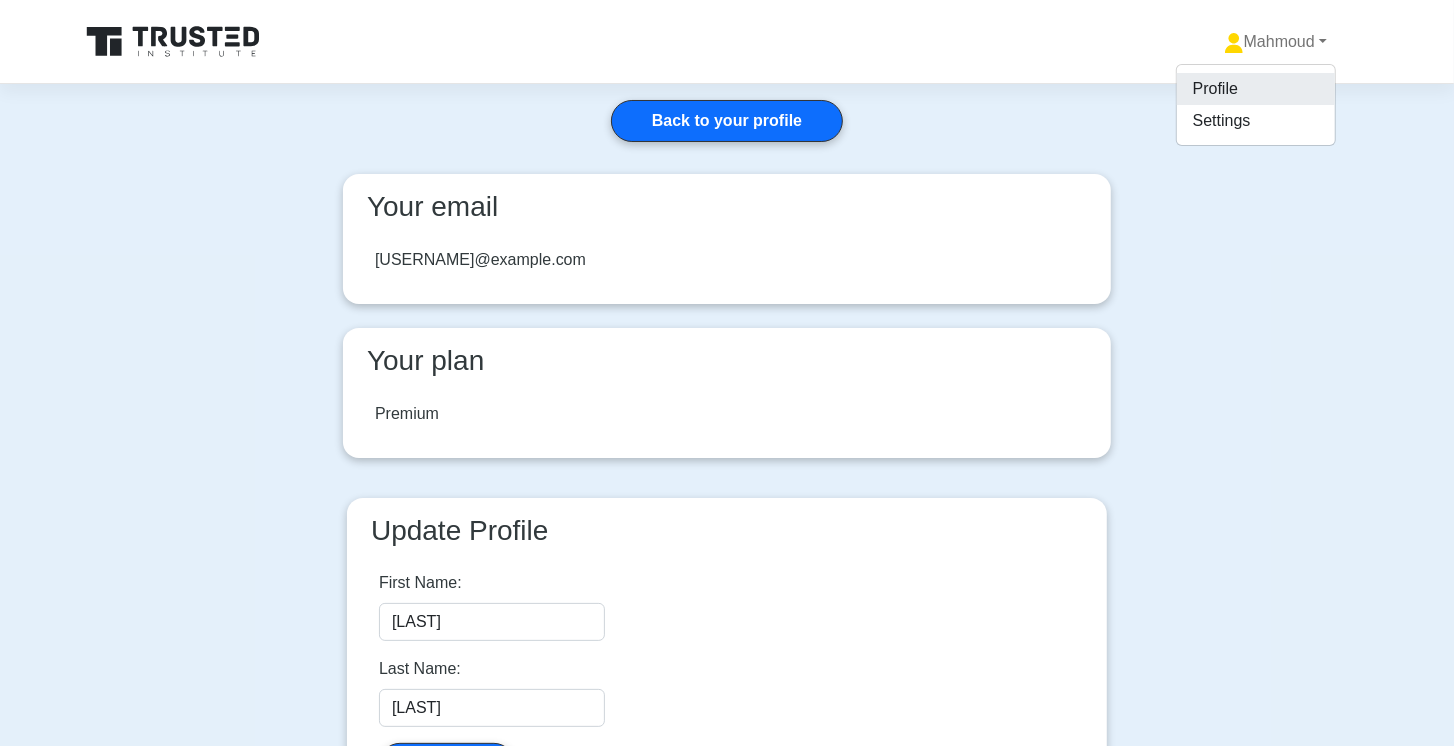 click on "Profile" at bounding box center (1256, 89) 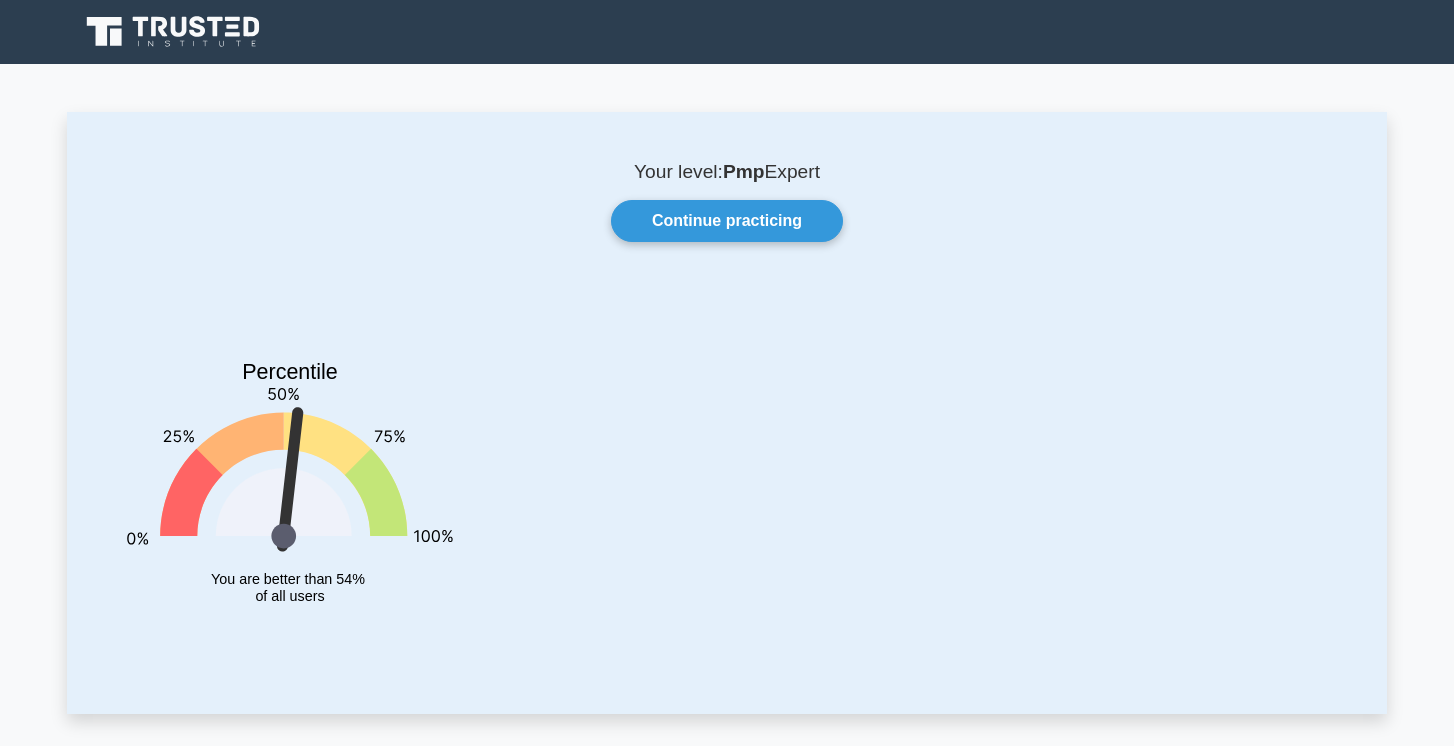 scroll, scrollTop: 0, scrollLeft: 0, axis: both 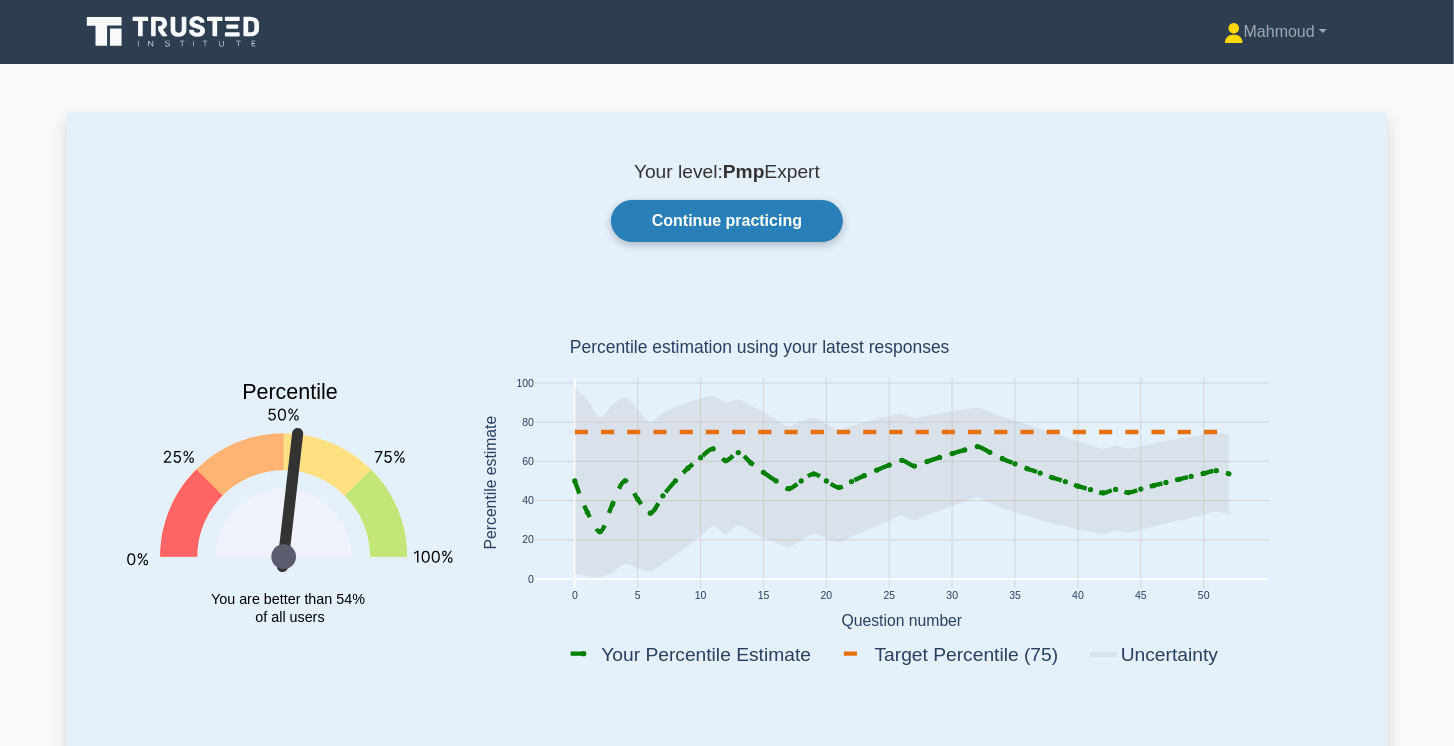 click on "Continue practicing" at bounding box center [727, 221] 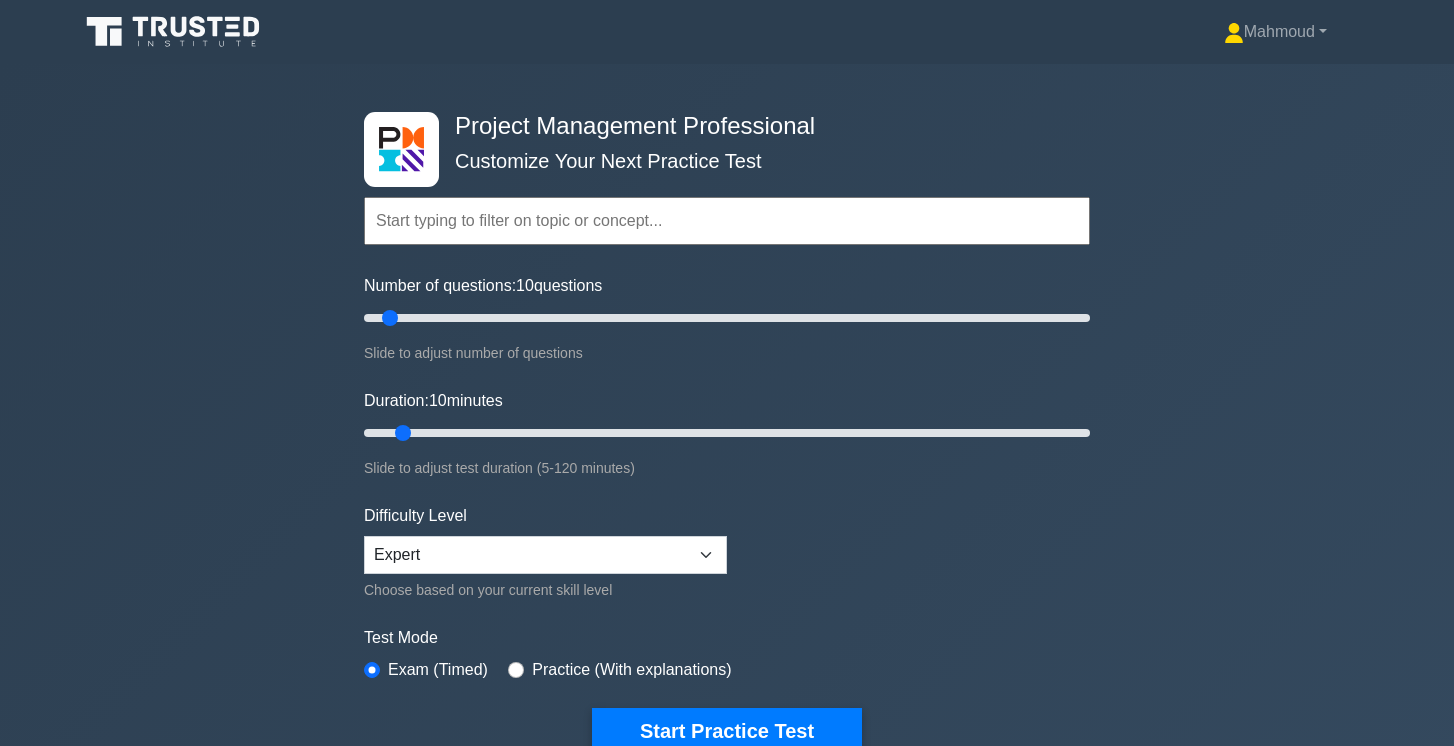 scroll, scrollTop: 0, scrollLeft: 0, axis: both 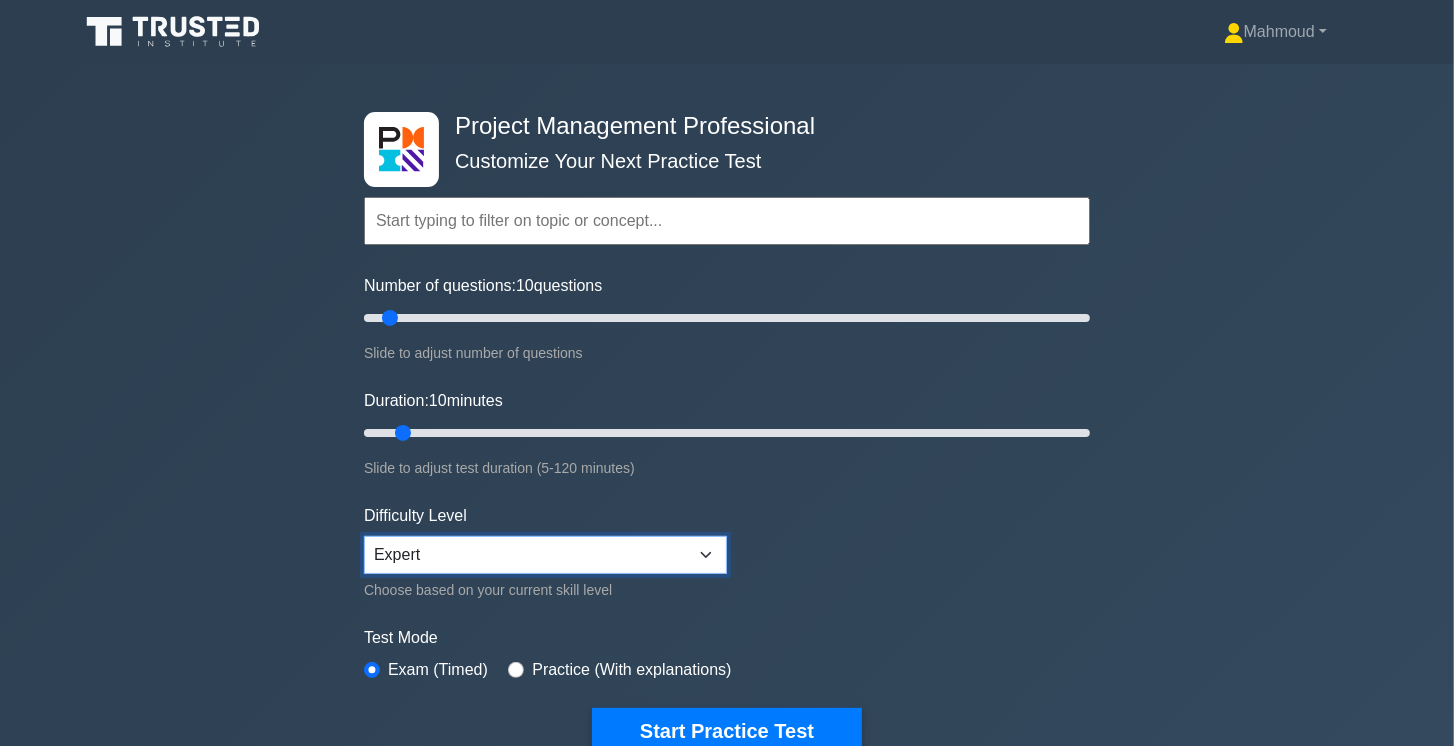 click on "Beginner
Intermediate
Expert" at bounding box center [545, 555] 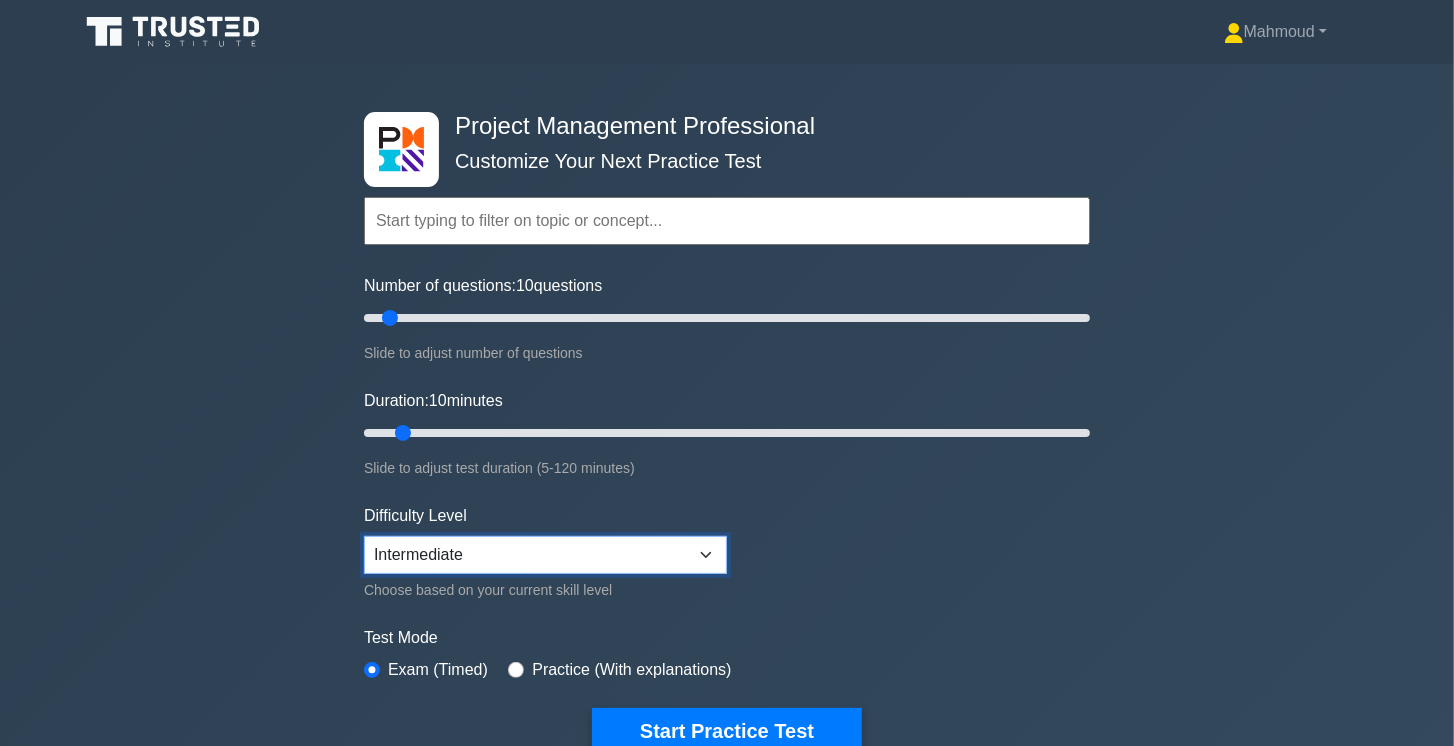 click on "Beginner
Intermediate
Expert" at bounding box center [545, 555] 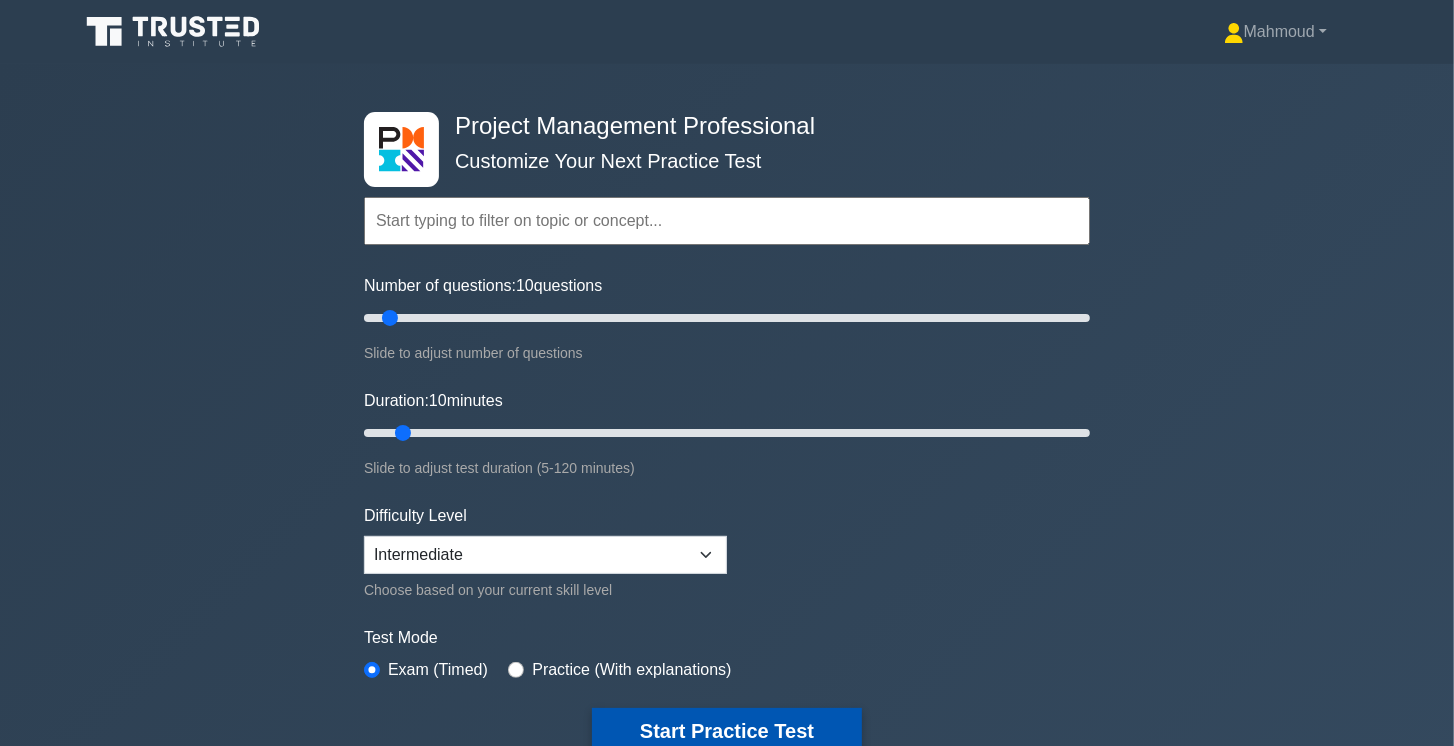 click on "Start Practice Test" at bounding box center [727, 731] 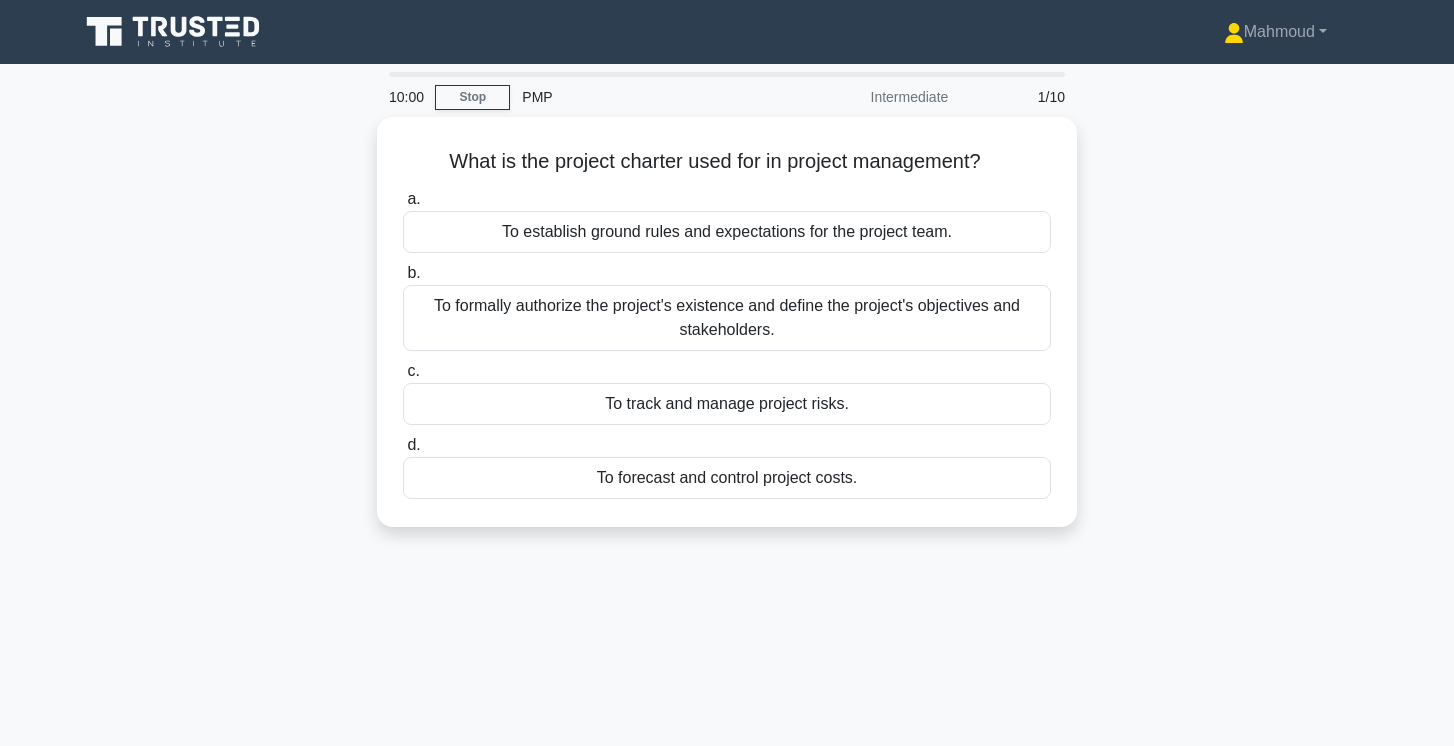 scroll, scrollTop: 0, scrollLeft: 0, axis: both 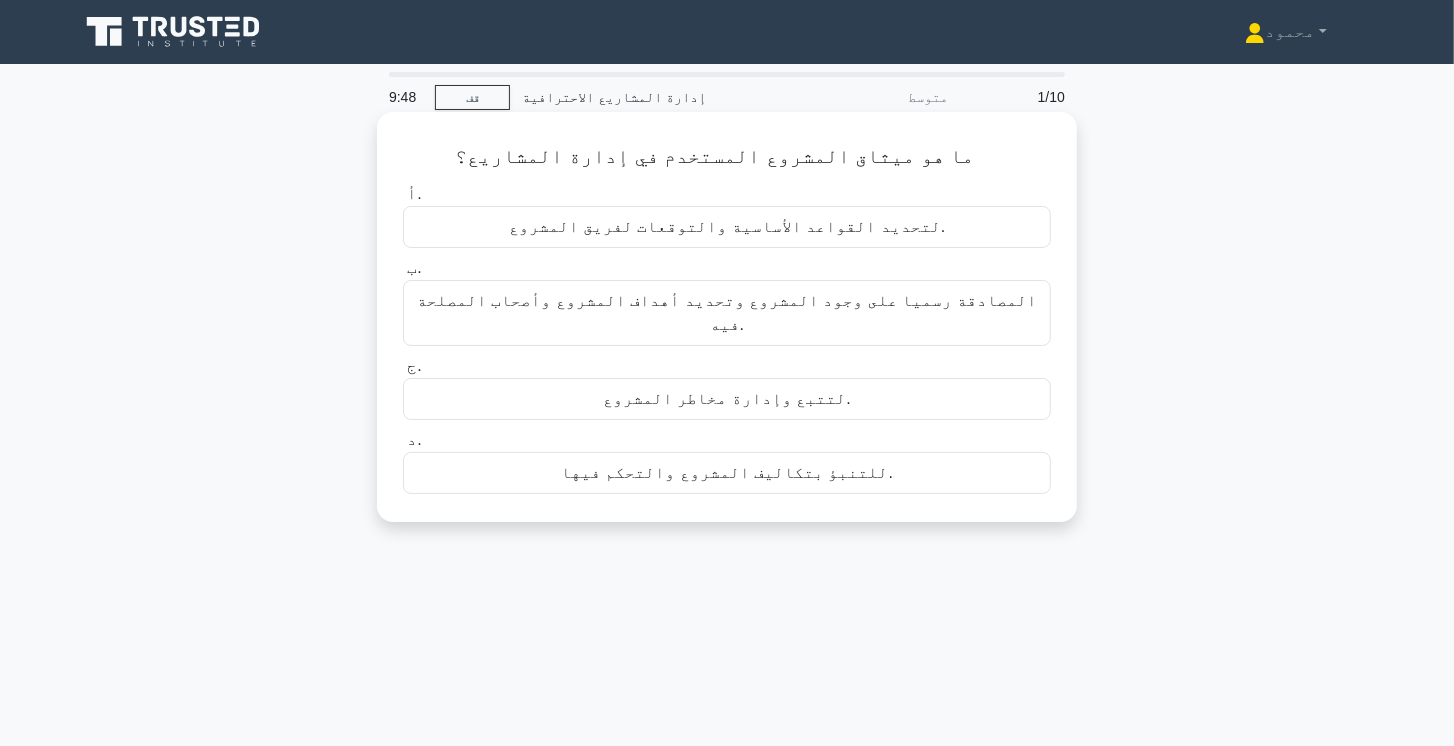 click on "المصادقة رسميا على وجود المشروع وتحديد أهداف المشروع وأصحاب المصلحة فيه." at bounding box center (727, 312) 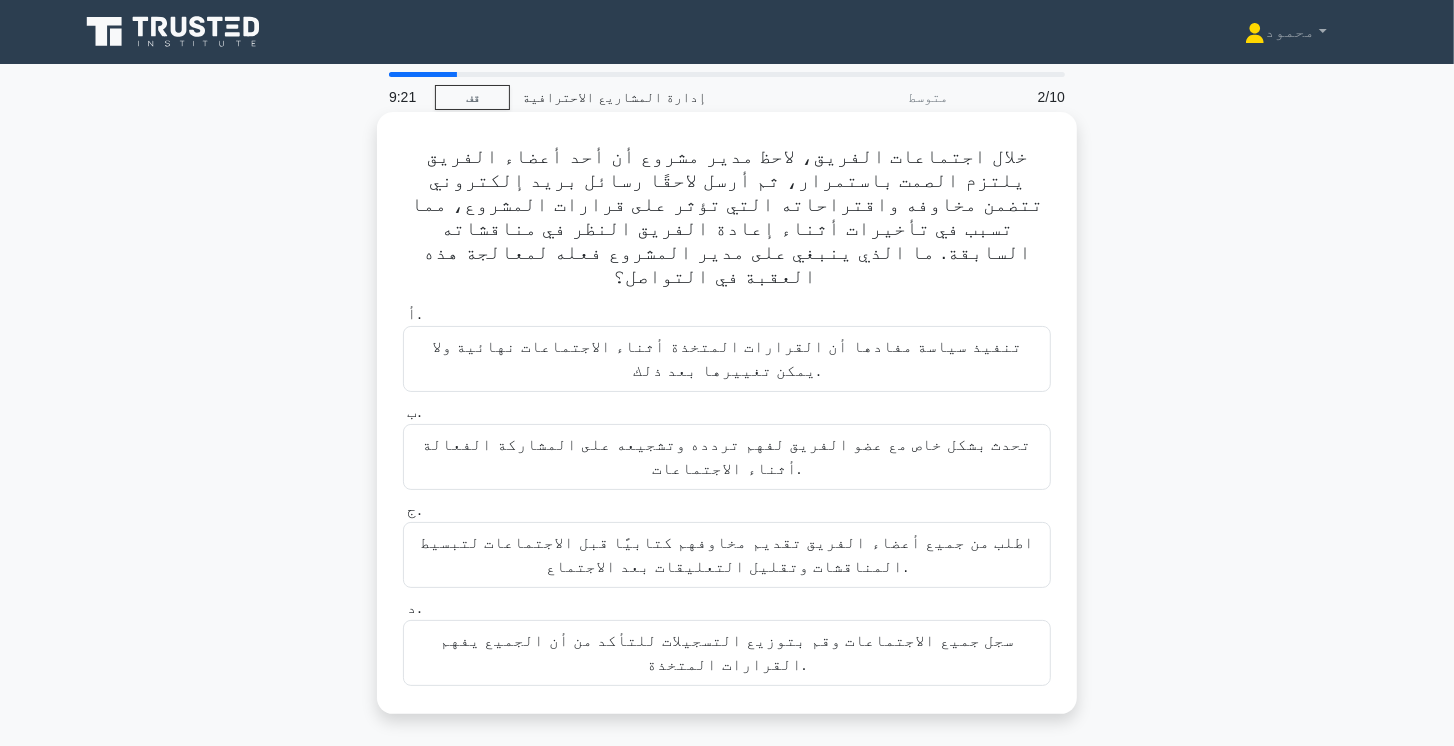 click on "تحدث بشكل خاص مع عضو الفريق لفهم تردده وتشجيعه على المشاركة الفعالة أثناء الاجتماعات." at bounding box center (727, 457) 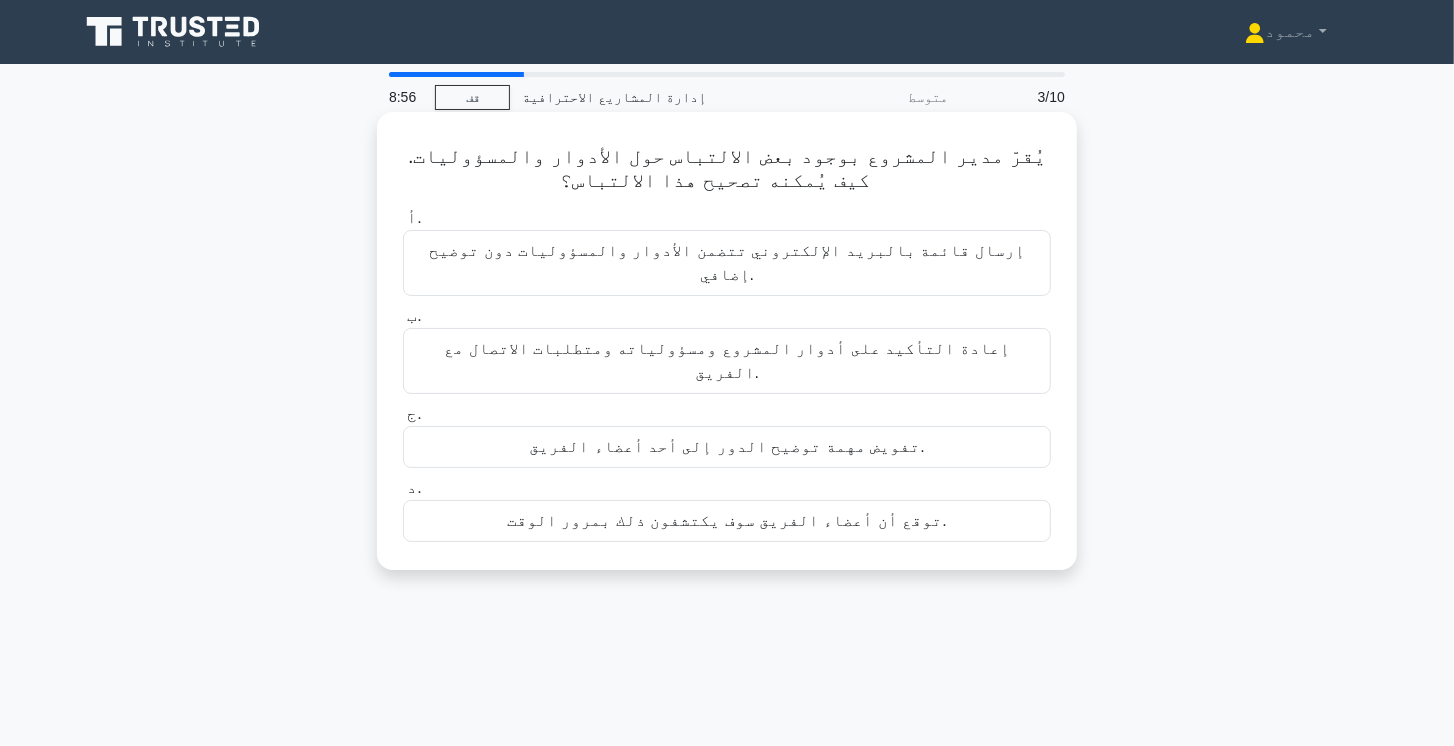 click on "إعادة التأكيد على أدوار المشروع ومسؤولياته ومتطلبات الاتصال مع الفريق." at bounding box center [727, 360] 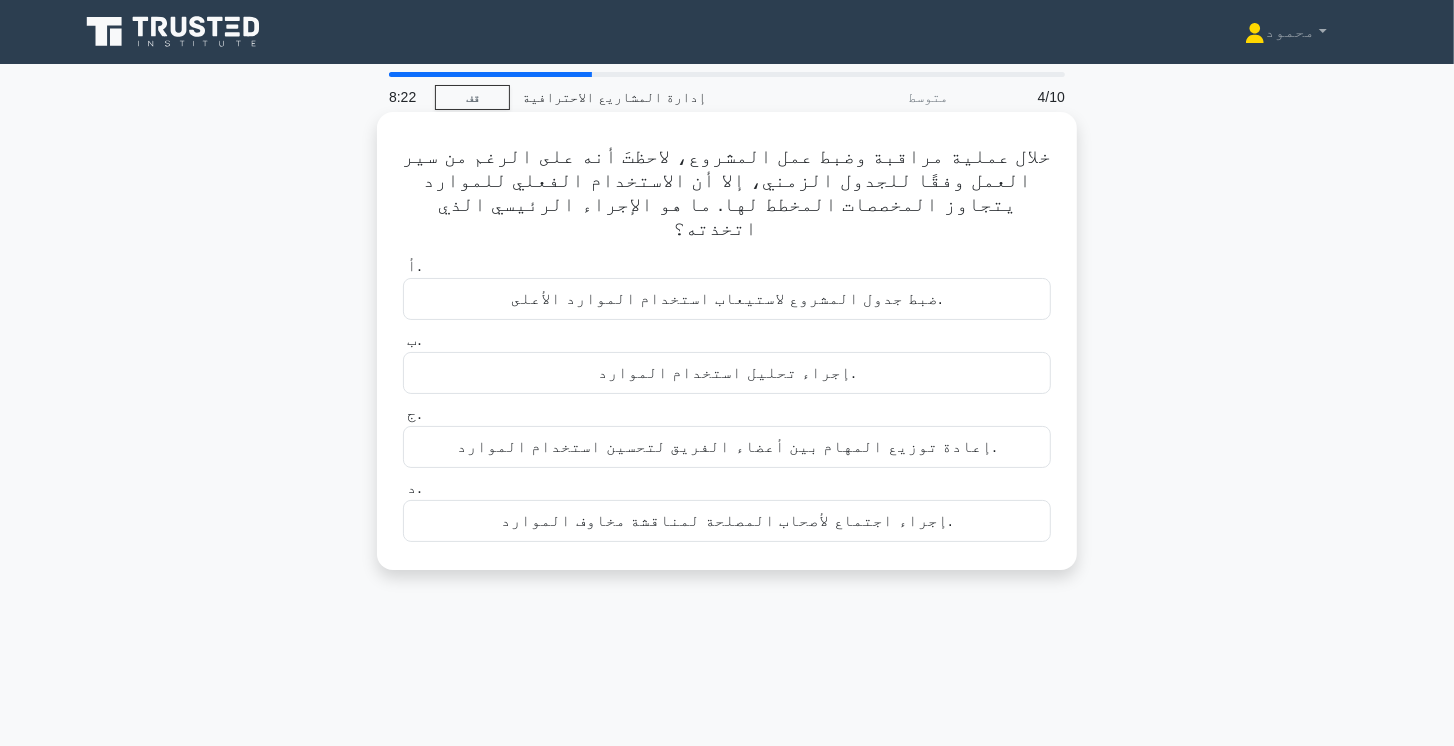 click on "إجراء تحليل استخدام الموارد." at bounding box center [727, 373] 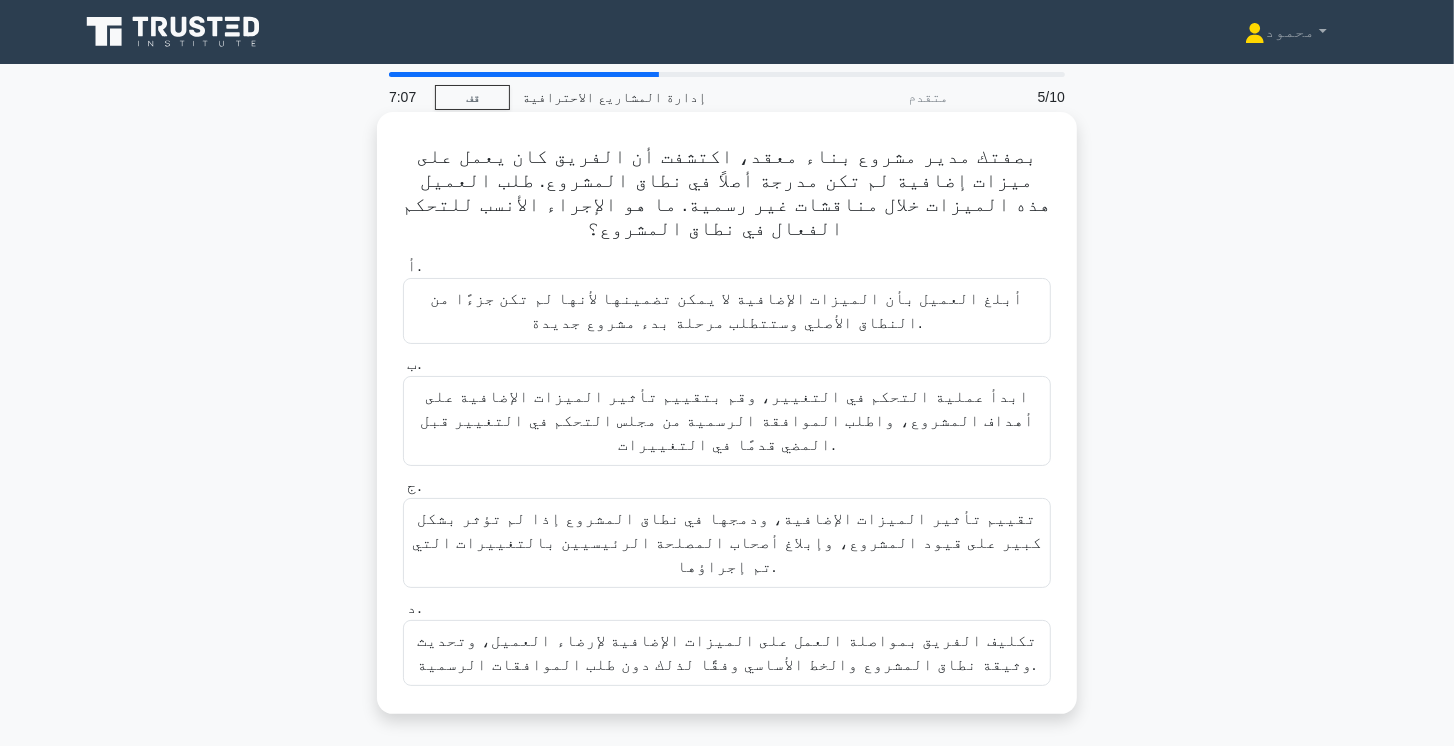 click on "ابدأ عملية التحكم في التغيير، وقم بتقييم تأثير الميزات الإضافية على أهداف المشروع، واطلب الموافقة الرسمية من مجلس التحكم في التغيير قبل المضي قدمًا في التغييرات." at bounding box center (727, 420) 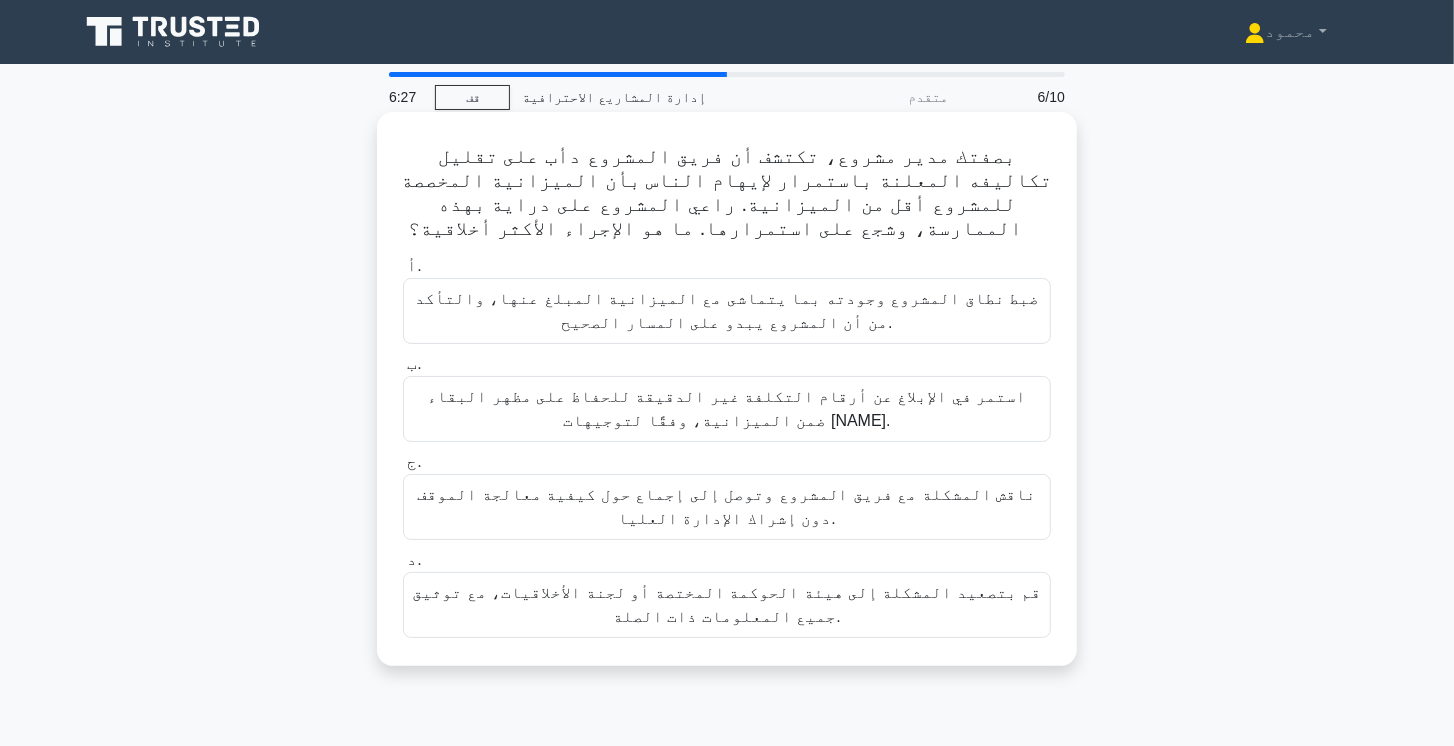 click on "قم بتصعيد المشكلة إلى هيئة الحوكمة المختصة أو لجنة الأخلاقيات، مع توثيق جميع المعلومات ذات الصلة." at bounding box center (727, 605) 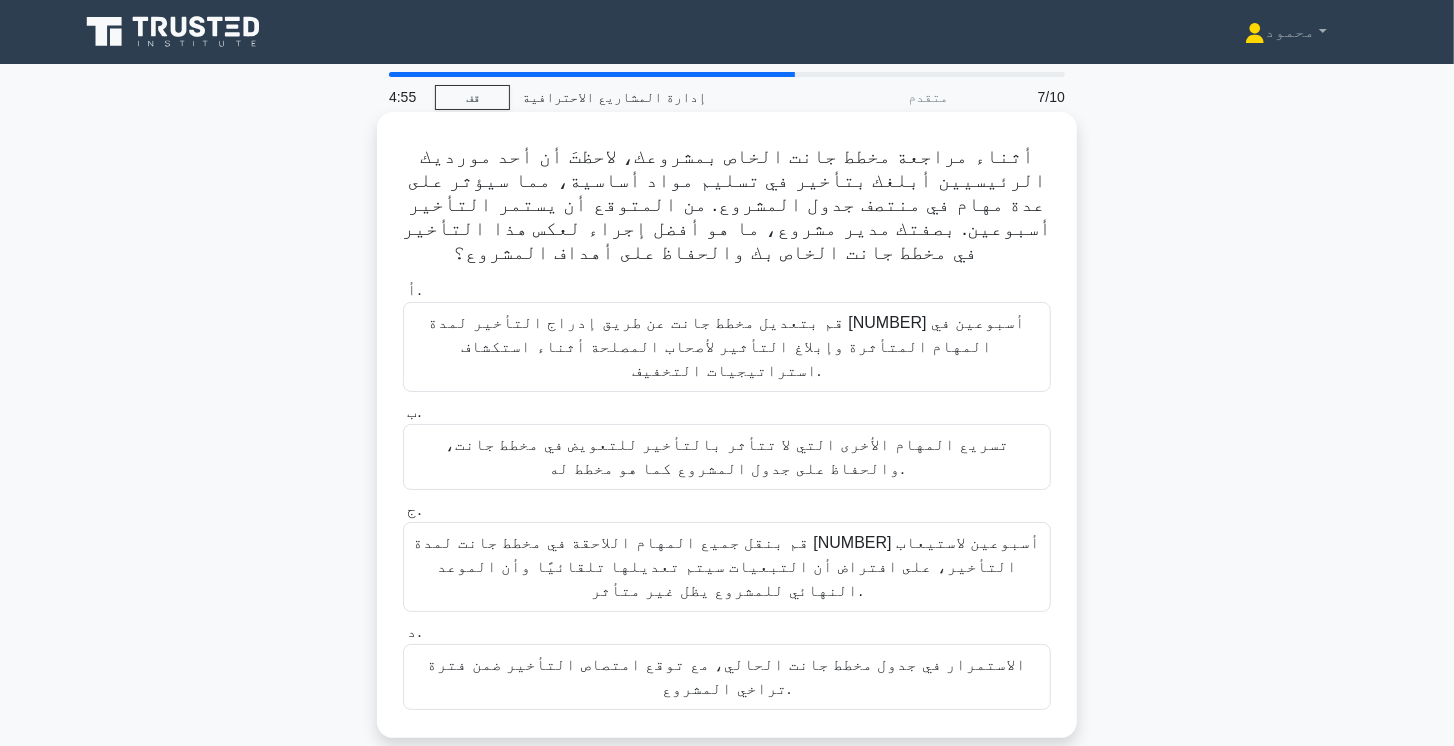 click on "قم بتعديل مخطط جانت عن طريق إدراج التأخير لمدة أسبوعين في المهام المتأثرة وإبلاغ التأثير لأصحاب المصلحة أثناء استكشاف استراتيجيات التخفيف." at bounding box center (726, 346) 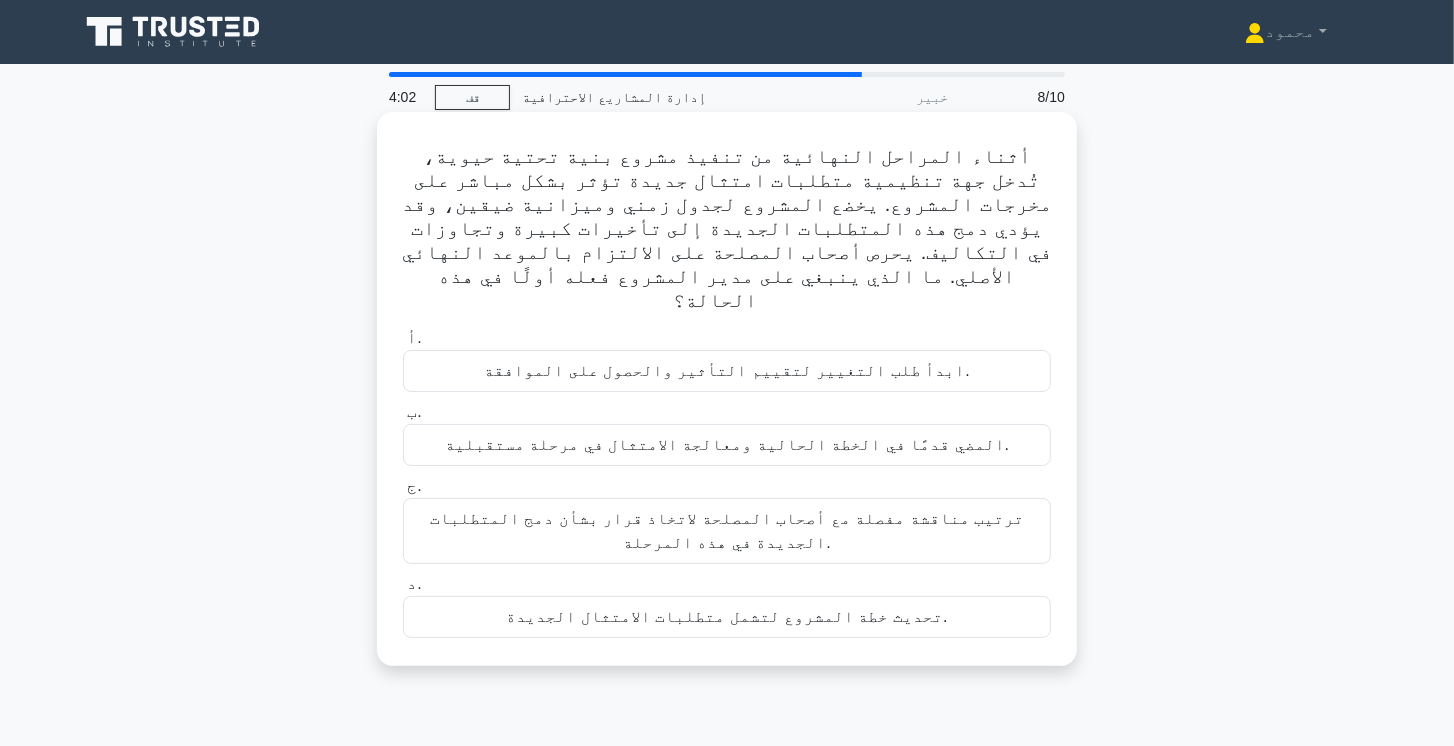 click on "ابدأ طلب التغيير لتقييم التأثير والحصول على الموافقة." at bounding box center [727, 371] 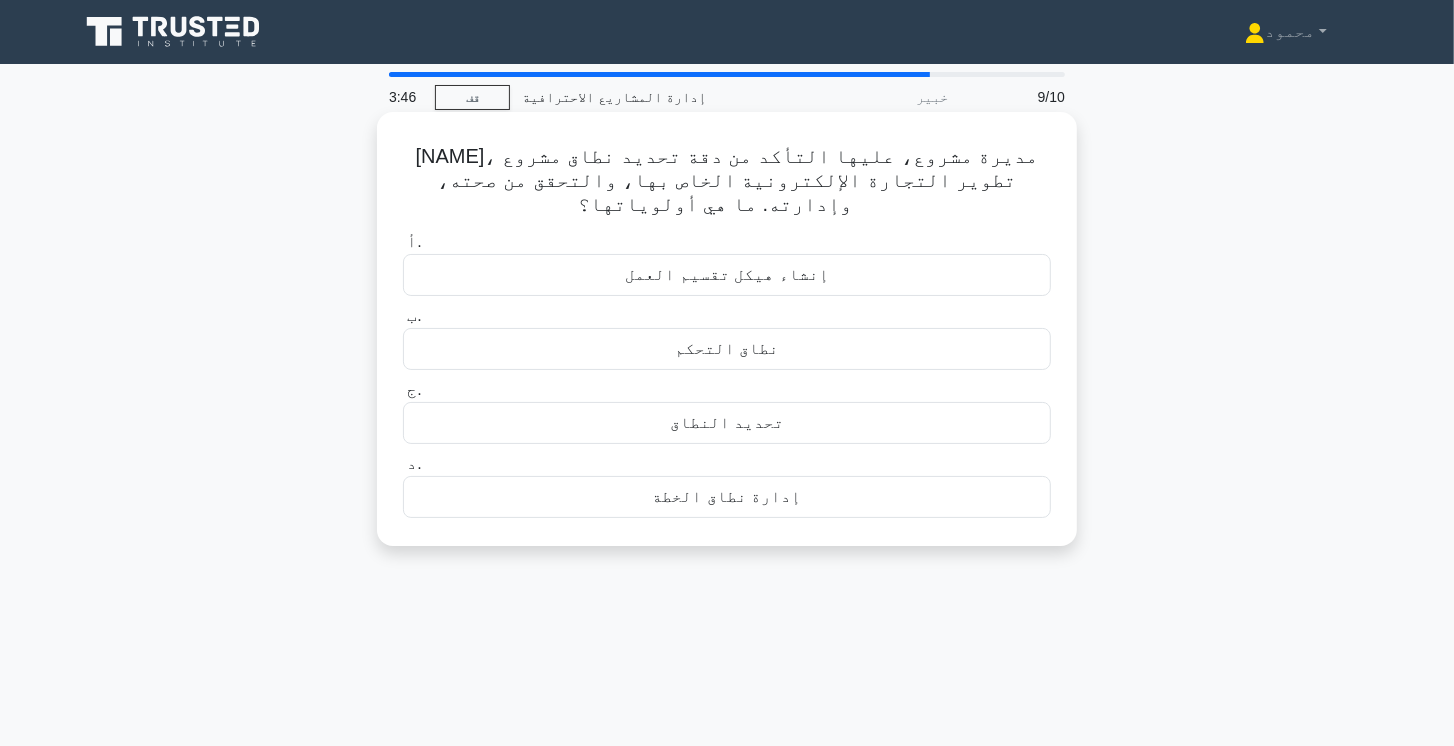 click on "إدارة نطاق الخطة" at bounding box center [727, 497] 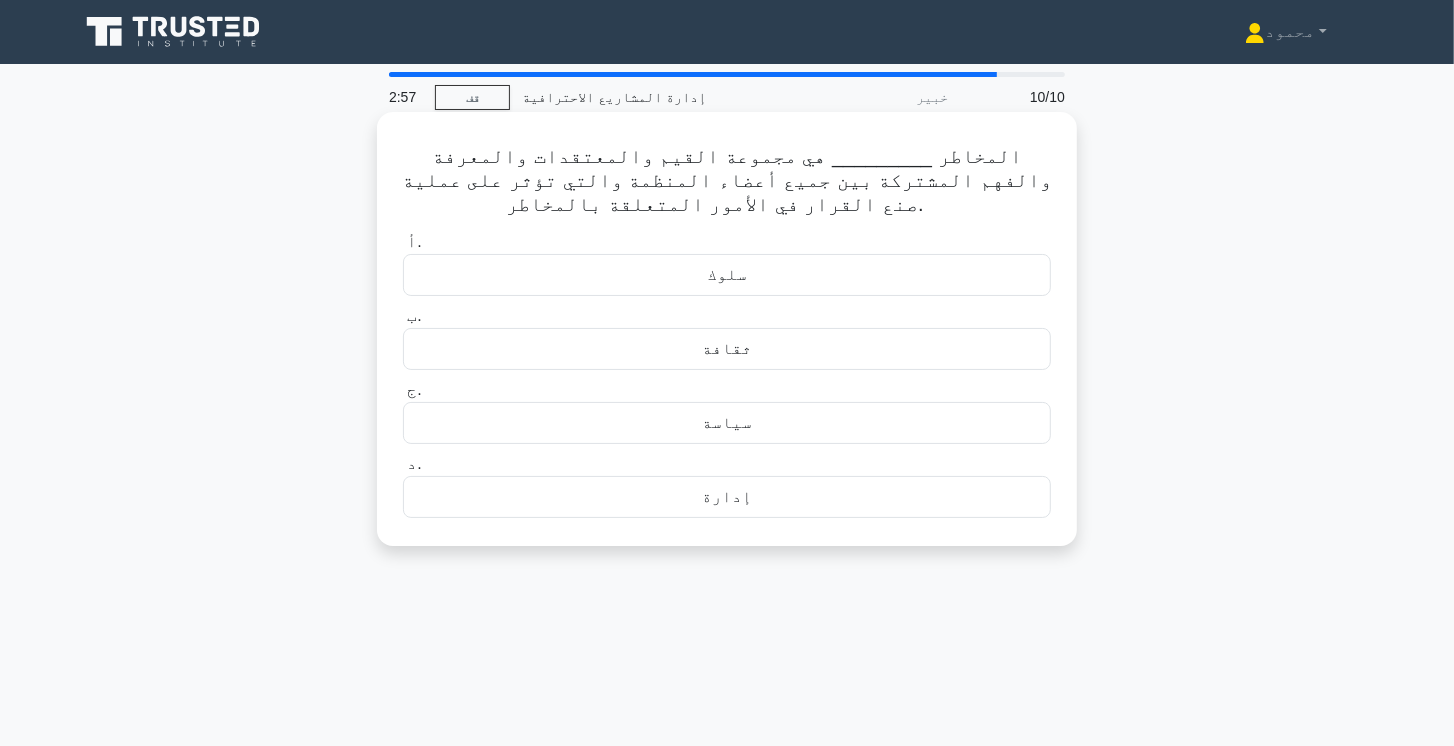 click on "إدارة" at bounding box center [727, 497] 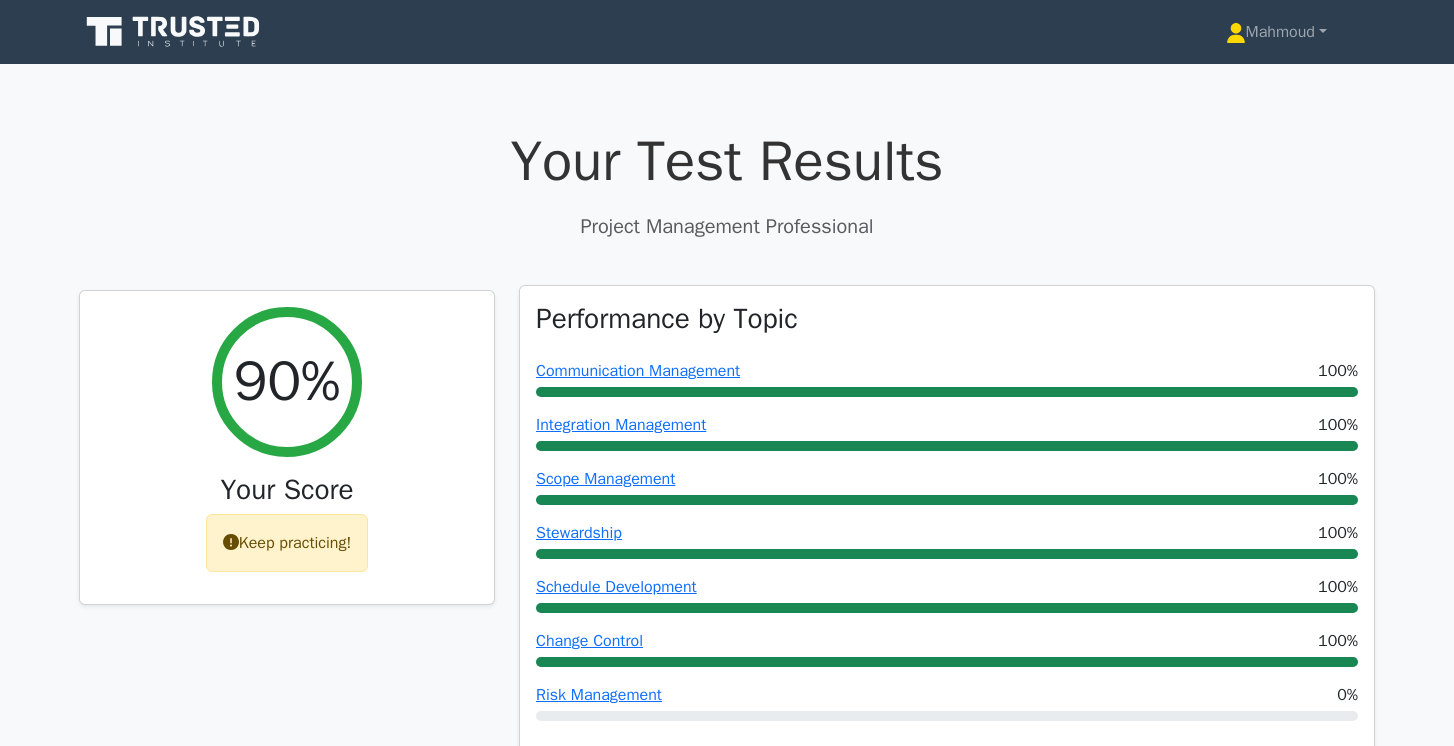 scroll, scrollTop: 0, scrollLeft: 0, axis: both 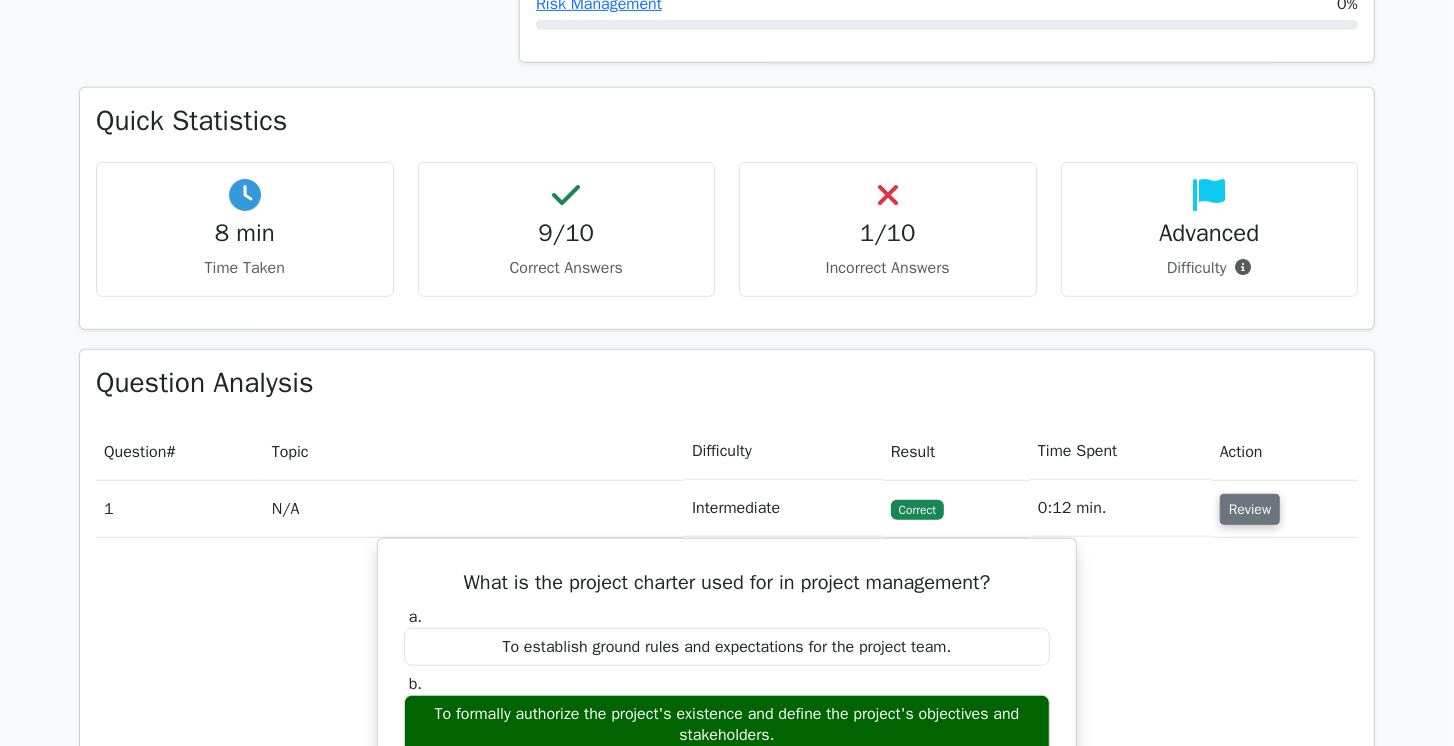 click on "Review" at bounding box center (1250, 509) 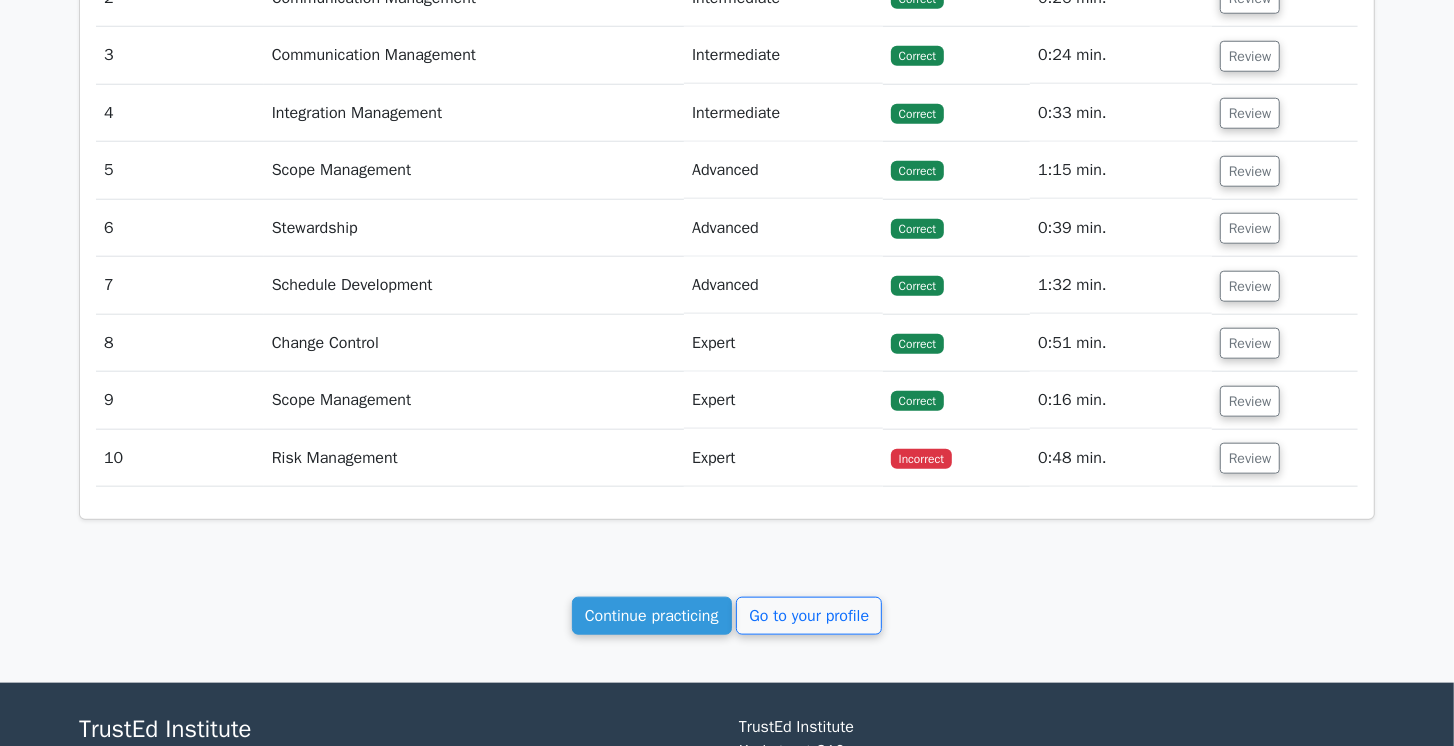 scroll, scrollTop: 1267, scrollLeft: 0, axis: vertical 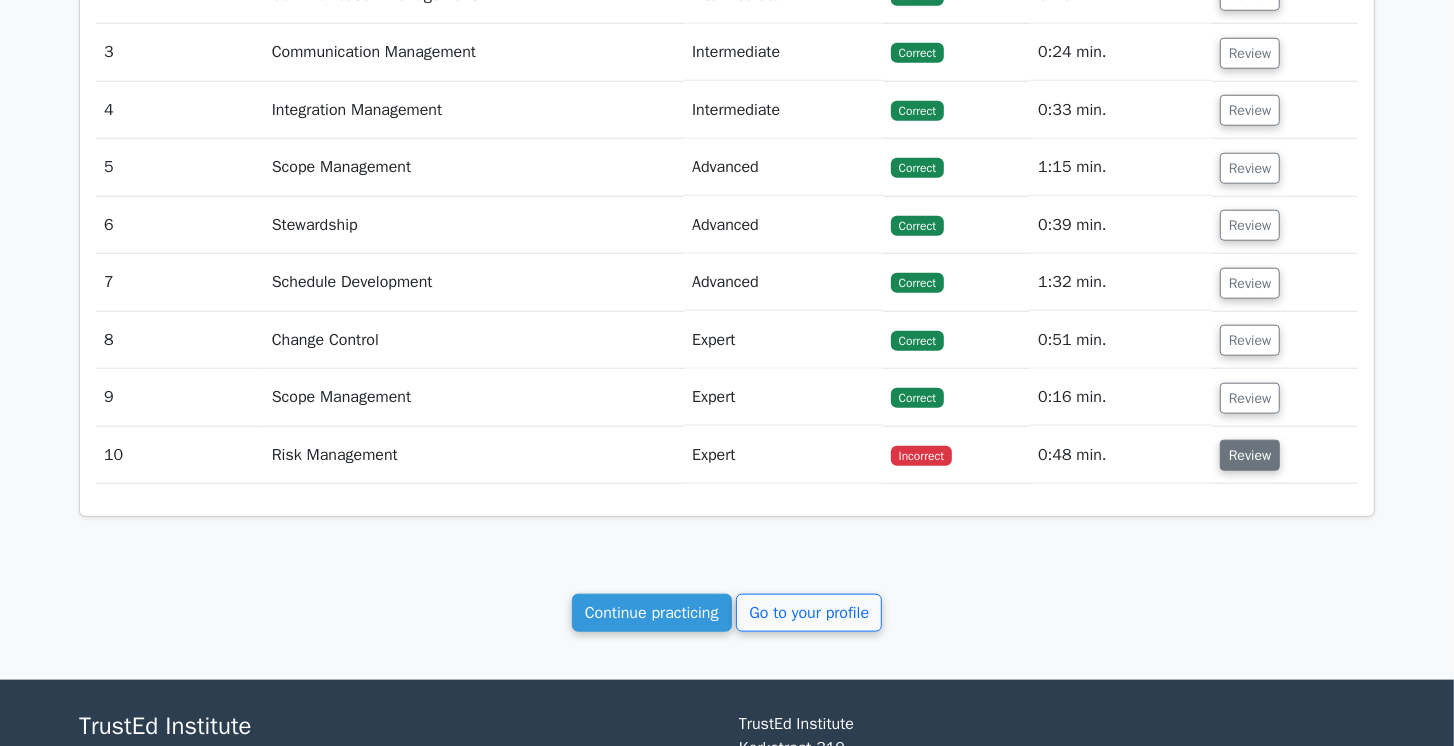 click on "Review" at bounding box center (1250, 455) 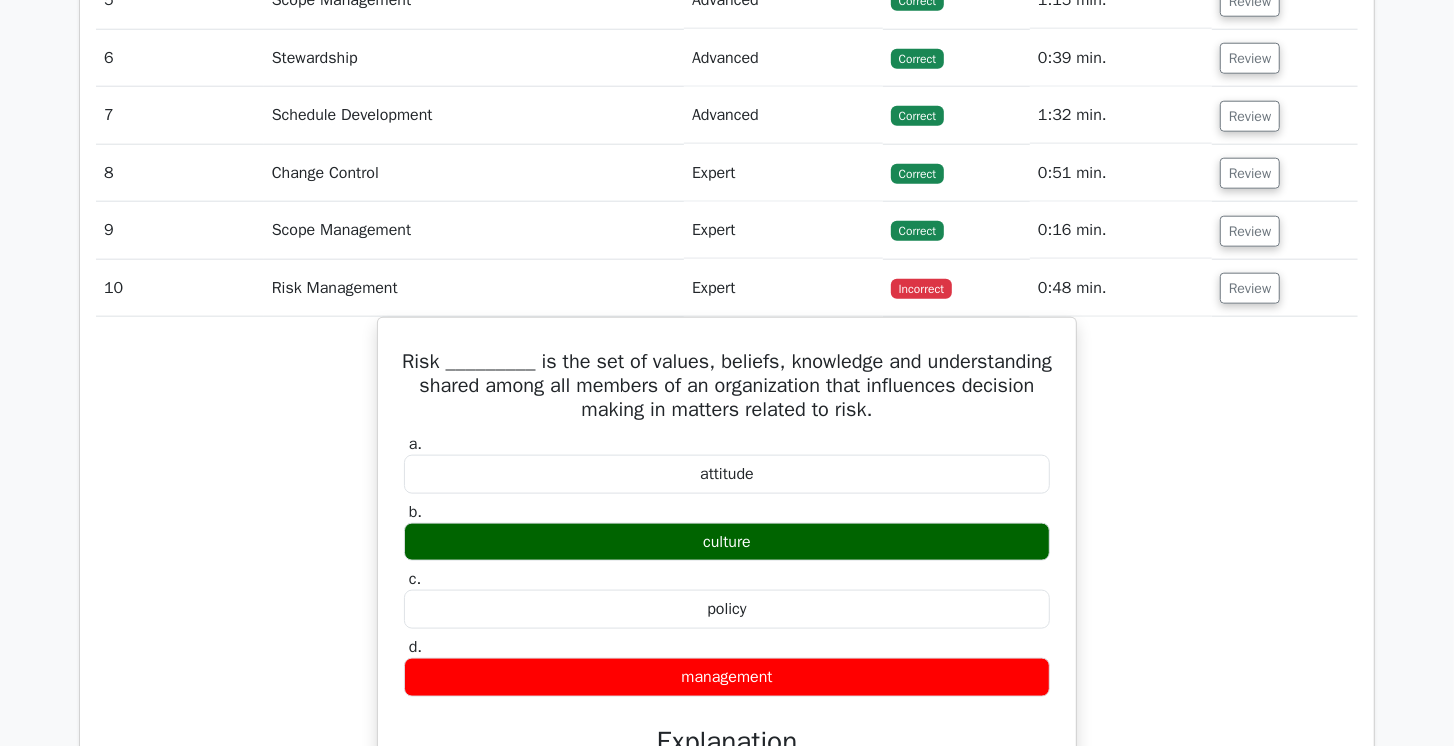 scroll, scrollTop: 1438, scrollLeft: 0, axis: vertical 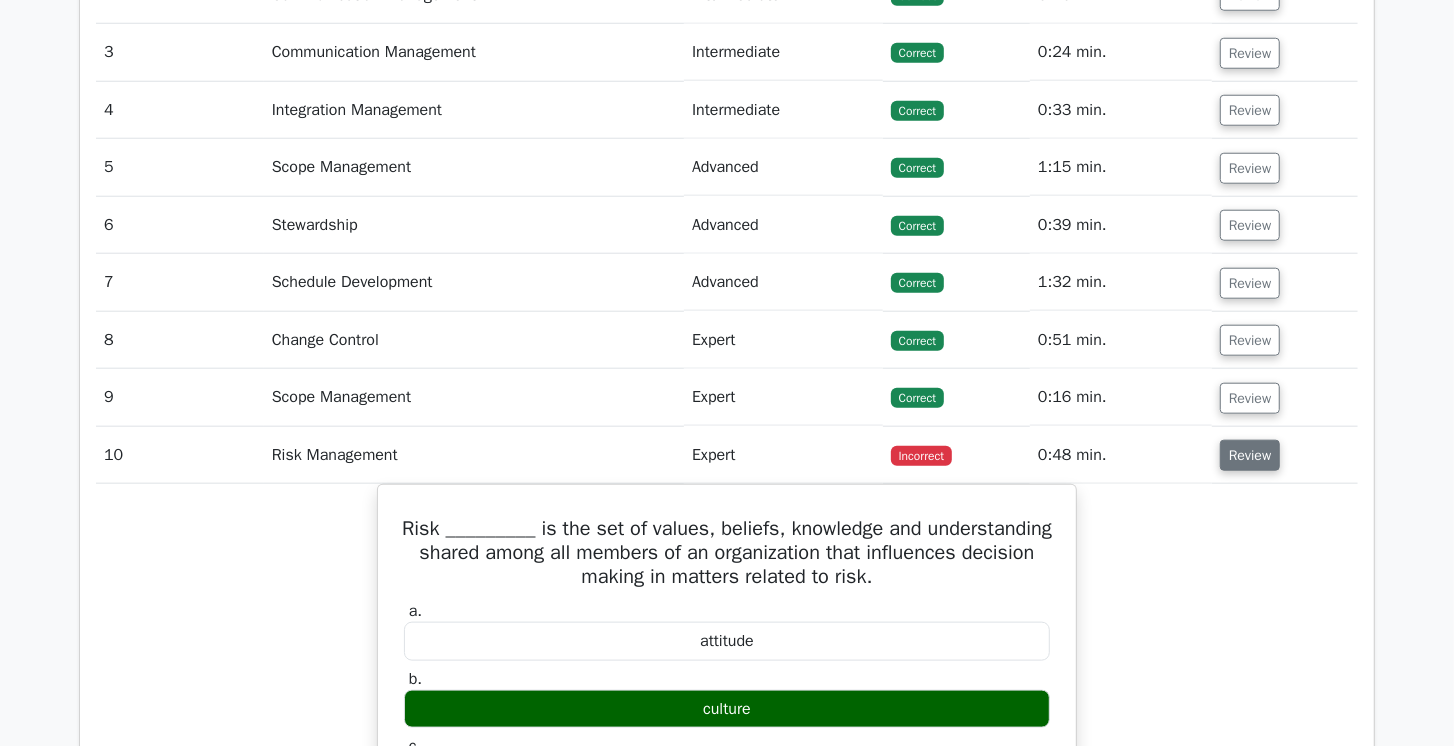 click on "Review" at bounding box center [1250, 455] 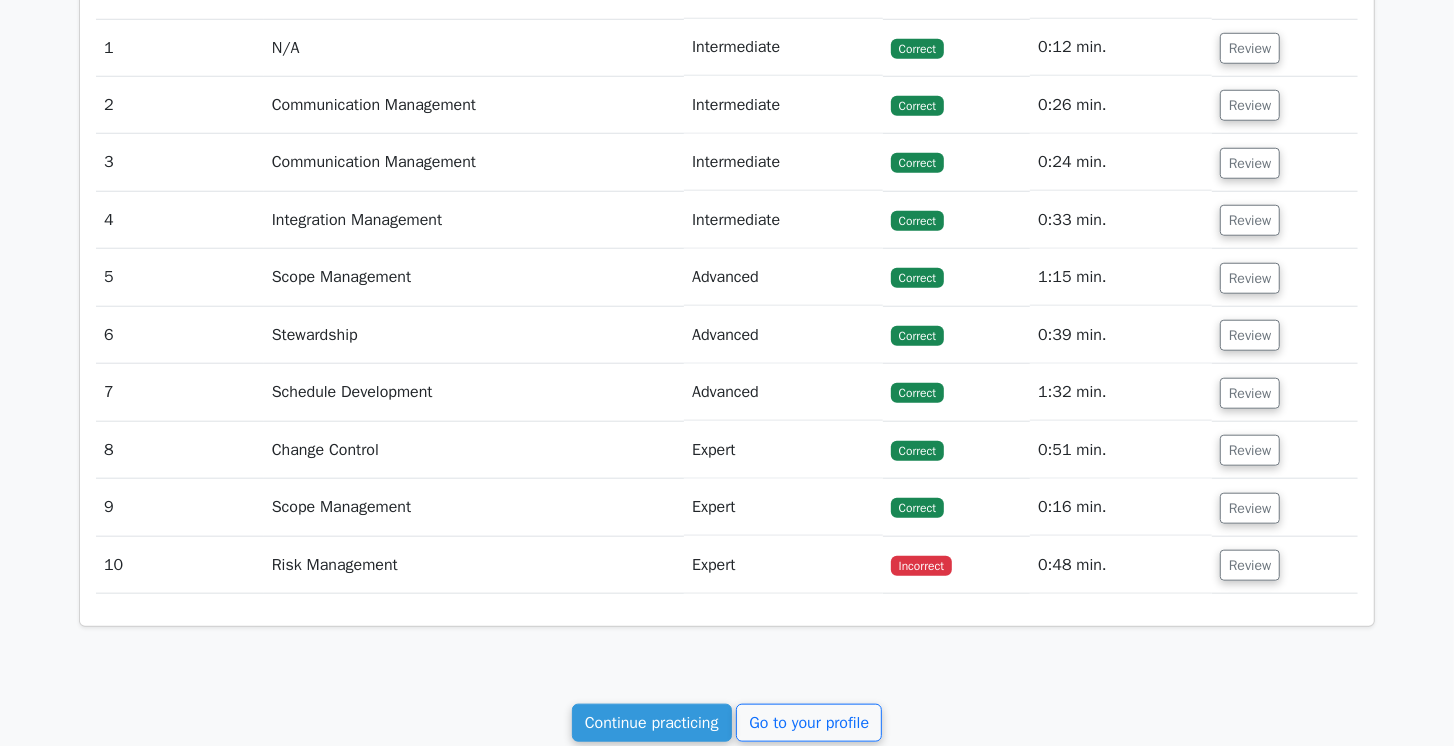 scroll, scrollTop: 1381, scrollLeft: 0, axis: vertical 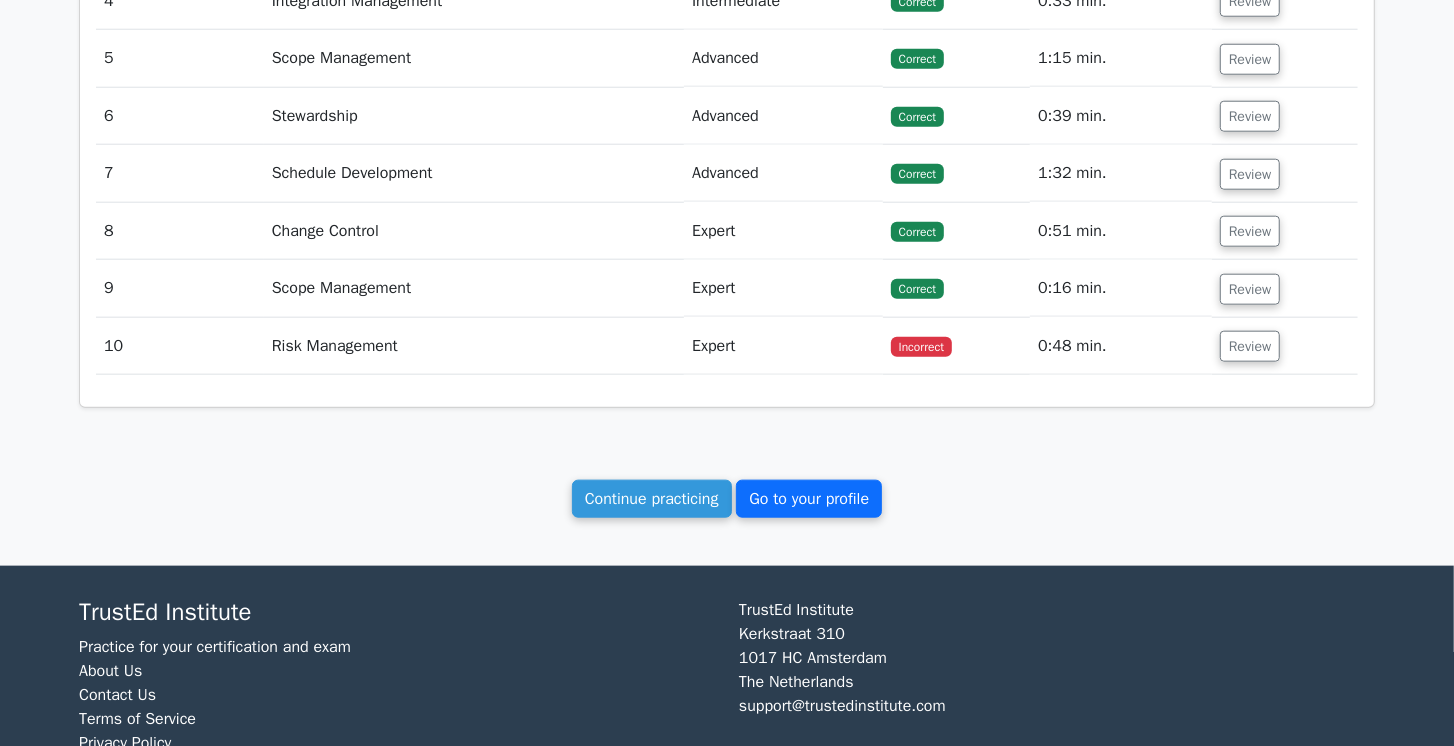 click on "Go to your profile" at bounding box center [809, 499] 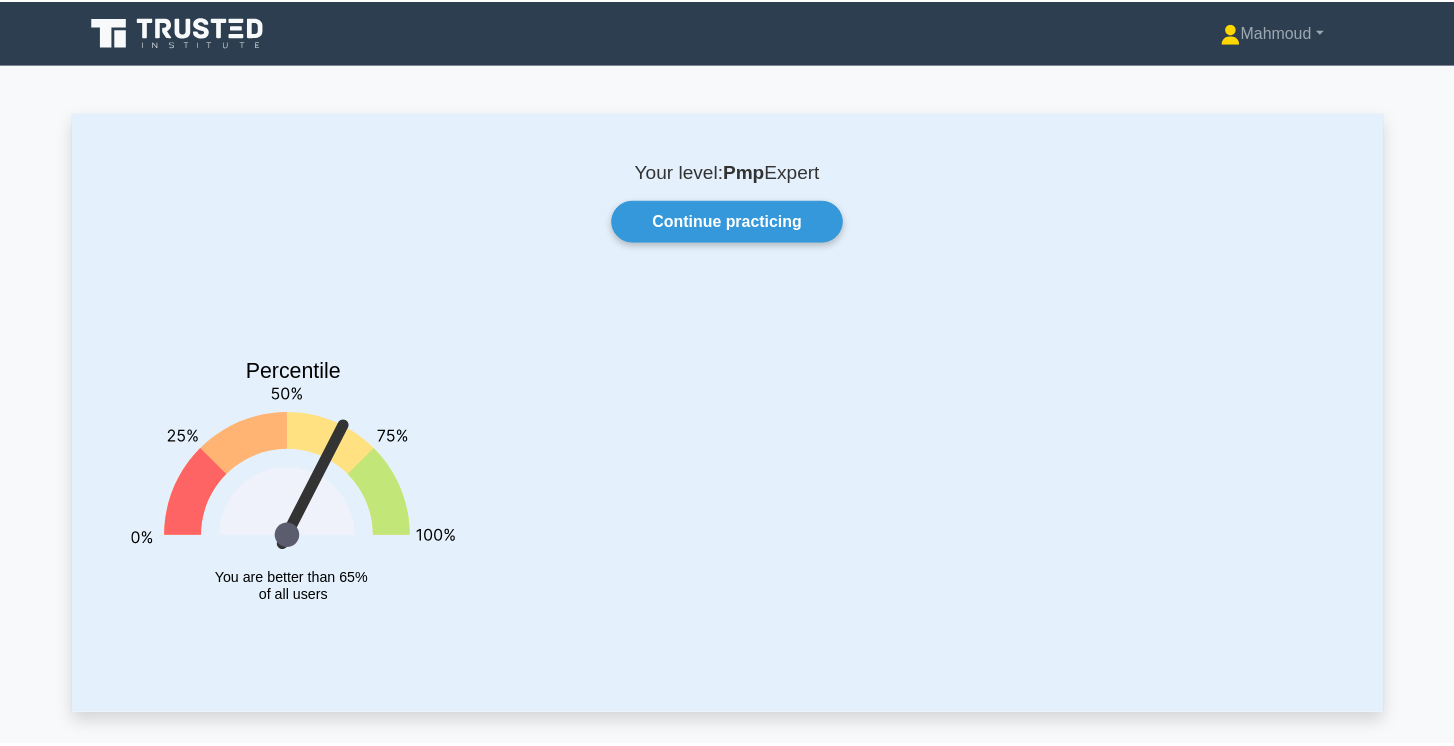 scroll, scrollTop: 0, scrollLeft: 0, axis: both 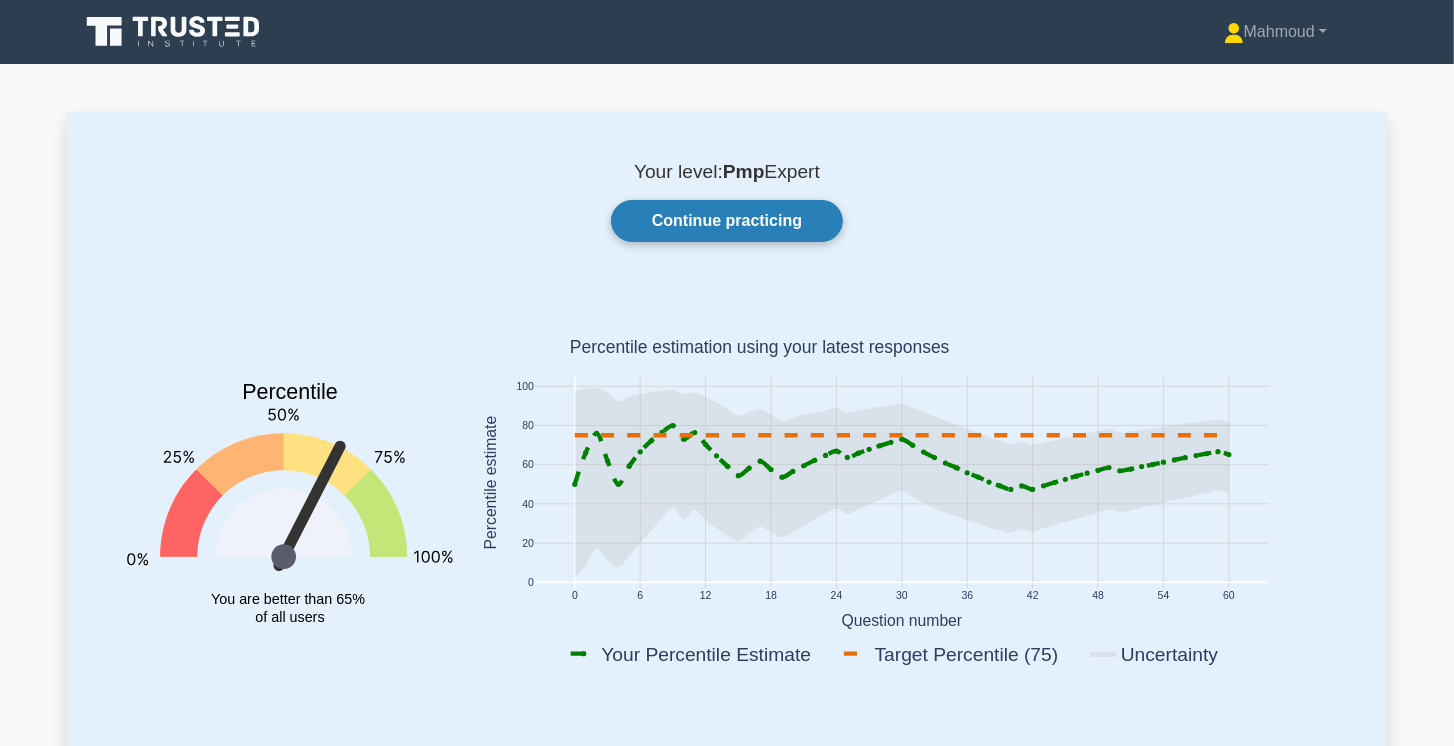 click on "Continue practicing" at bounding box center (727, 221) 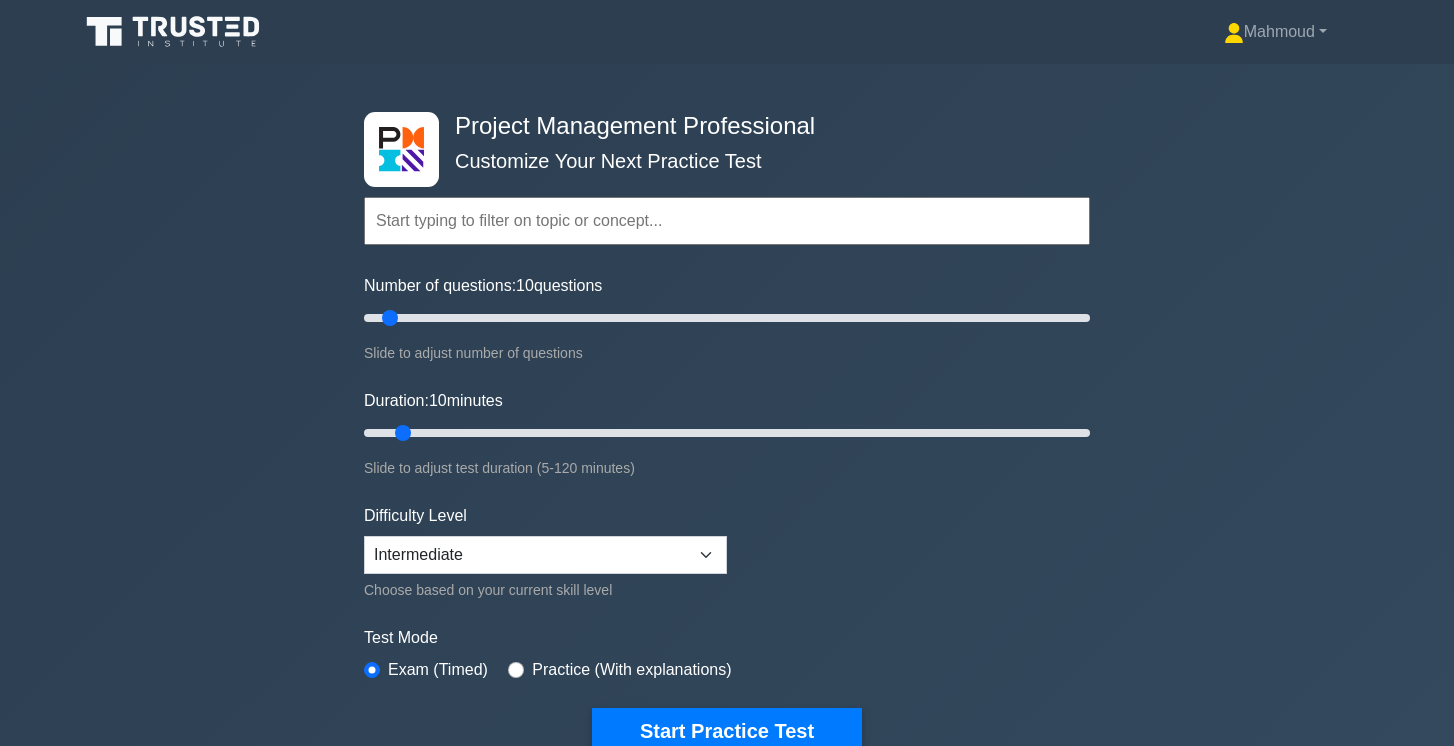 scroll, scrollTop: 0, scrollLeft: 0, axis: both 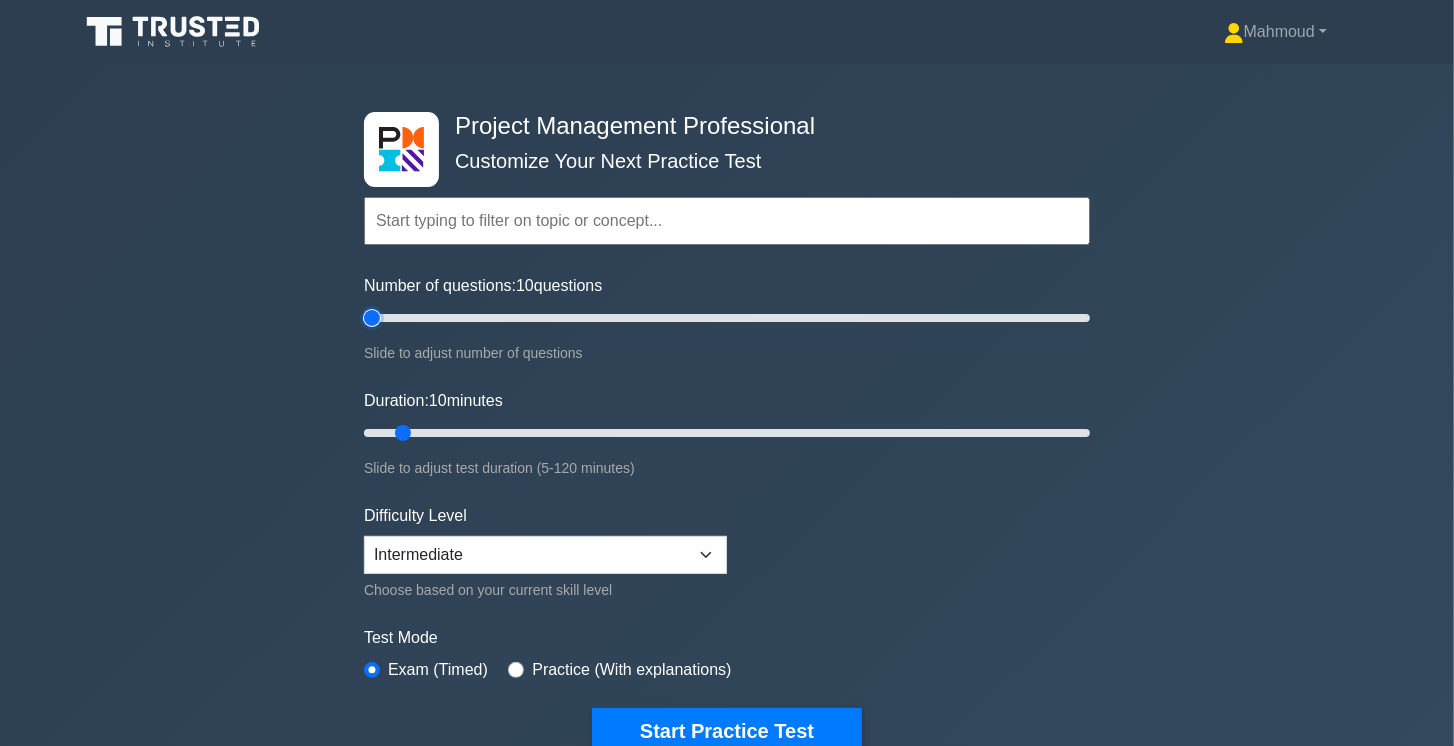 type on "5" 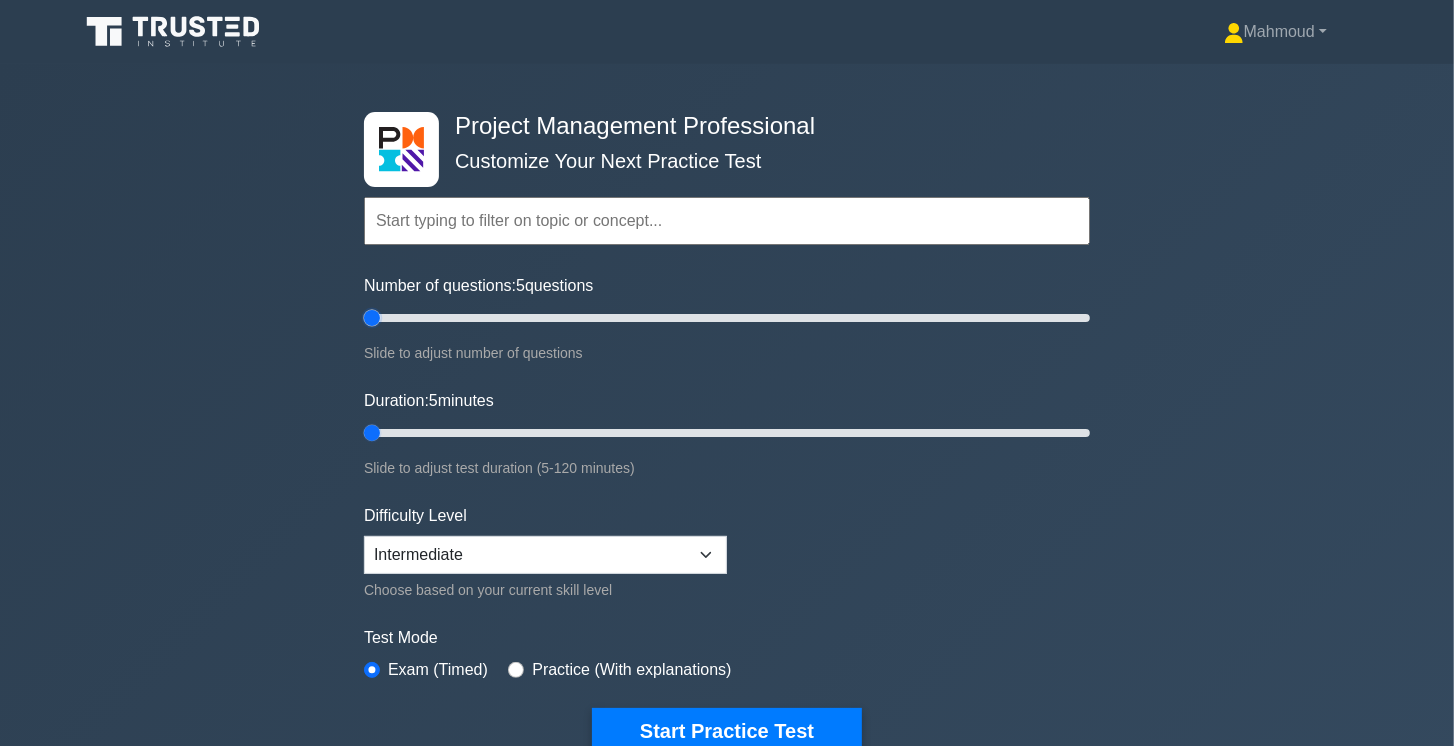 drag, startPoint x: 370, startPoint y: 437, endPoint x: 352, endPoint y: 436, distance: 18.027756 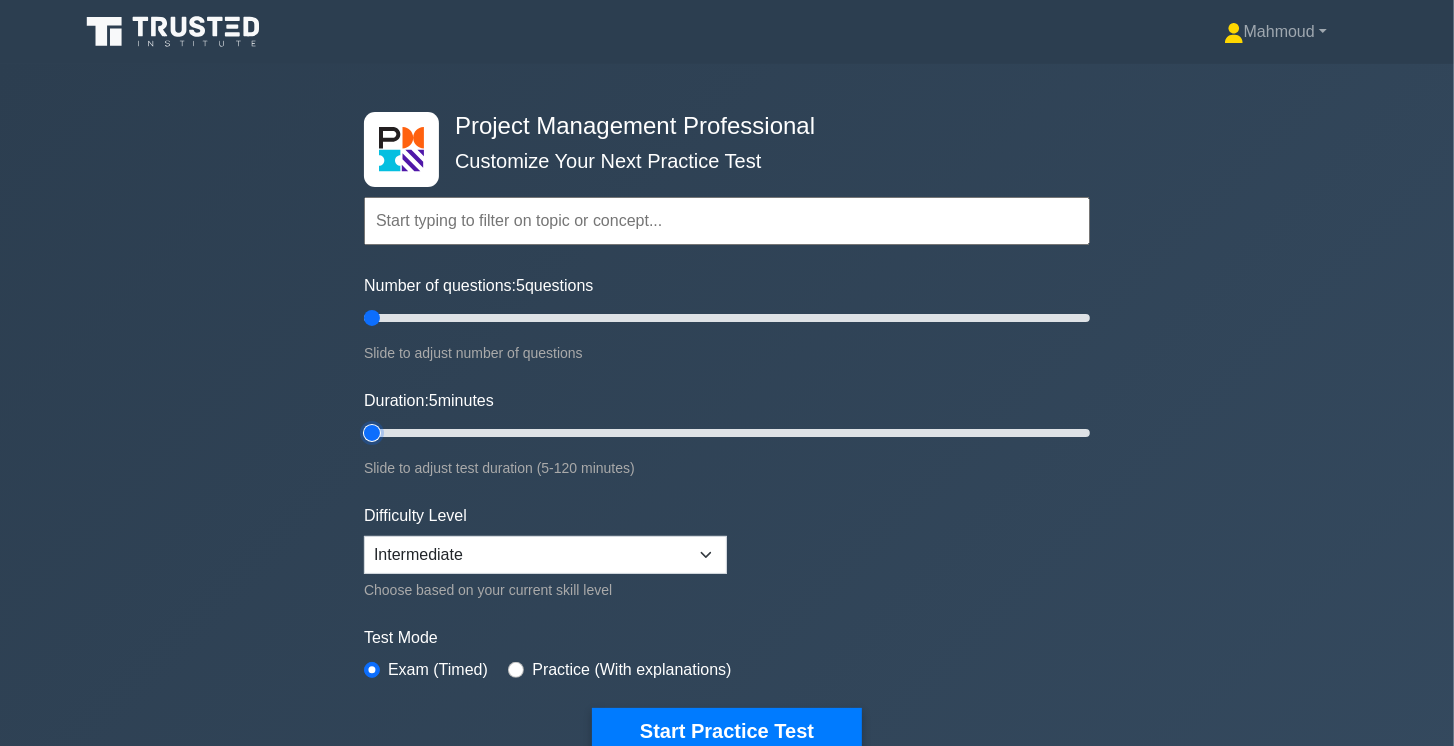 type on "5" 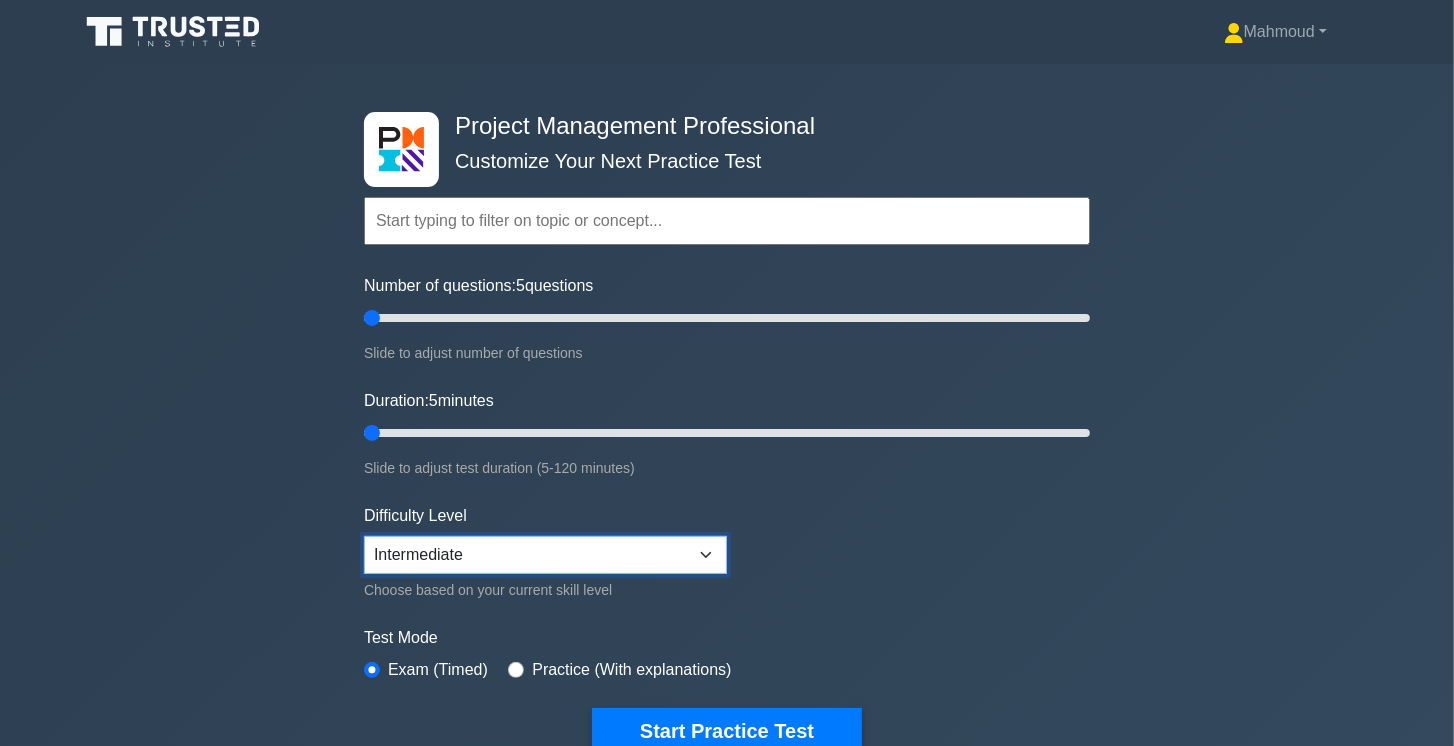 click on "Beginner
Intermediate
Expert" at bounding box center [545, 555] 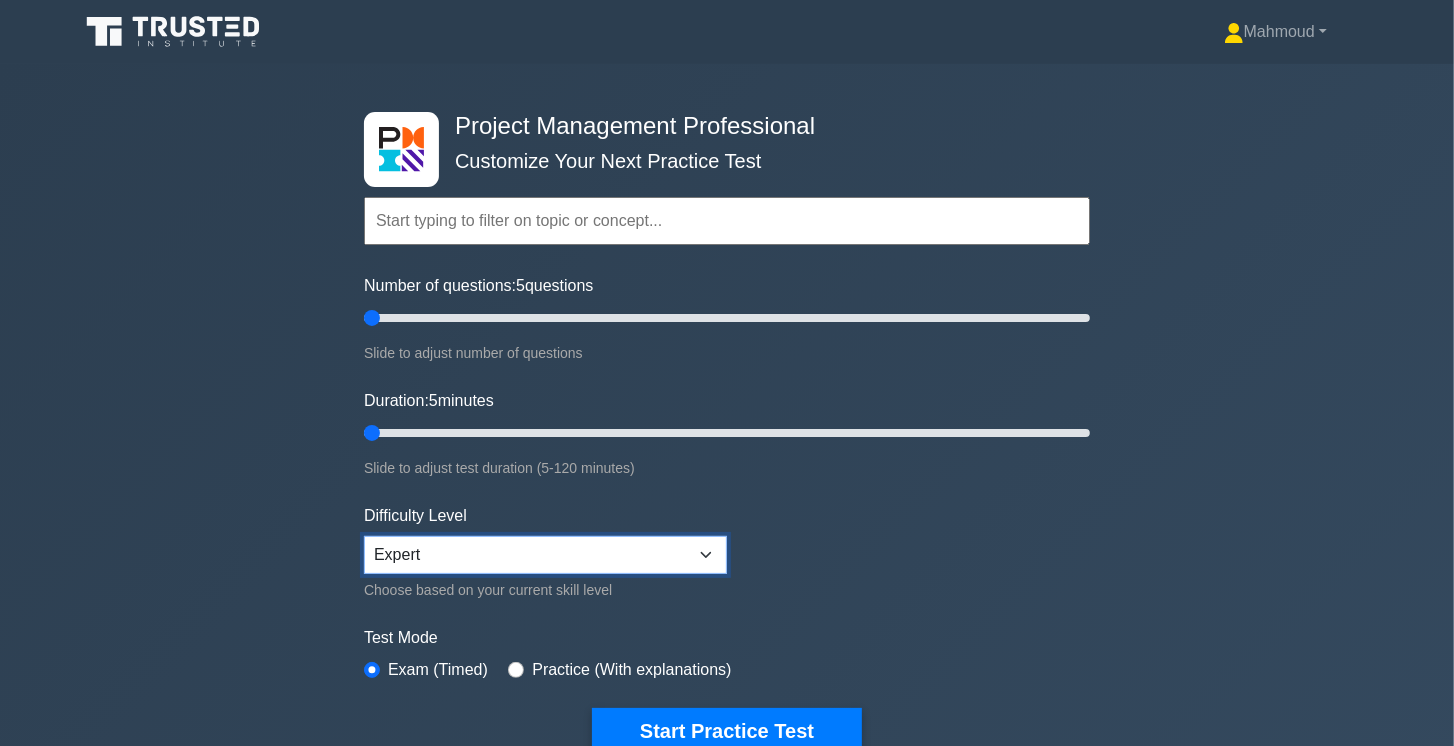 click on "Beginner
Intermediate
Expert" at bounding box center (545, 555) 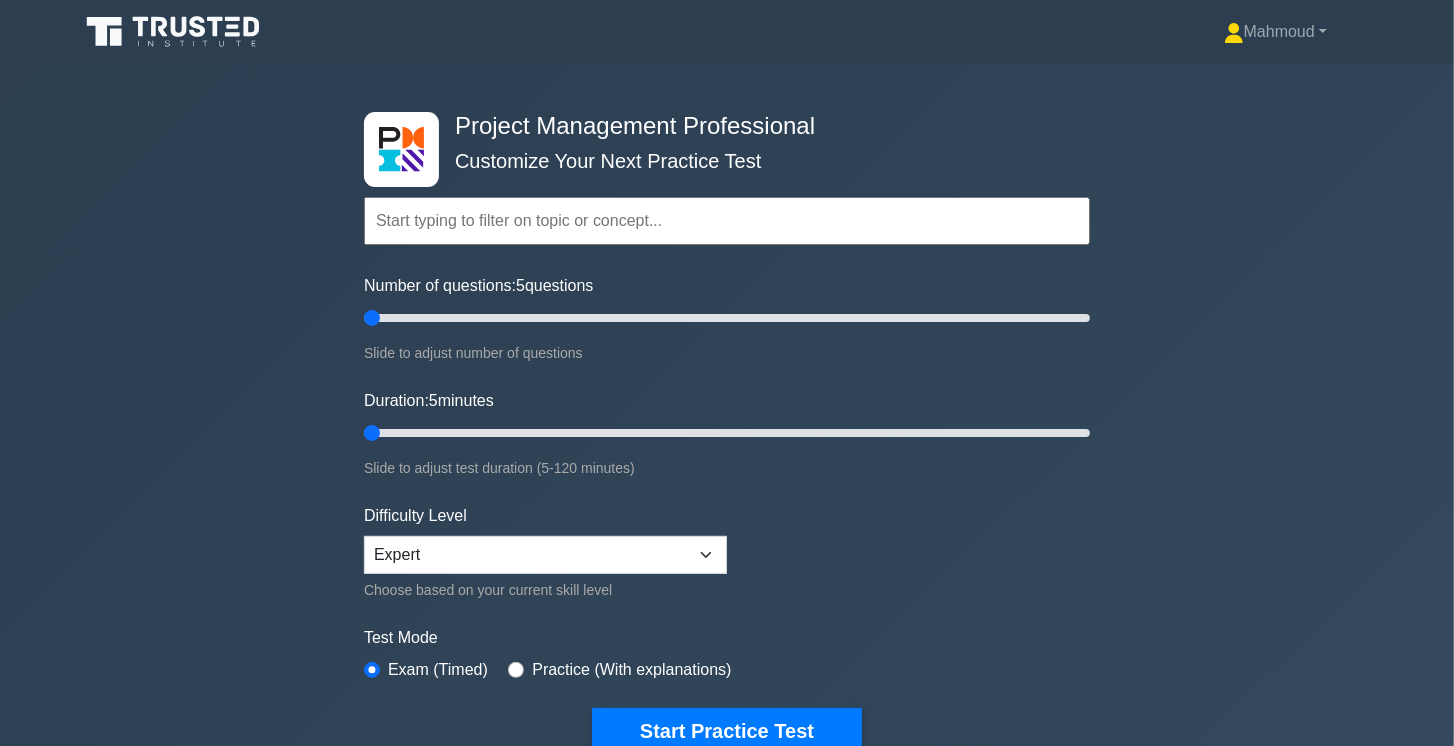 click on "Project Management Professional
Customize Your Next Practice Test
Topics
Scope Management
Time Management
Cost Management
Quality Management
Risk Management
Integration Management
Human Resource Management
Concepts" at bounding box center [727, 433] 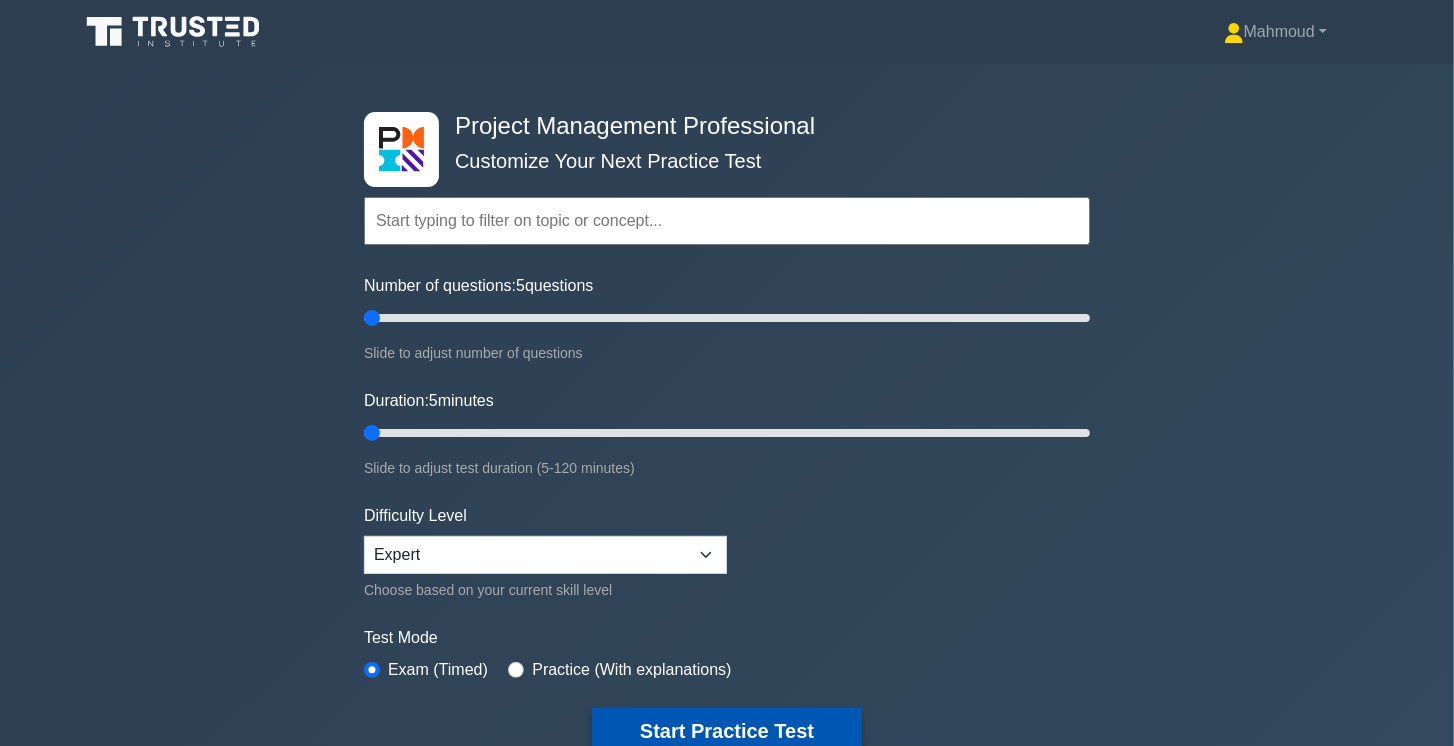 click on "Start Practice Test" at bounding box center [727, 731] 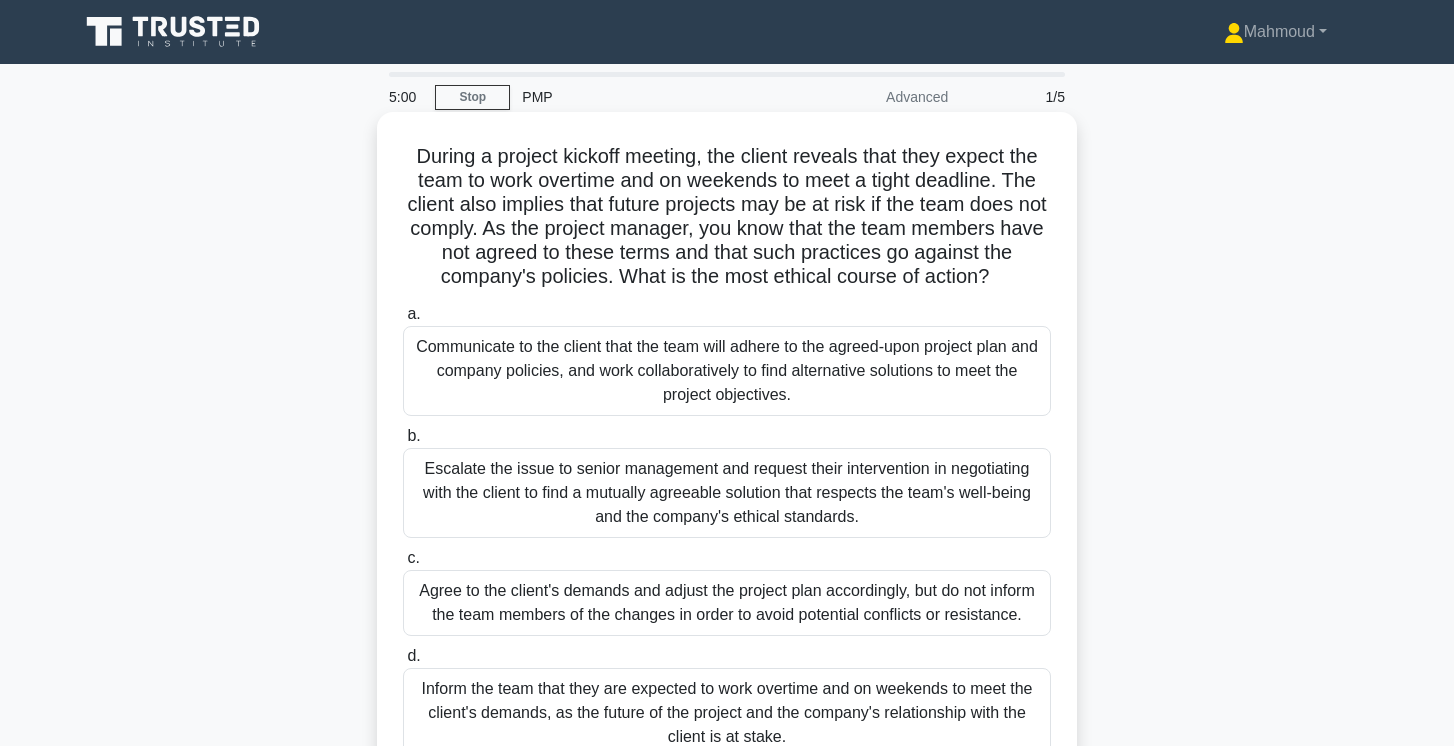 scroll, scrollTop: 0, scrollLeft: 0, axis: both 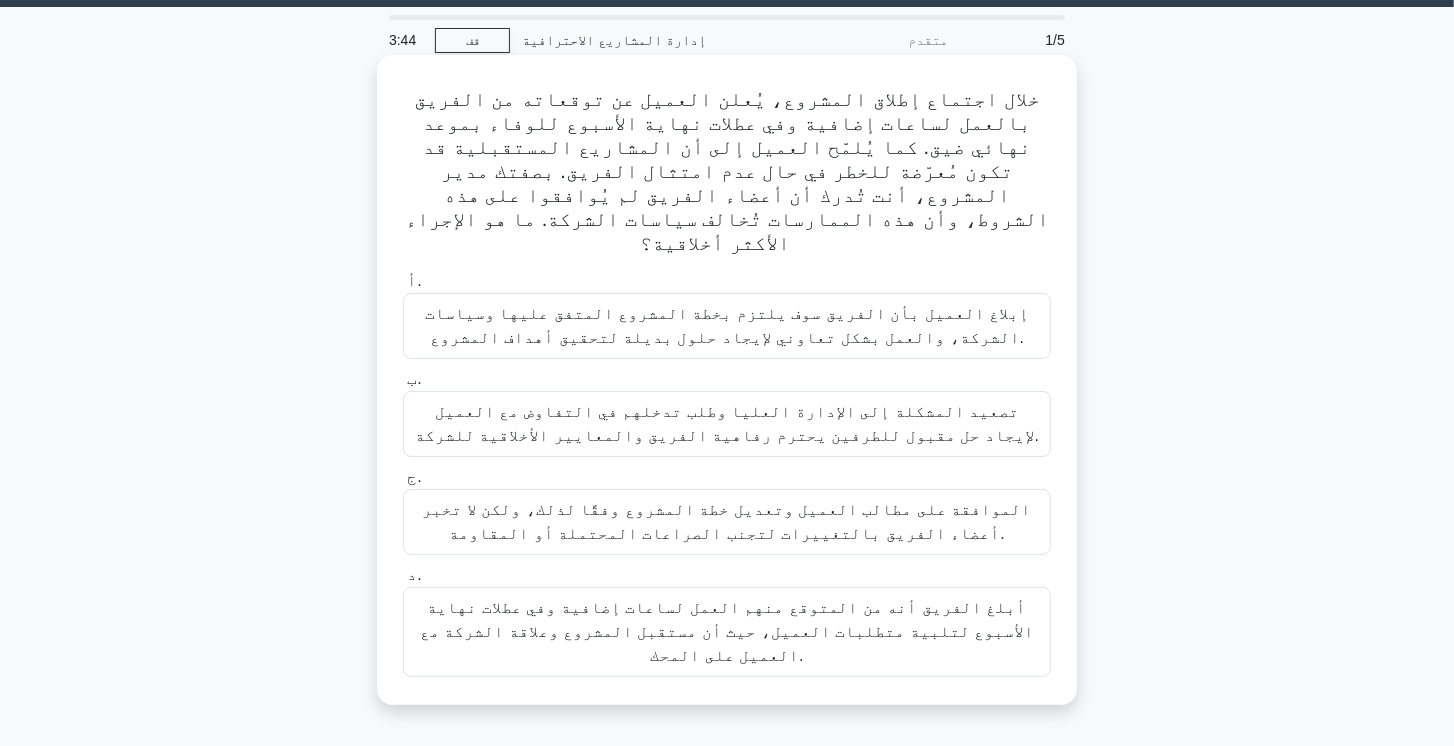 click on "إبلاغ العميل بأن الفريق سوف يلتزم بخطة المشروع المتفق عليها وسياسات الشركة، والعمل بشكل تعاوني لإيجاد حلول بديلة لتحقيق أهداف المشروع." at bounding box center [727, 325] 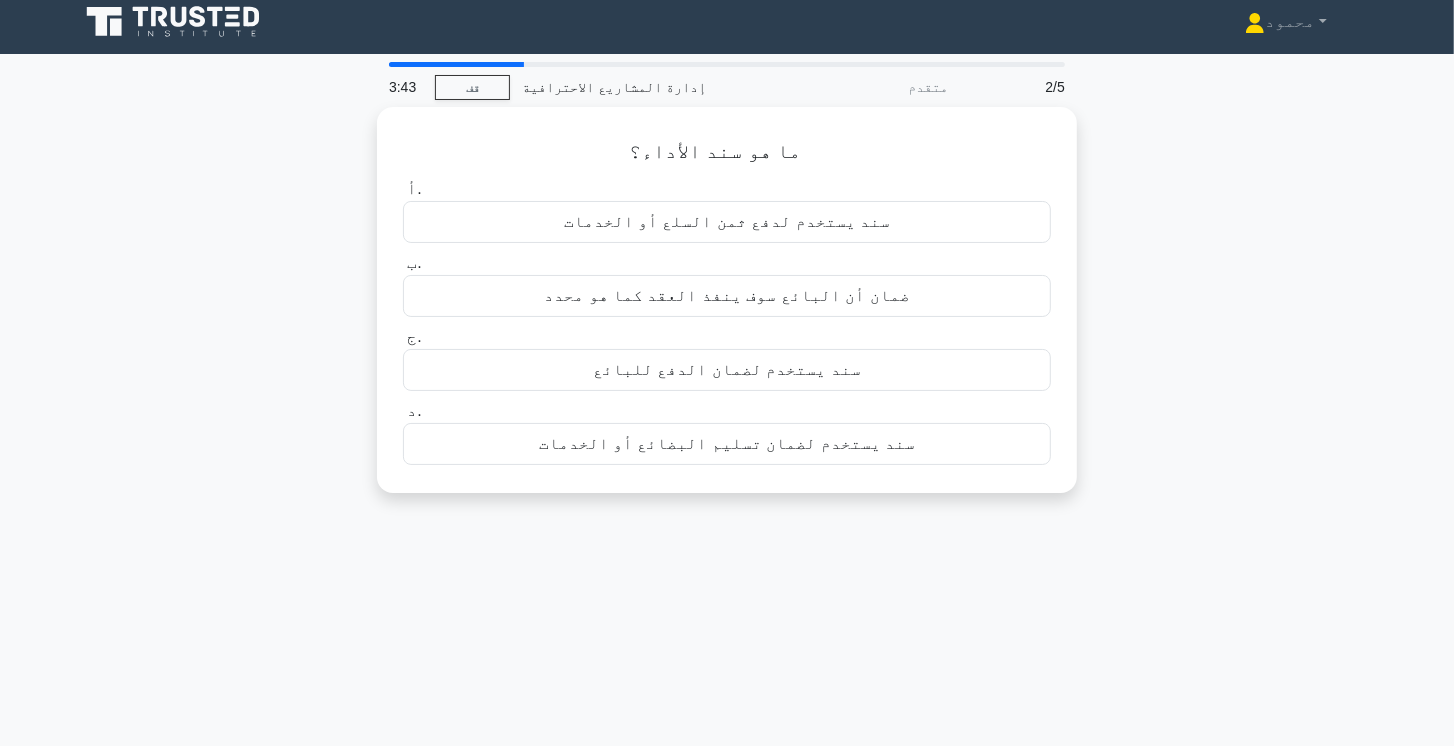 scroll, scrollTop: 0, scrollLeft: 0, axis: both 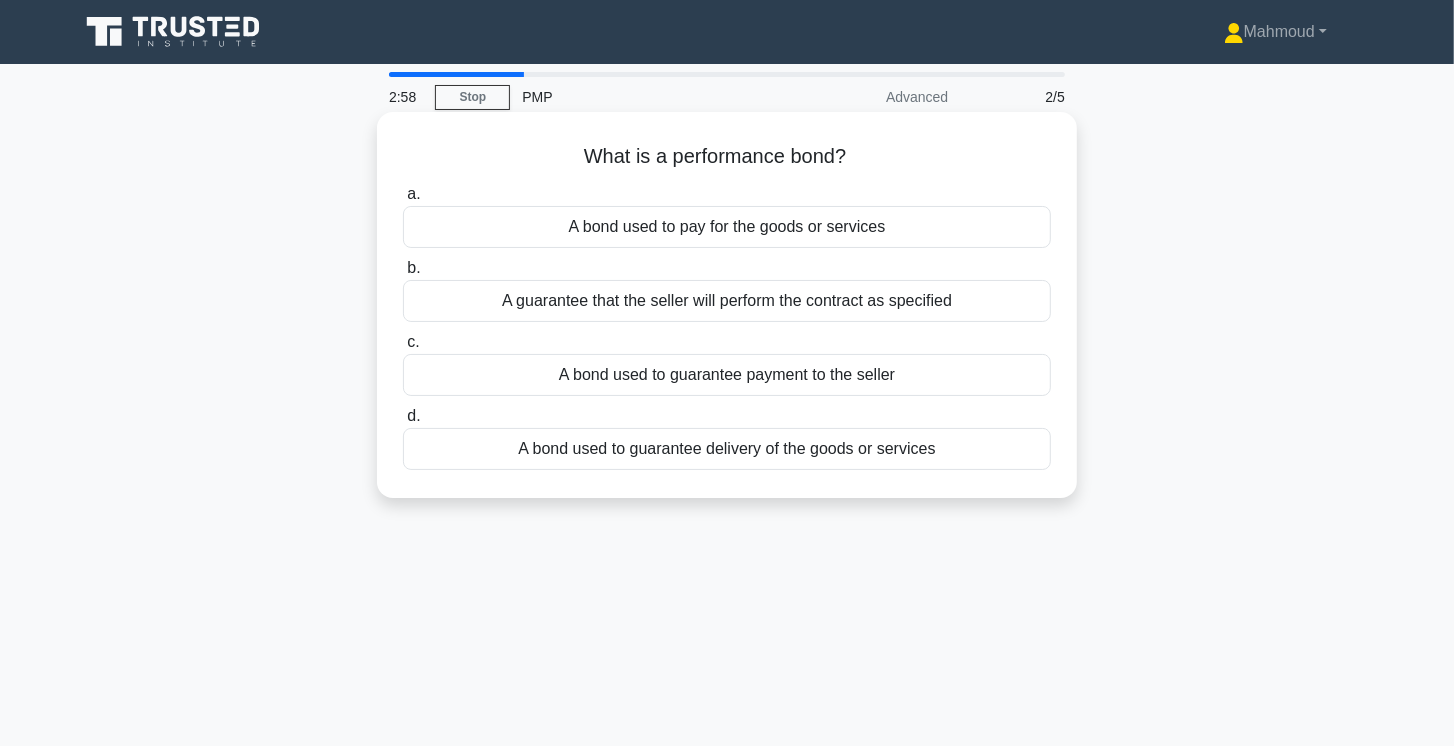 click on "A guarantee that the seller will perform the contract as specified" at bounding box center (727, 301) 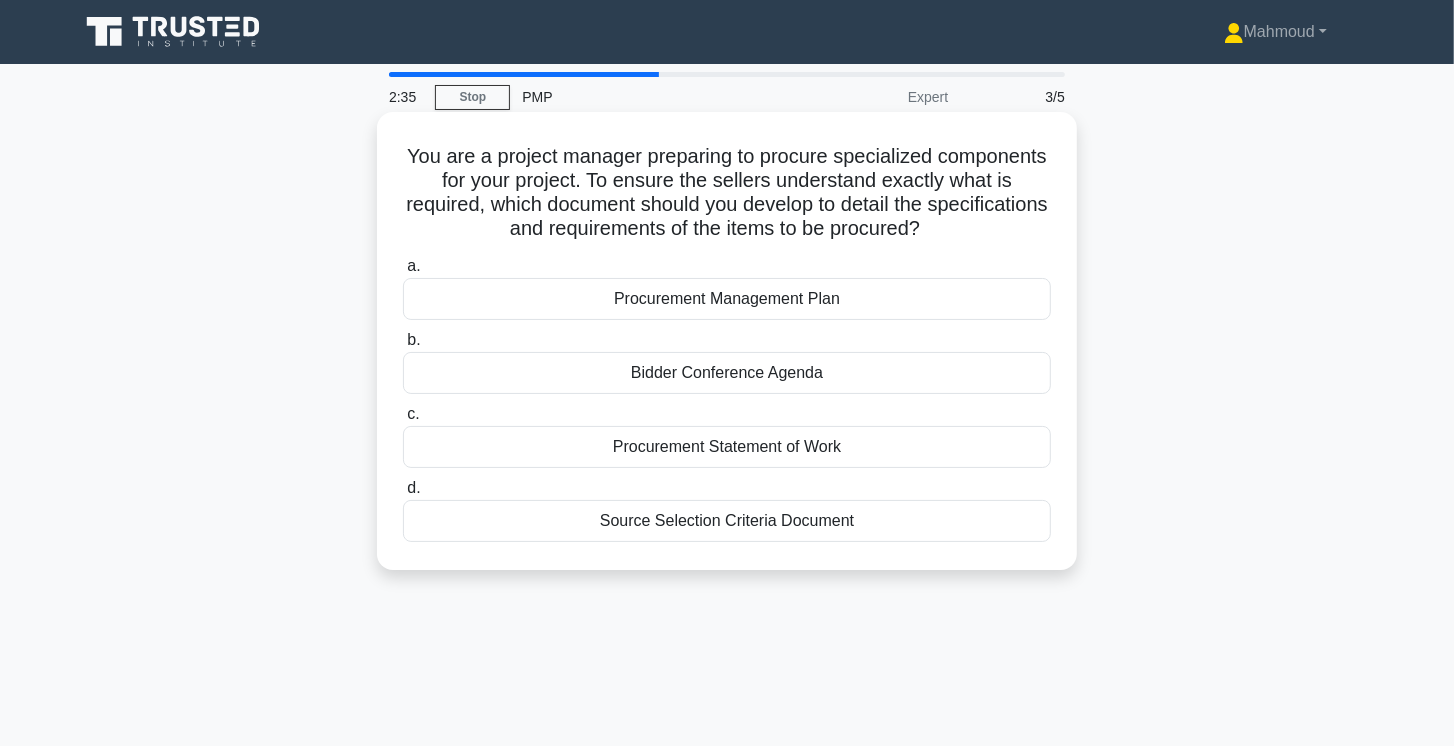 click on "Procurement Statement of Work" at bounding box center [727, 447] 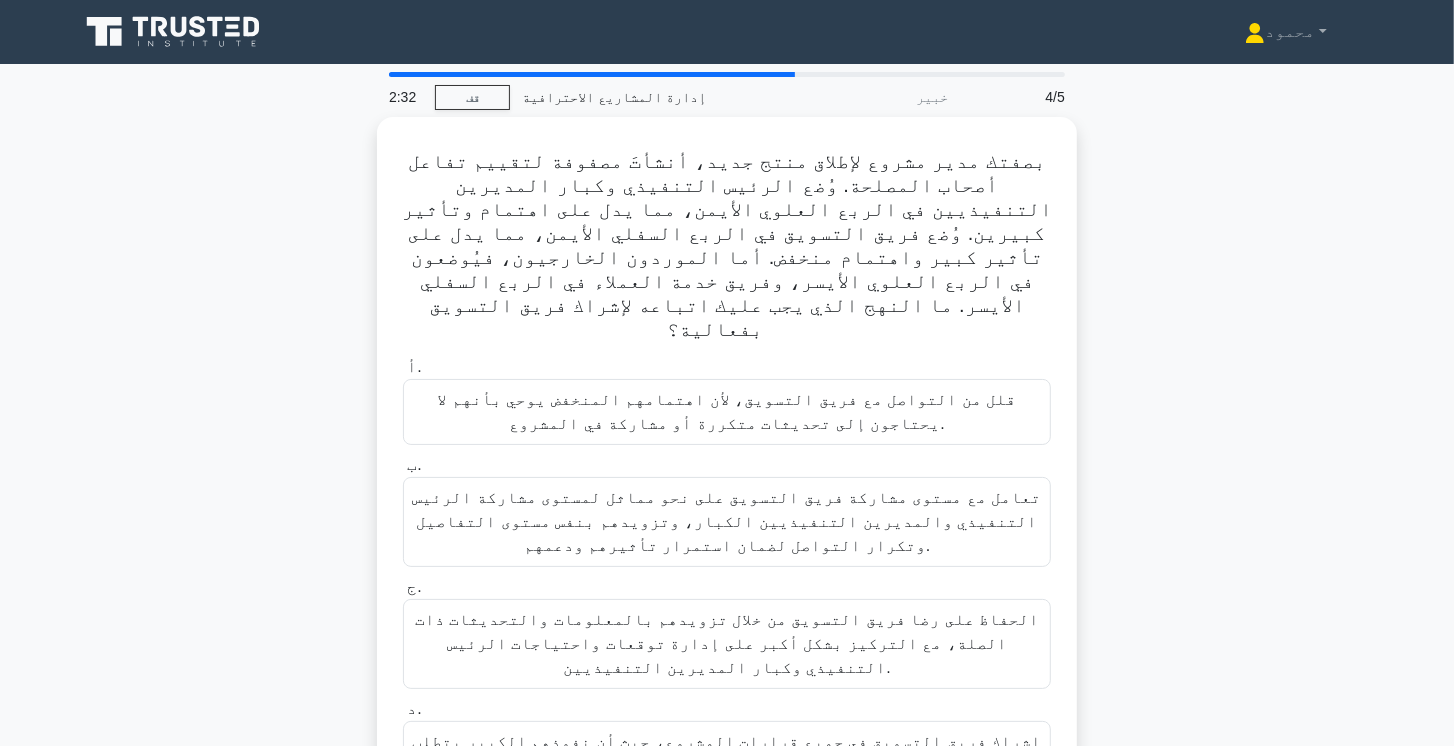 scroll, scrollTop: 57, scrollLeft: 0, axis: vertical 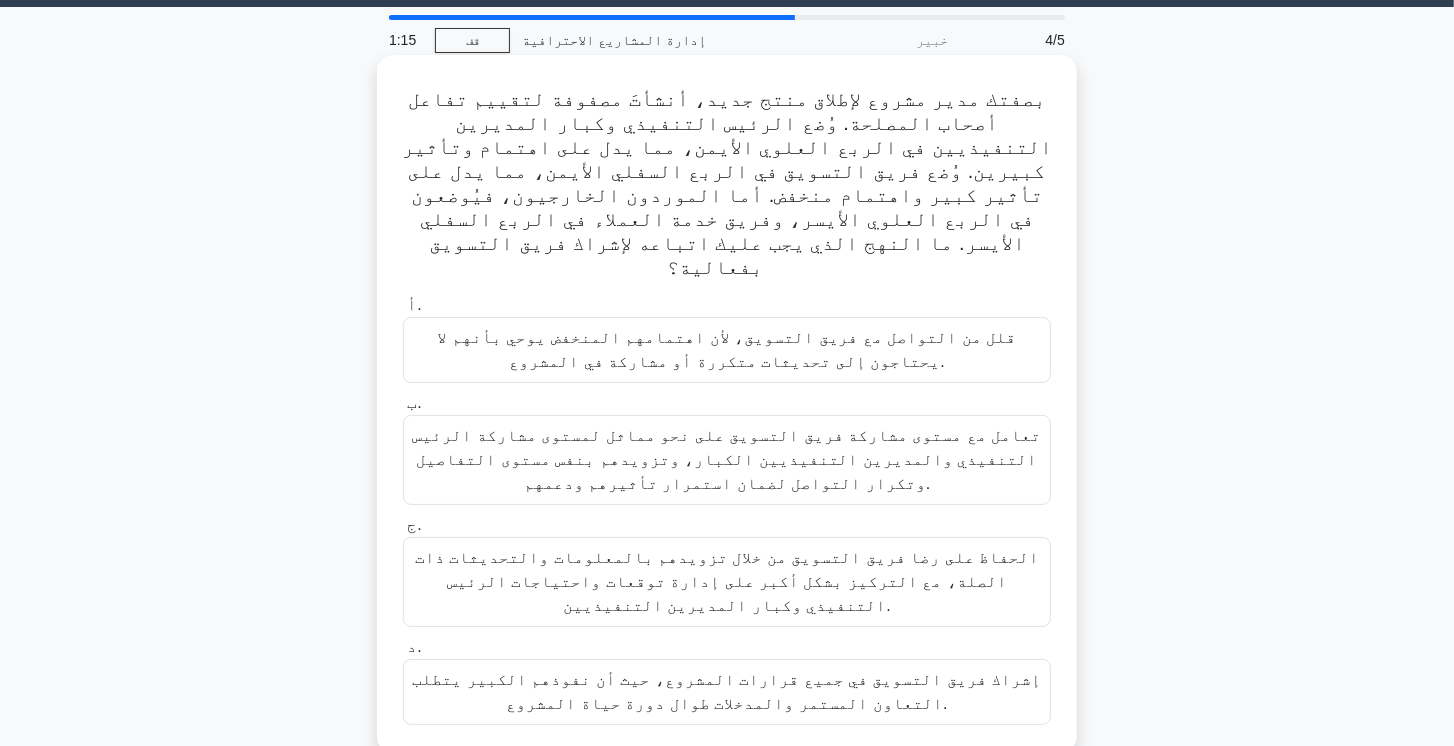 click on "إشراك فريق التسويق في جميع قرارات المشروع، حيث أن نفوذهم الكبير يتطلب التعاون المستمر والمدخلات طوال دورة حياة المشروع." at bounding box center [727, 692] 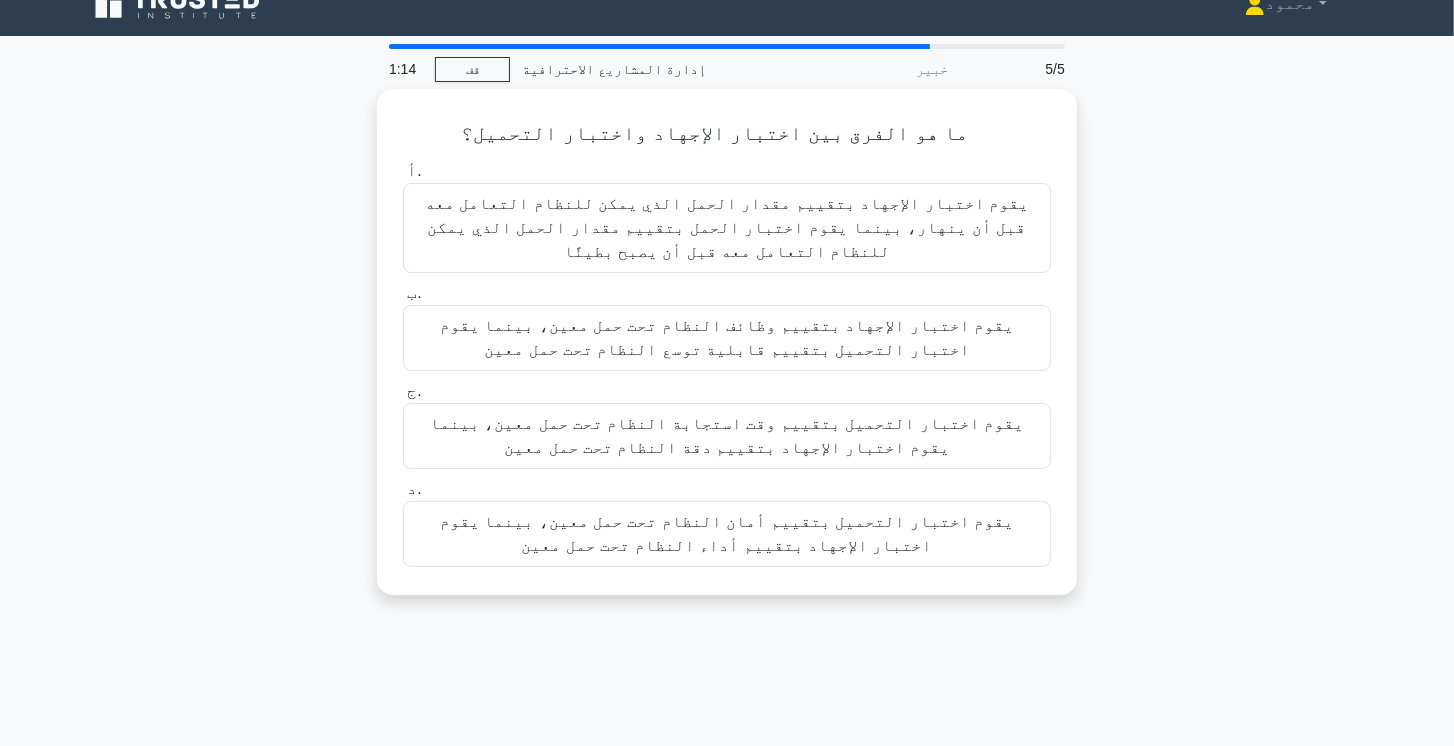 scroll, scrollTop: 0, scrollLeft: 0, axis: both 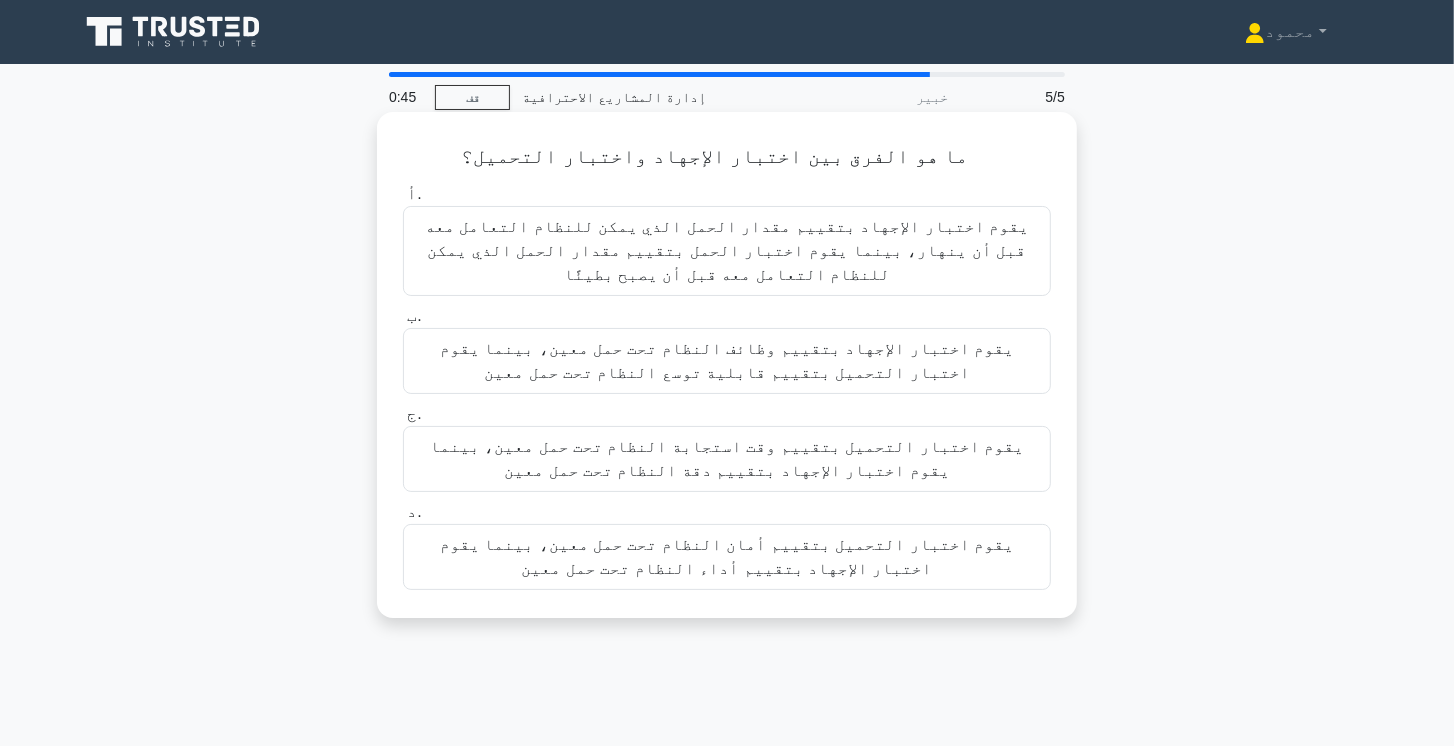 click on "يقوم اختبار الإجهاد بتقييم مقدار الحمل الذي يمكن للنظام التعامل معه قبل أن ينهار، بينما يقوم اختبار الحمل بتقييم مقدار الحمل الذي يمكن للنظام التعامل معه قبل أن يصبح بطيئًا" at bounding box center [727, 250] 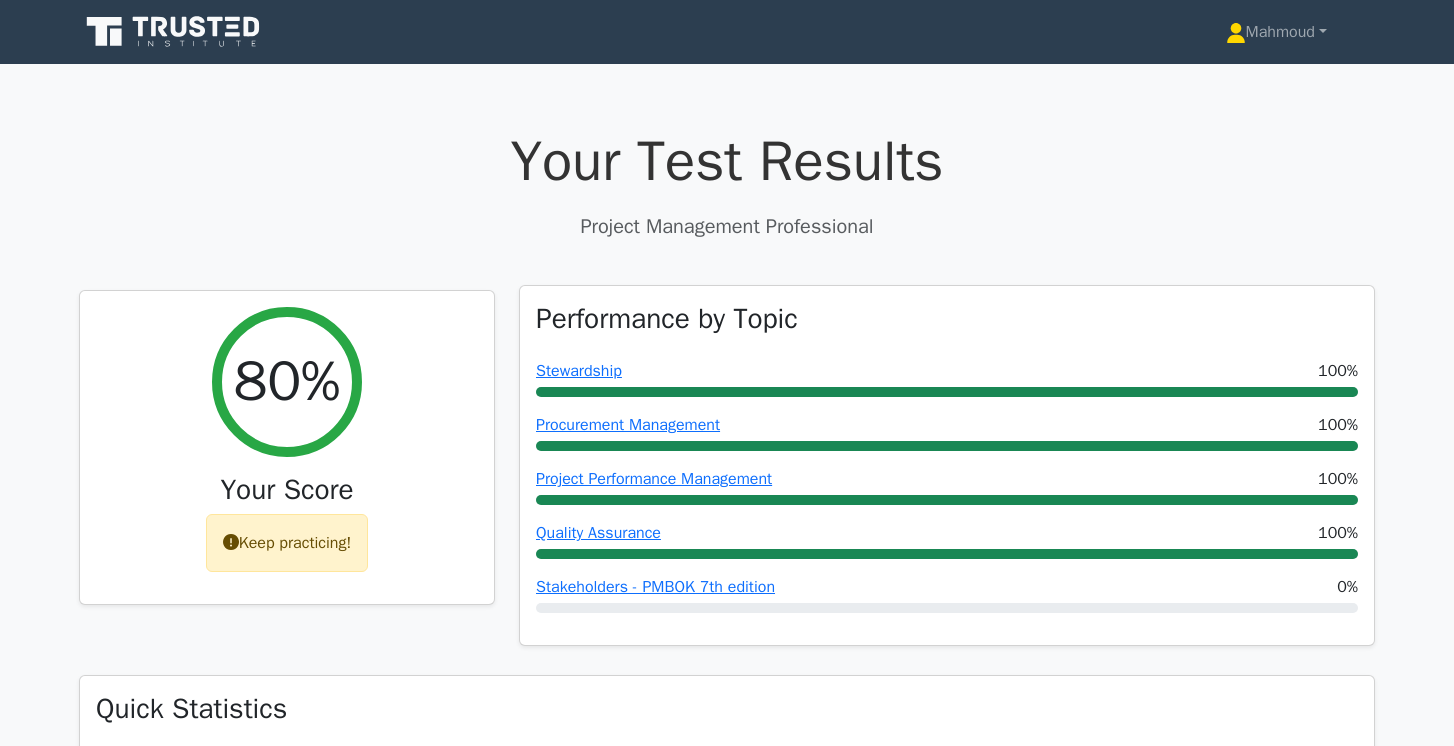 scroll, scrollTop: 0, scrollLeft: 0, axis: both 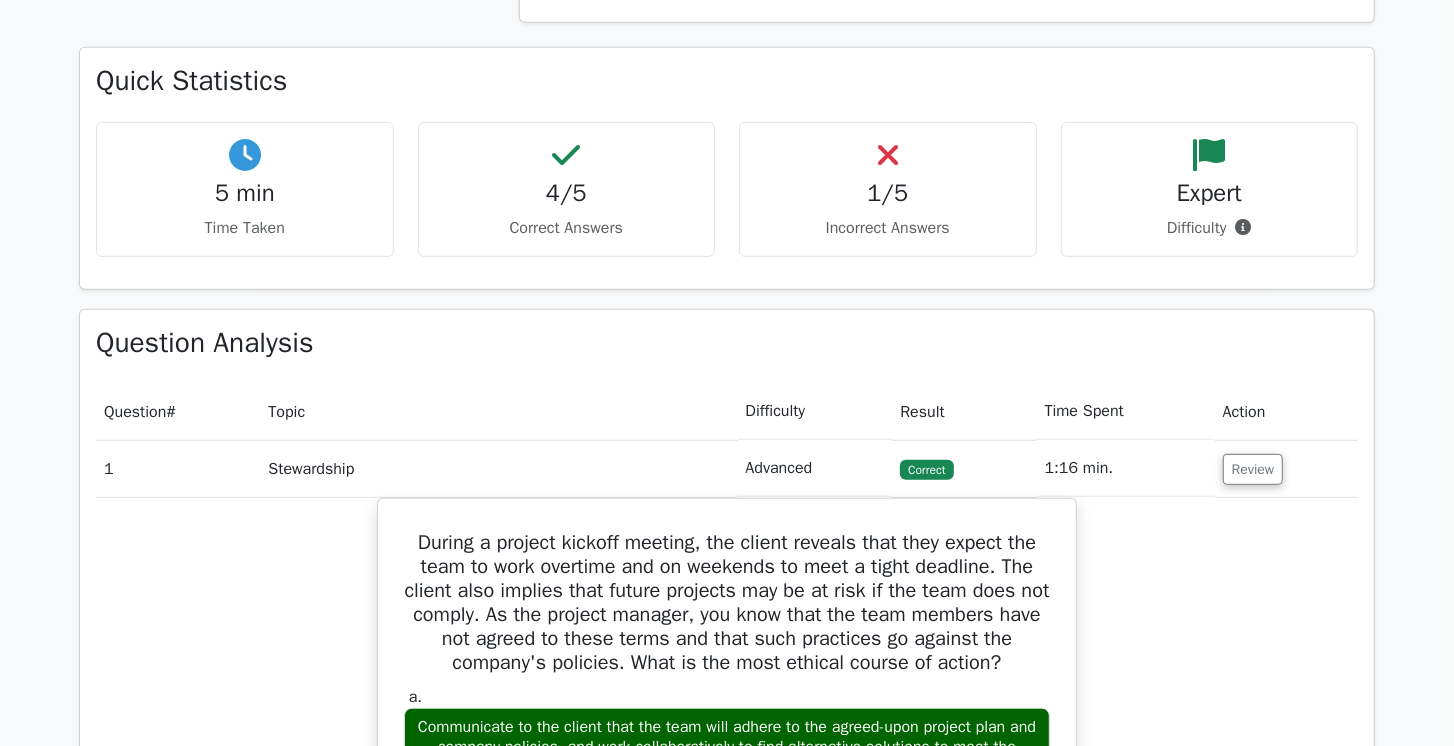 click on "Review" at bounding box center (1286, 468) 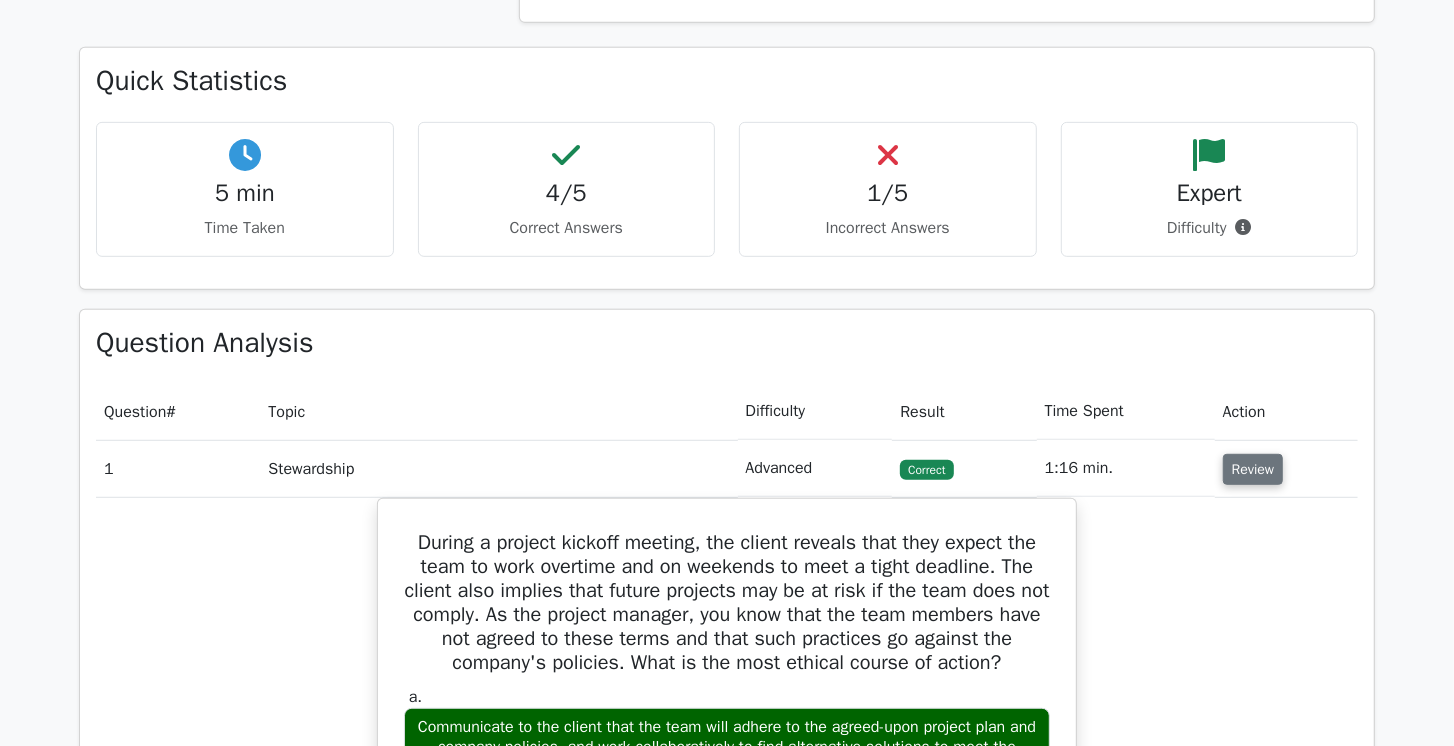 click on "Review" at bounding box center [1253, 469] 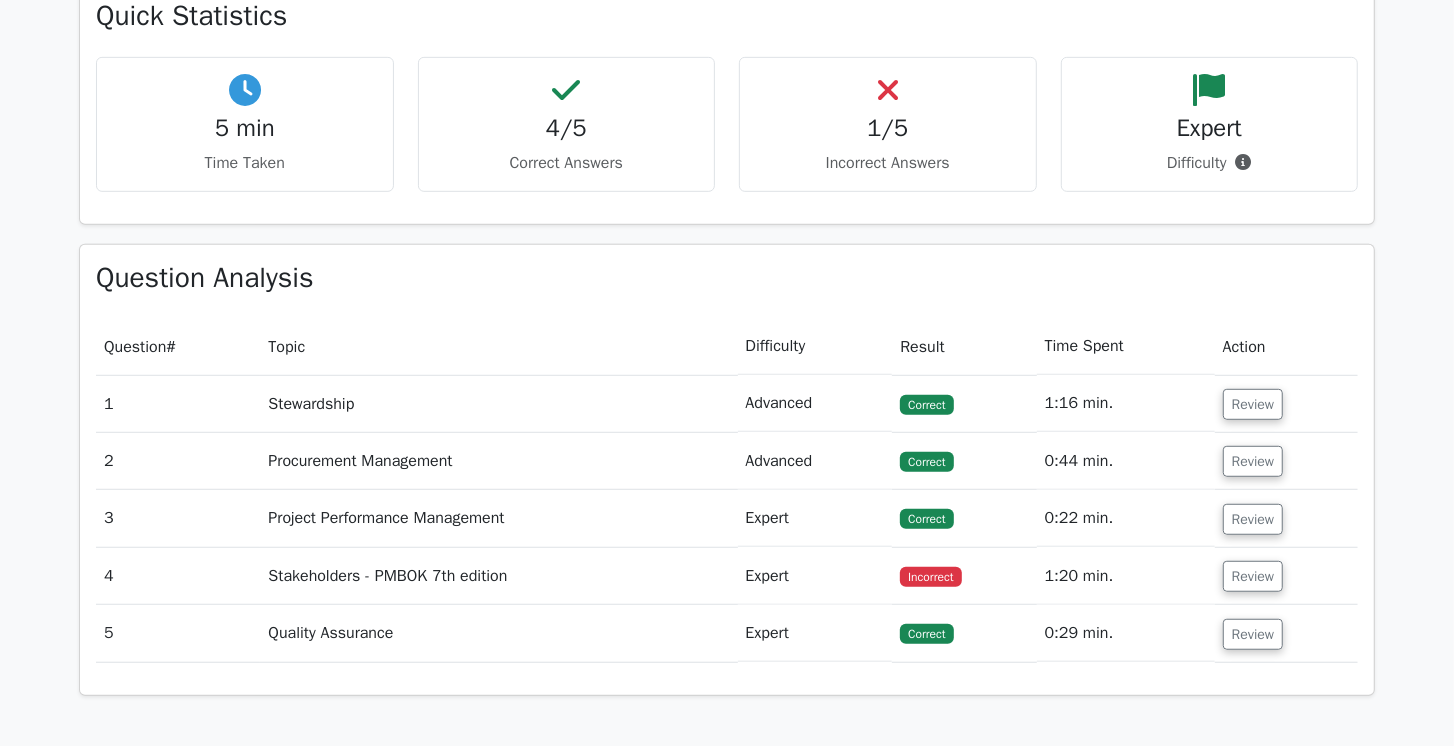 scroll, scrollTop: 800, scrollLeft: 0, axis: vertical 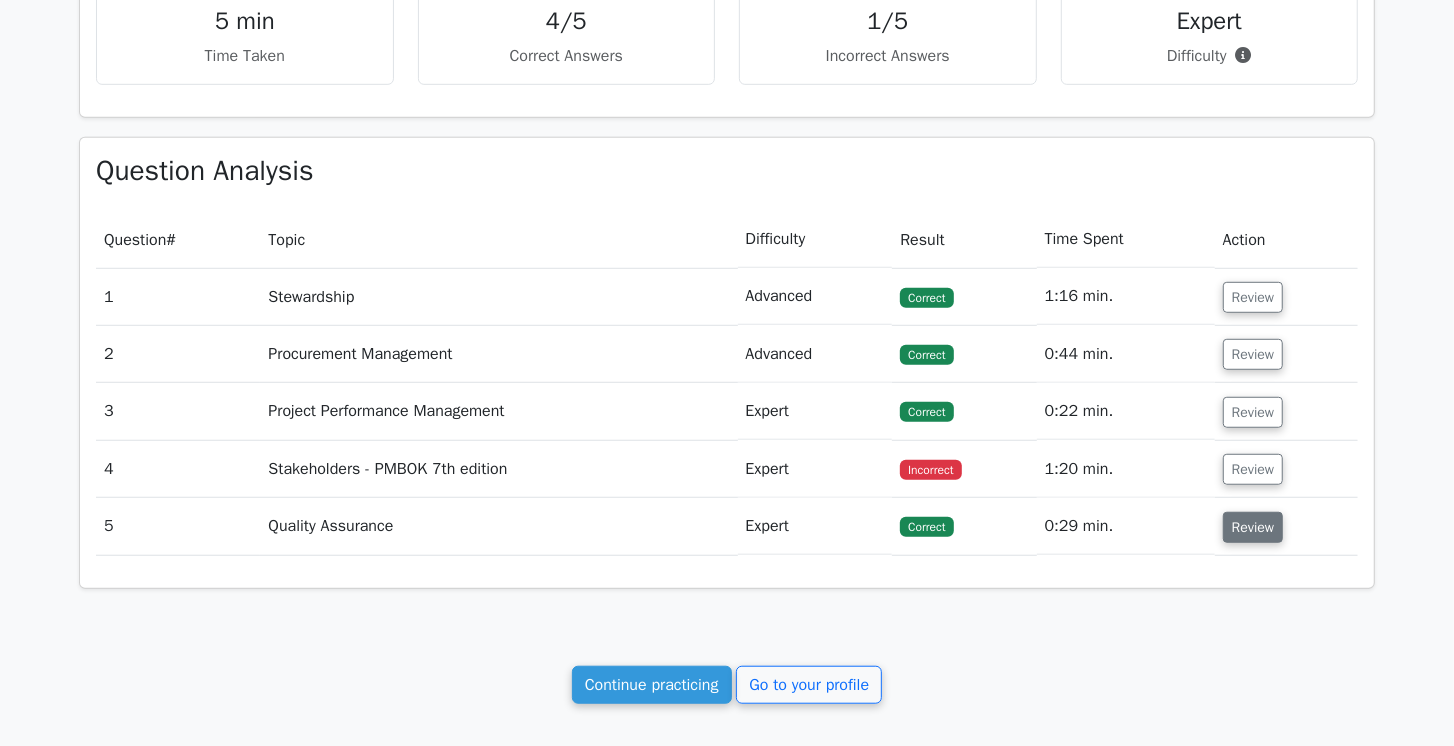 click on "Review" at bounding box center [1253, 527] 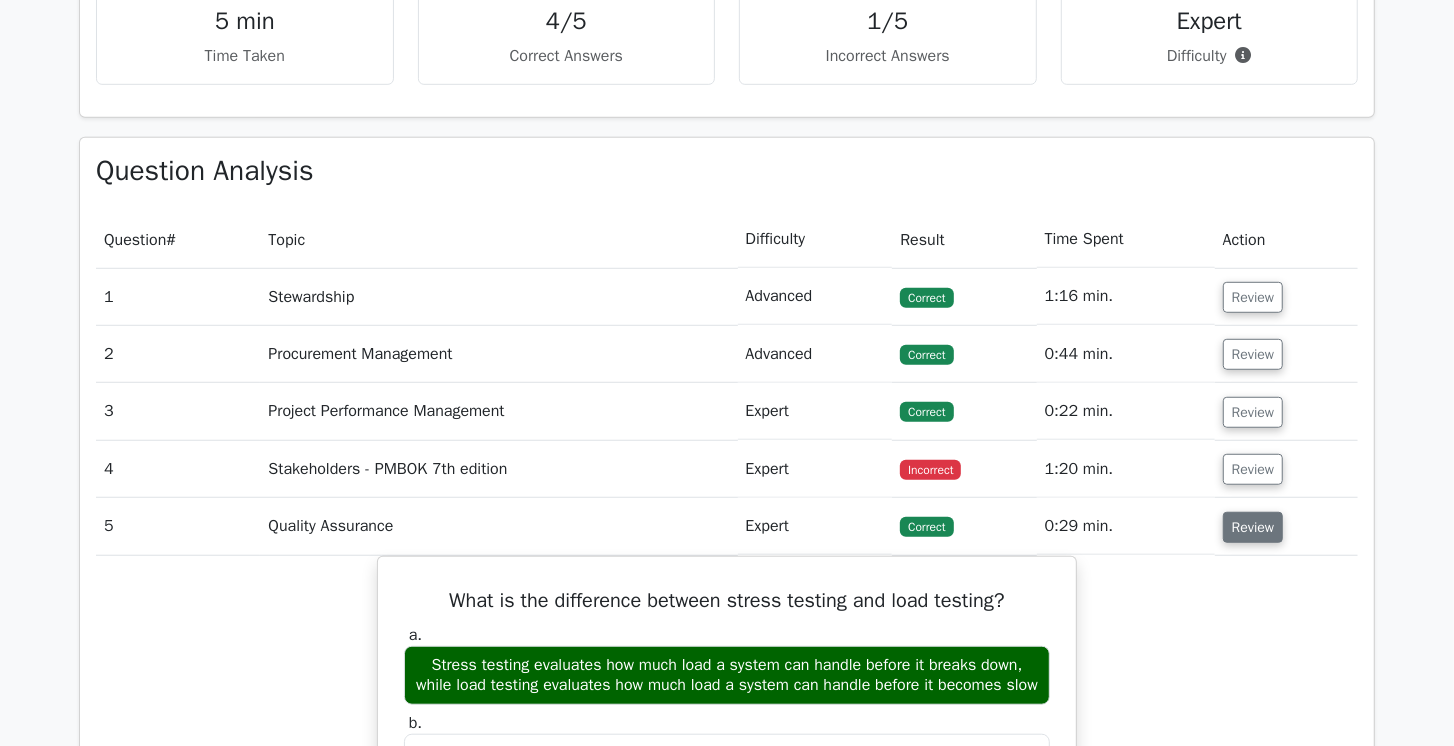 click on "Review" at bounding box center [1253, 527] 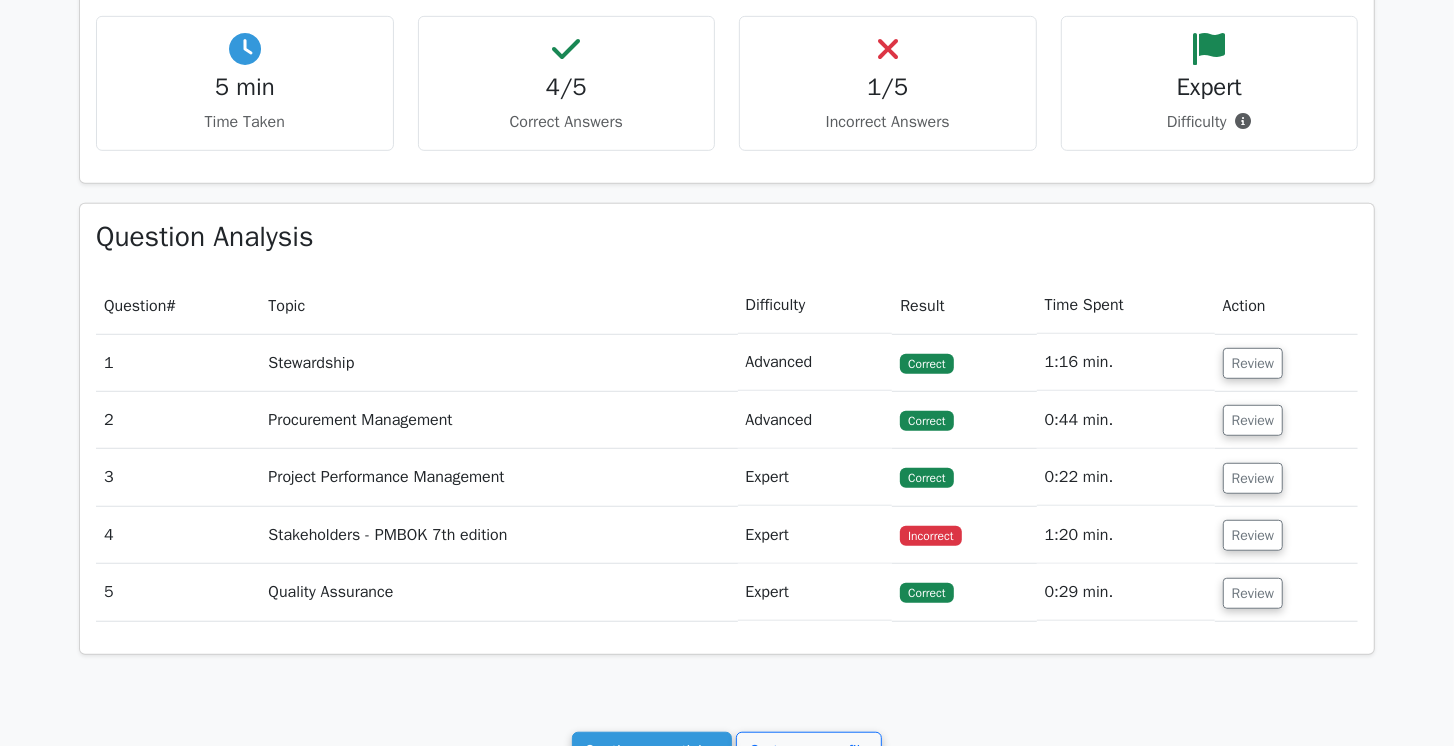 scroll, scrollTop: 742, scrollLeft: 0, axis: vertical 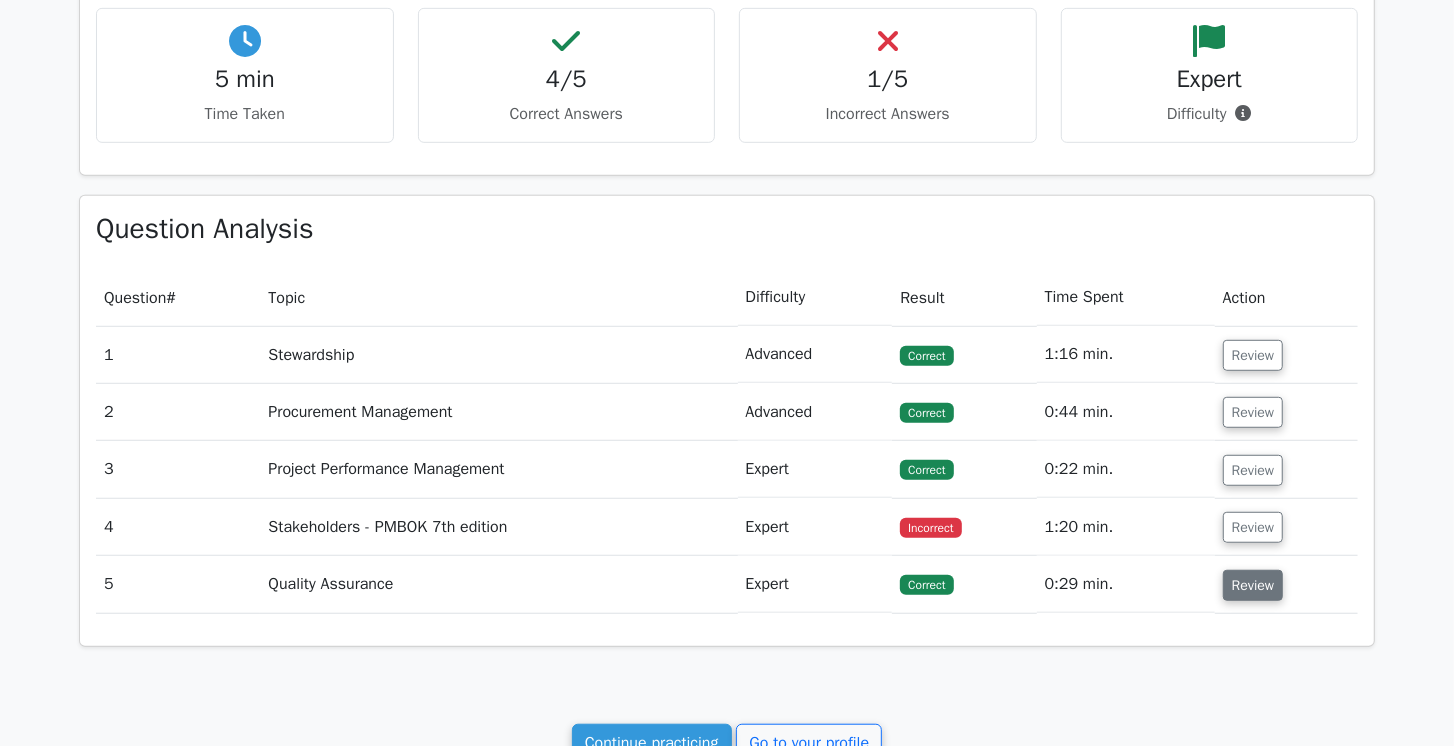 click on "Review" at bounding box center [1253, 585] 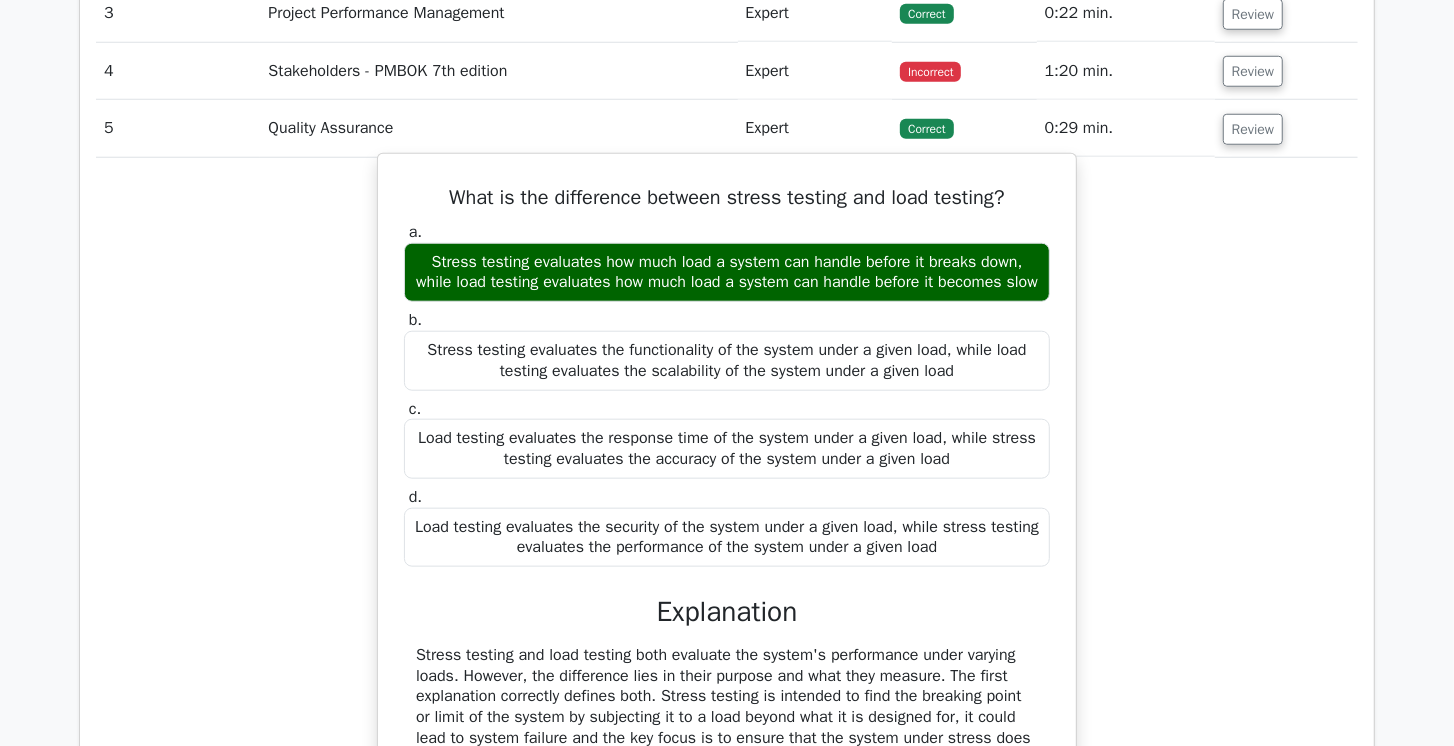 scroll, scrollTop: 1200, scrollLeft: 0, axis: vertical 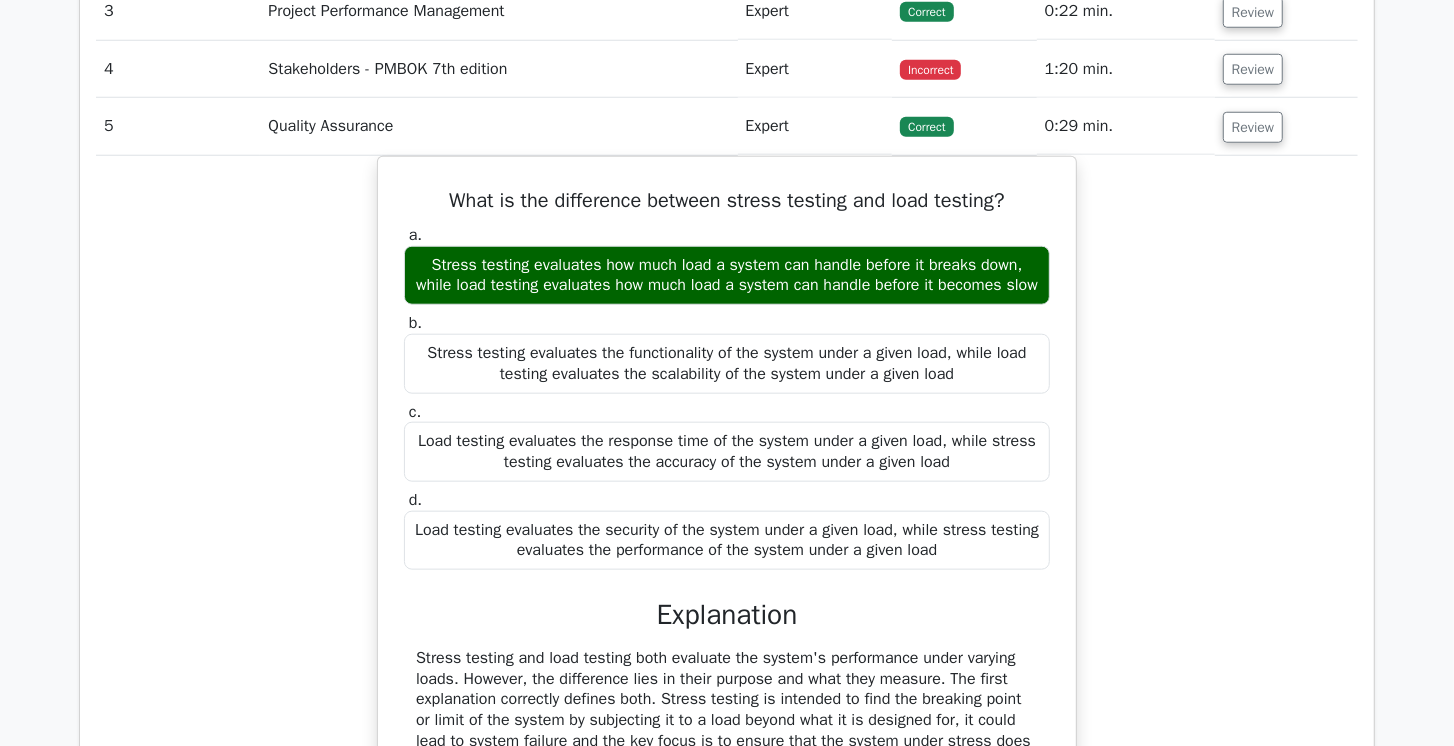 click on "Review" at bounding box center (1286, 126) 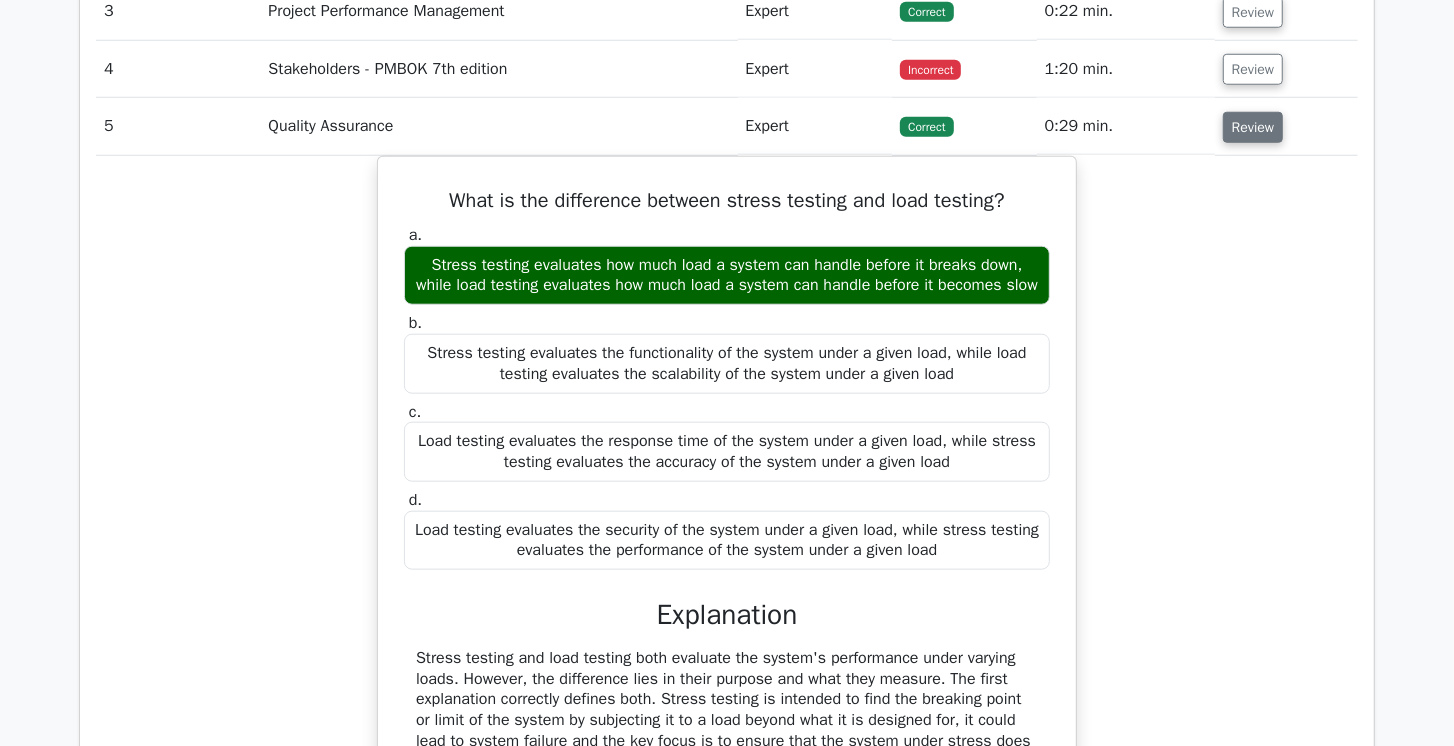 click on "Review" at bounding box center (1253, 127) 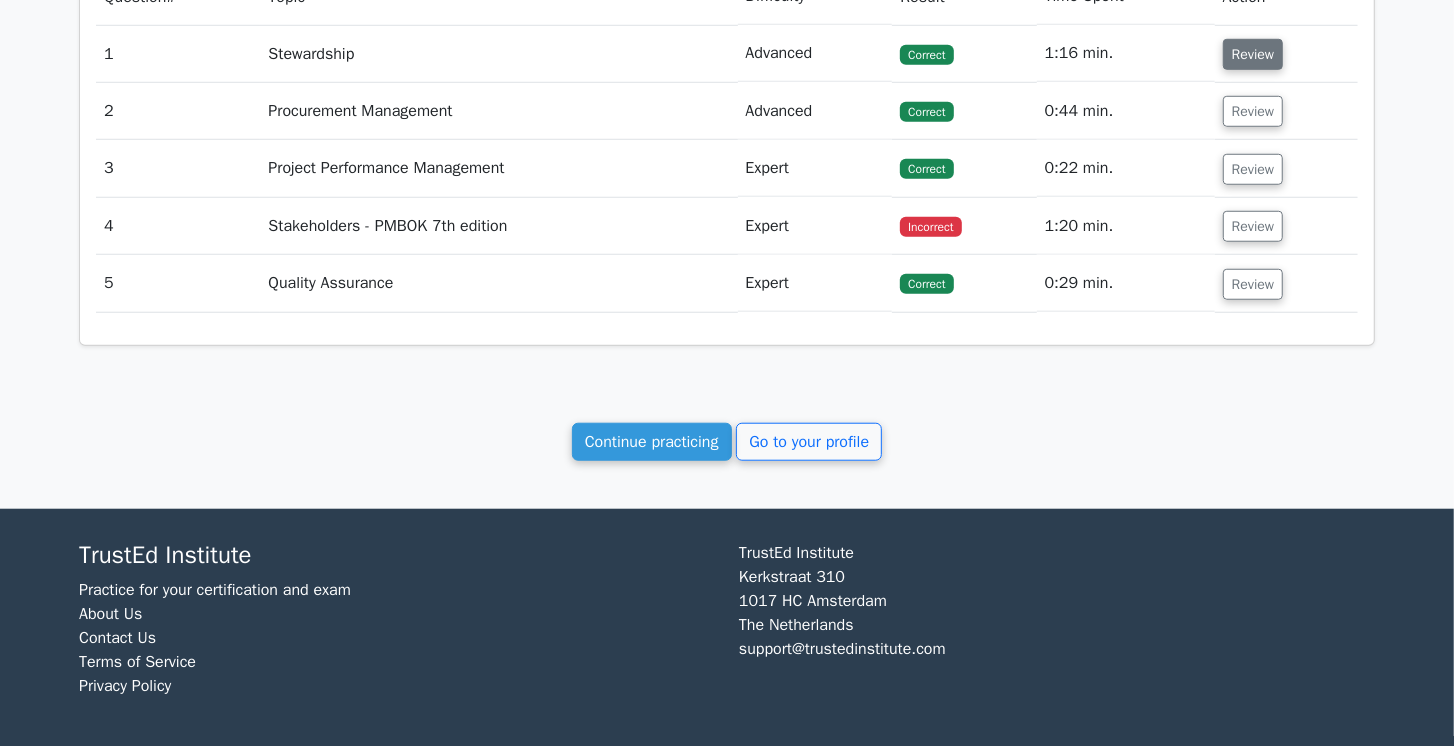 scroll, scrollTop: 1034, scrollLeft: 0, axis: vertical 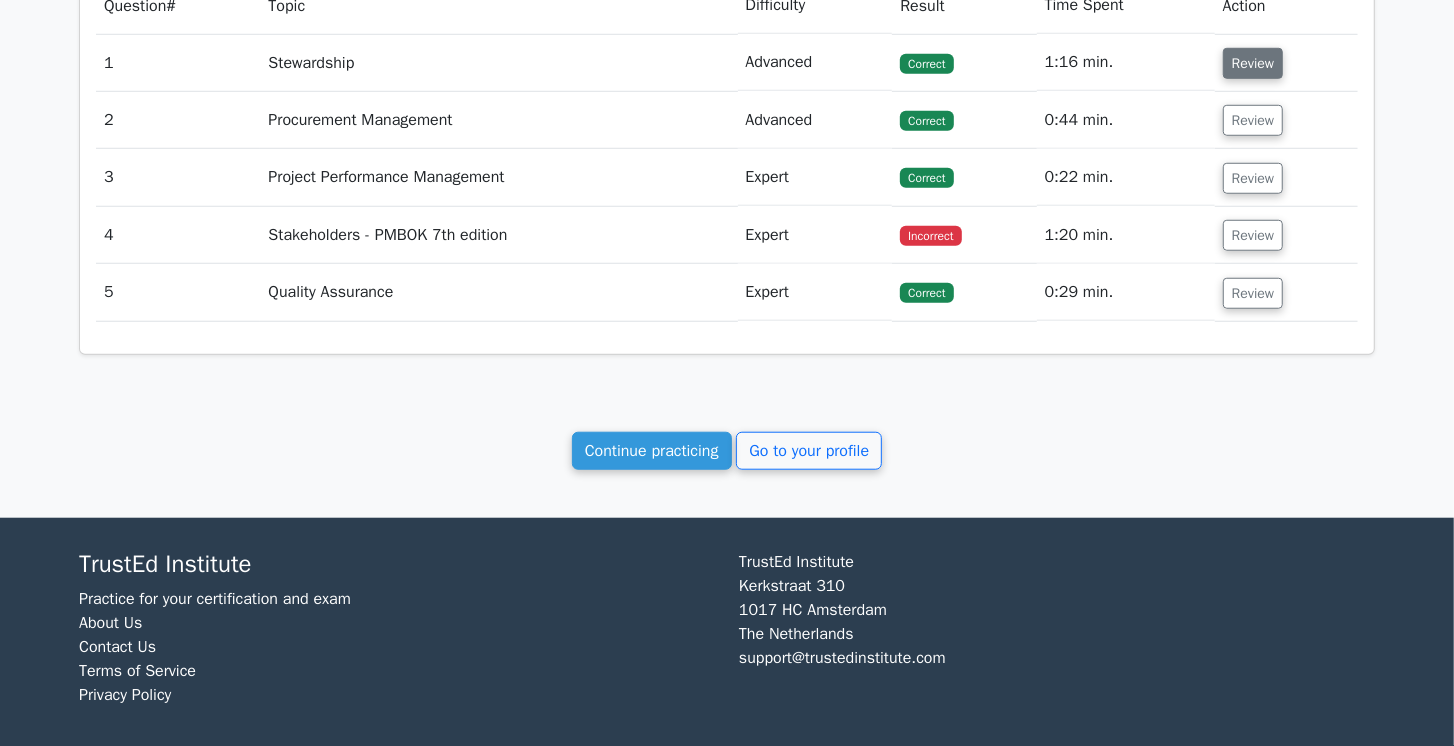 click on "Review" at bounding box center [1253, 63] 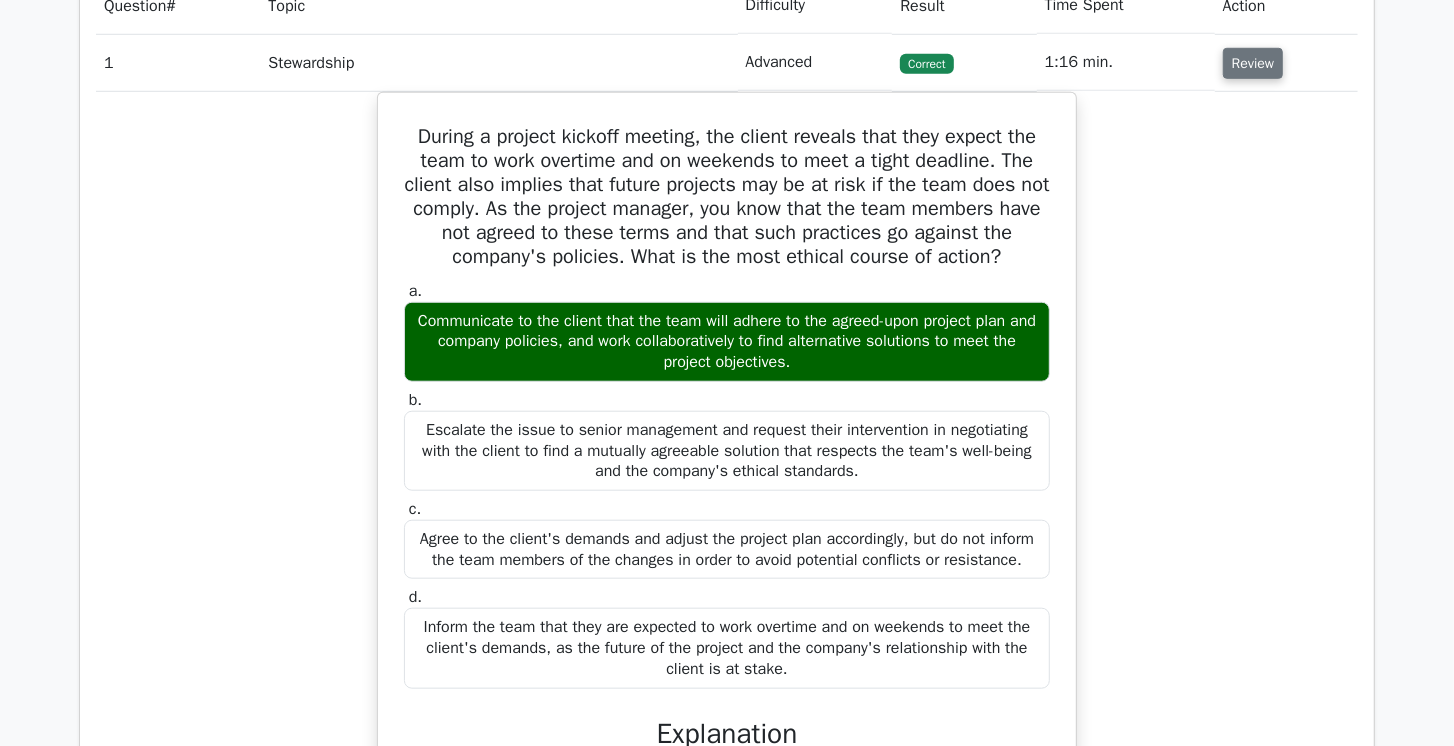 click on "Review" at bounding box center (1253, 63) 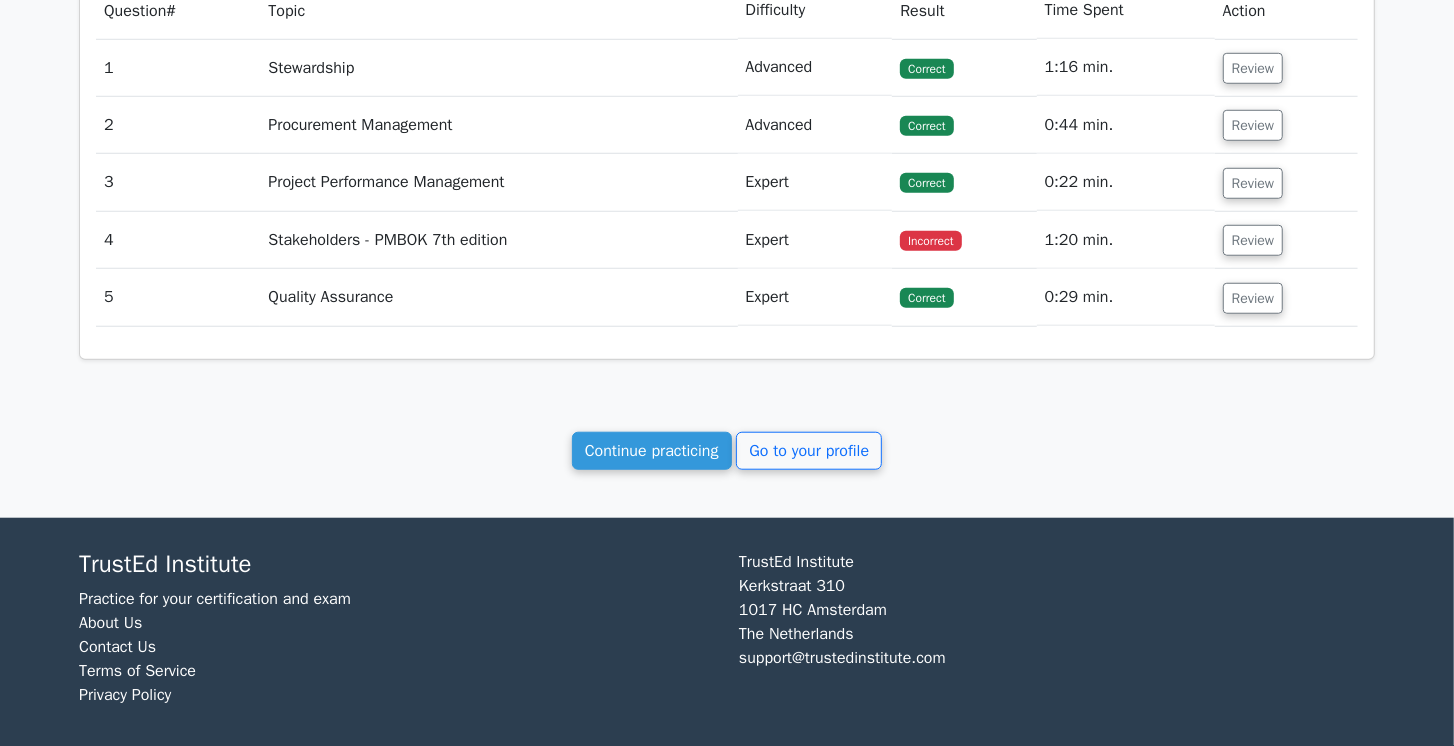 drag, startPoint x: 1272, startPoint y: 72, endPoint x: 1426, endPoint y: 79, distance: 154.15901 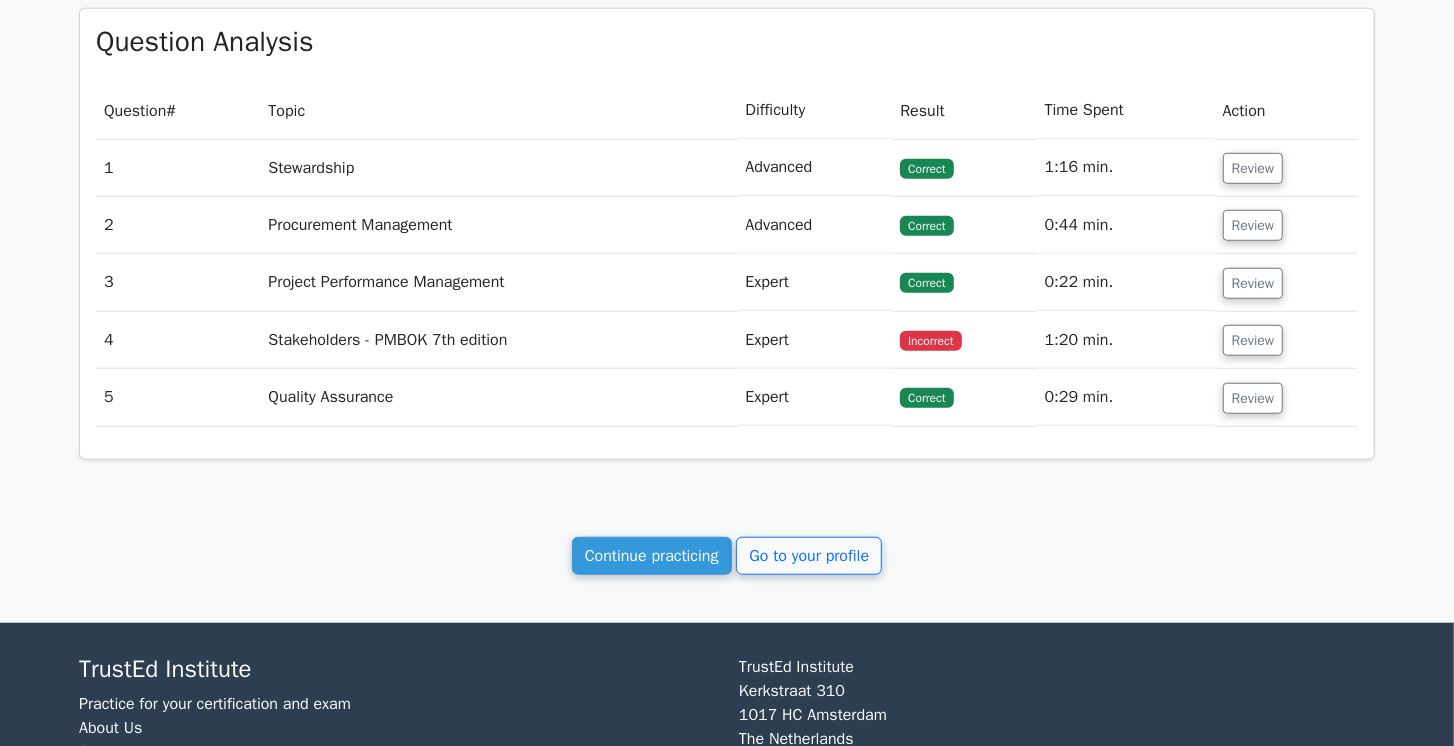 scroll, scrollTop: 806, scrollLeft: 0, axis: vertical 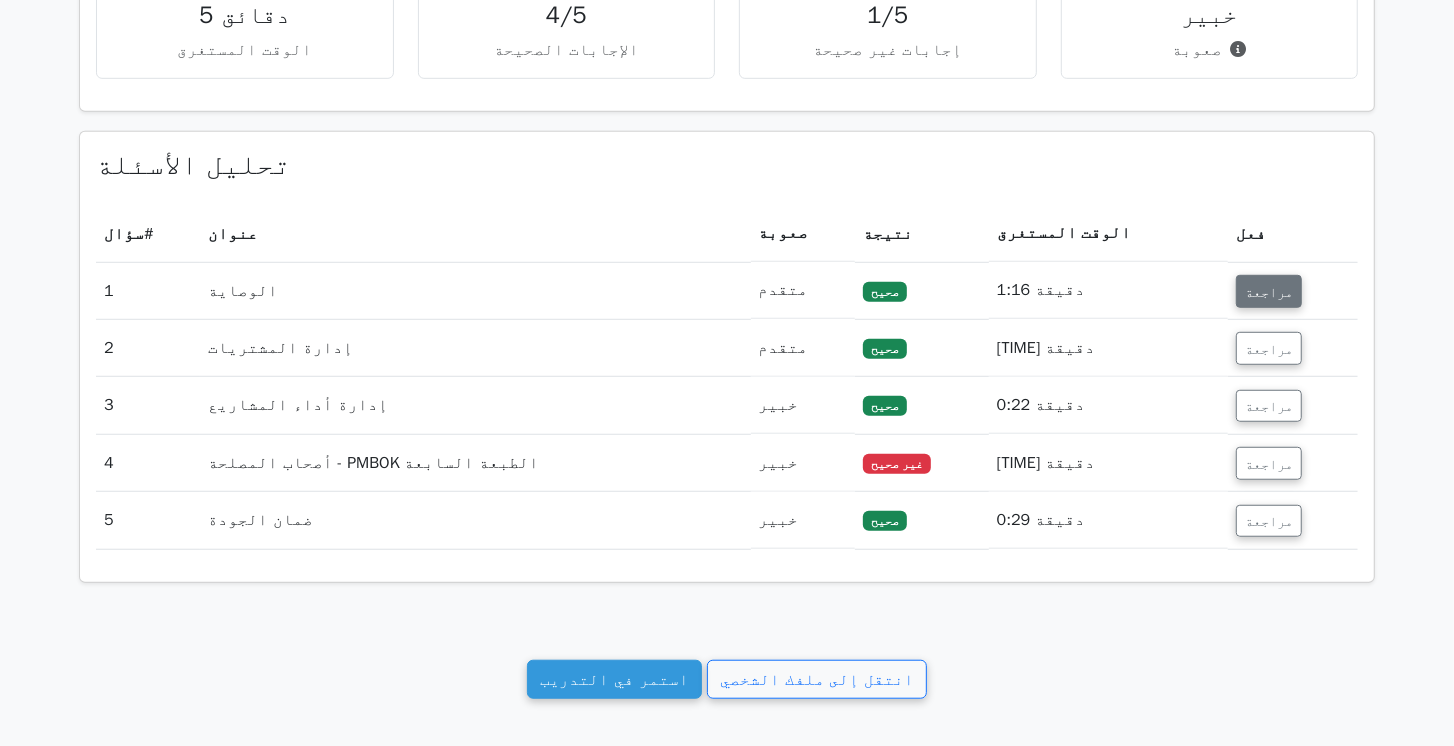 click on "مراجعة" at bounding box center (1269, 292) 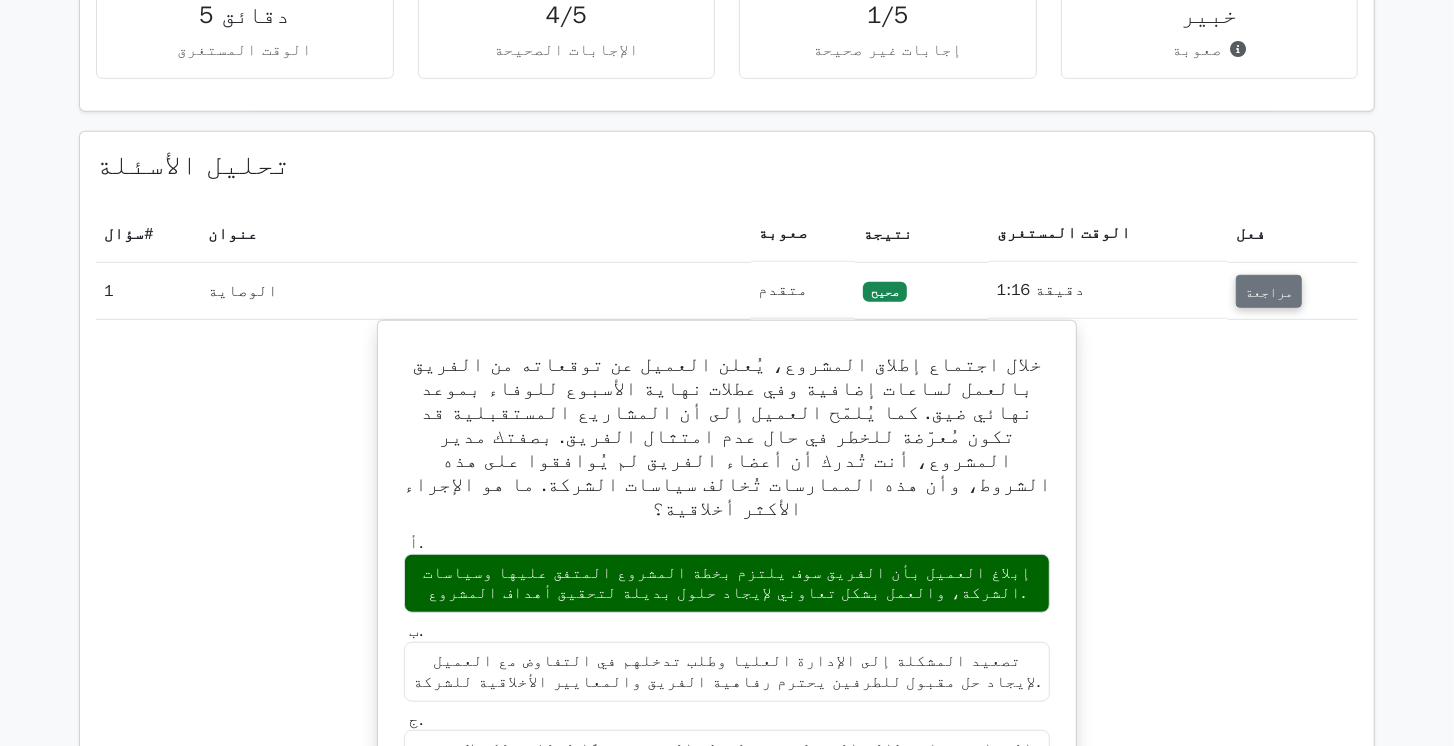 click on "مراجعة" at bounding box center [1269, 292] 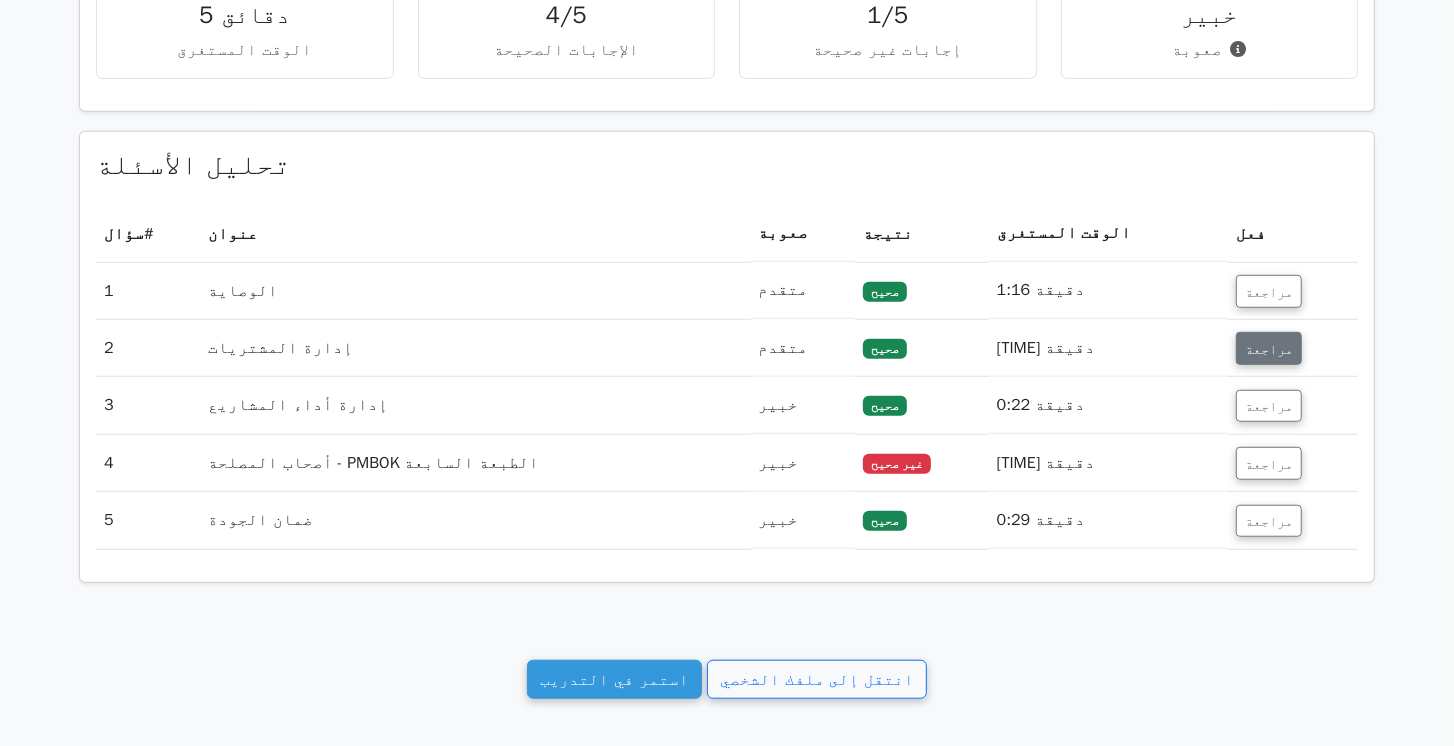 click on "مراجعة" at bounding box center [1269, 348] 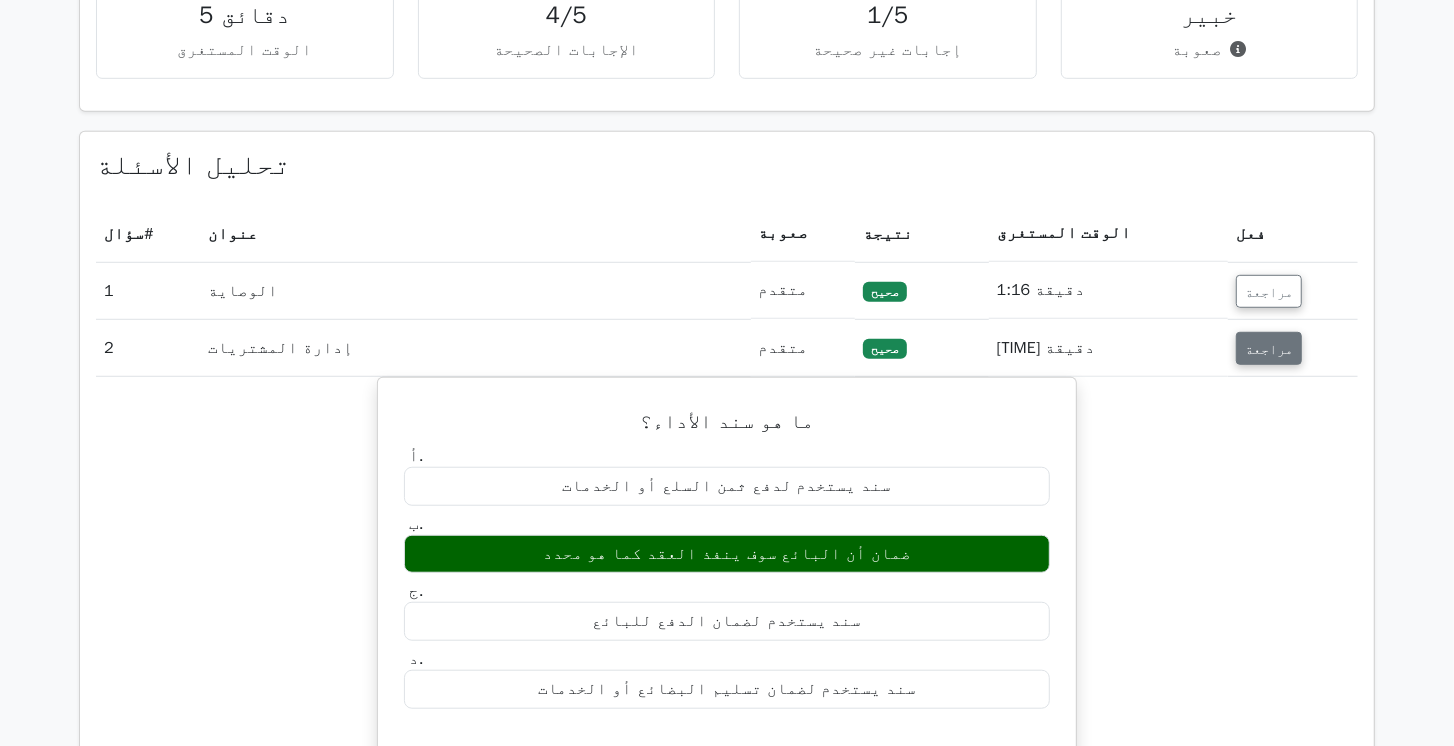click on "مراجعة" at bounding box center (1269, 348) 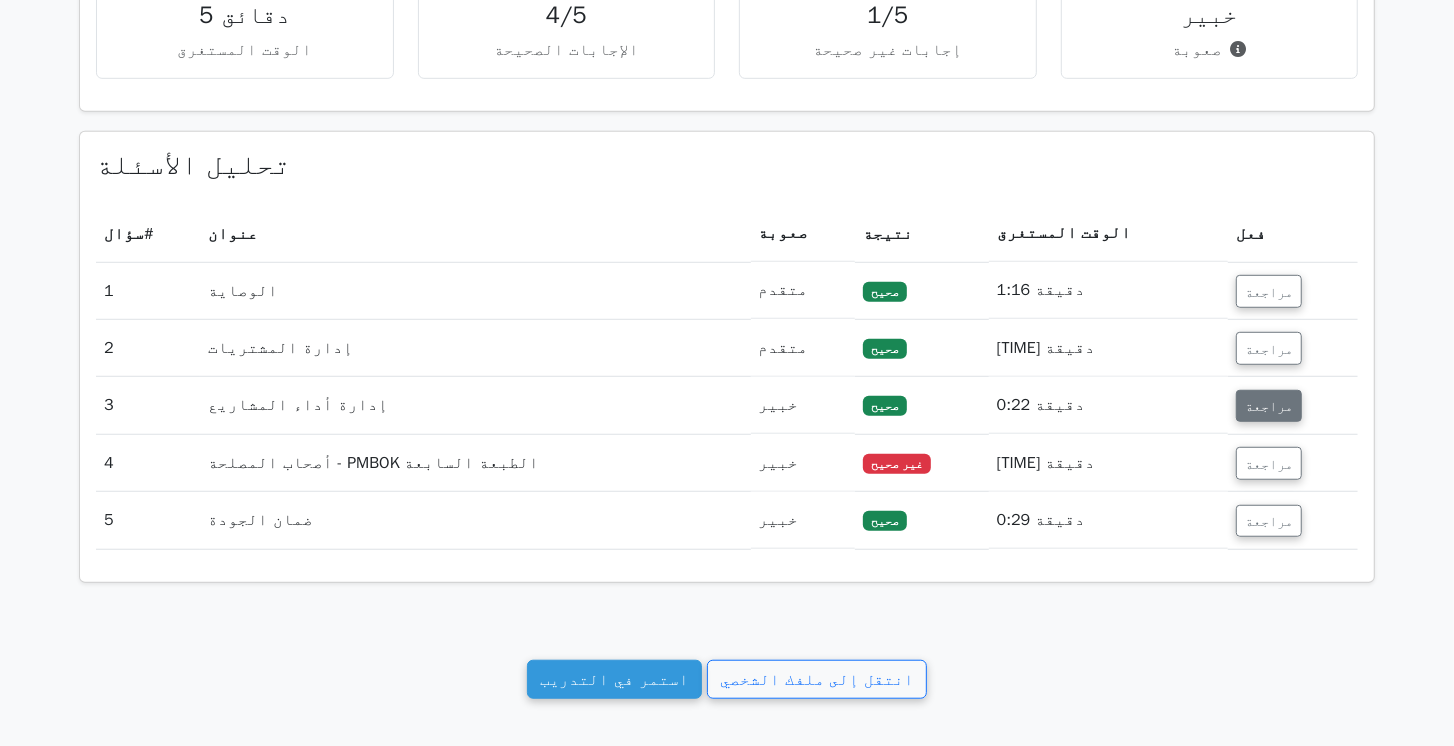 click on "مراجعة" at bounding box center (1269, 405) 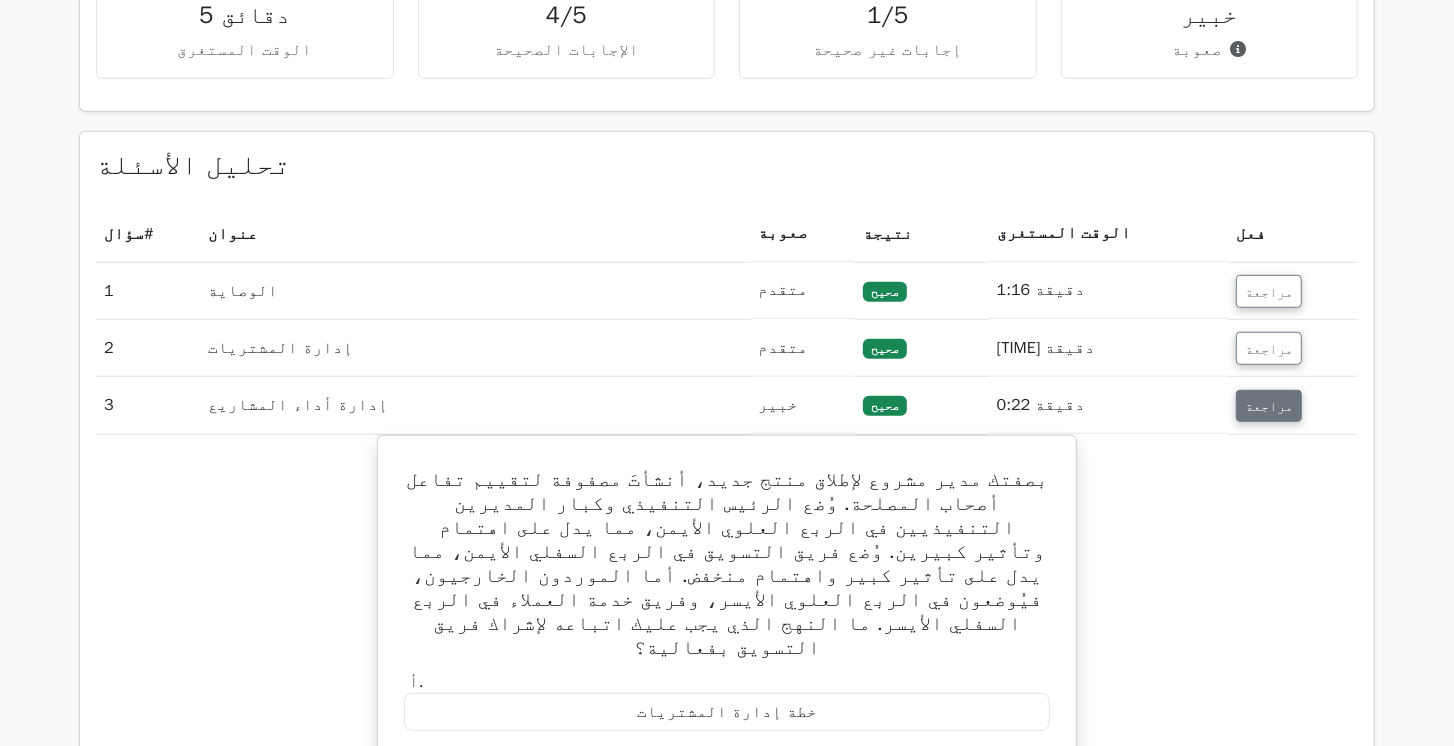 click on "مراجعة" at bounding box center (1269, 406) 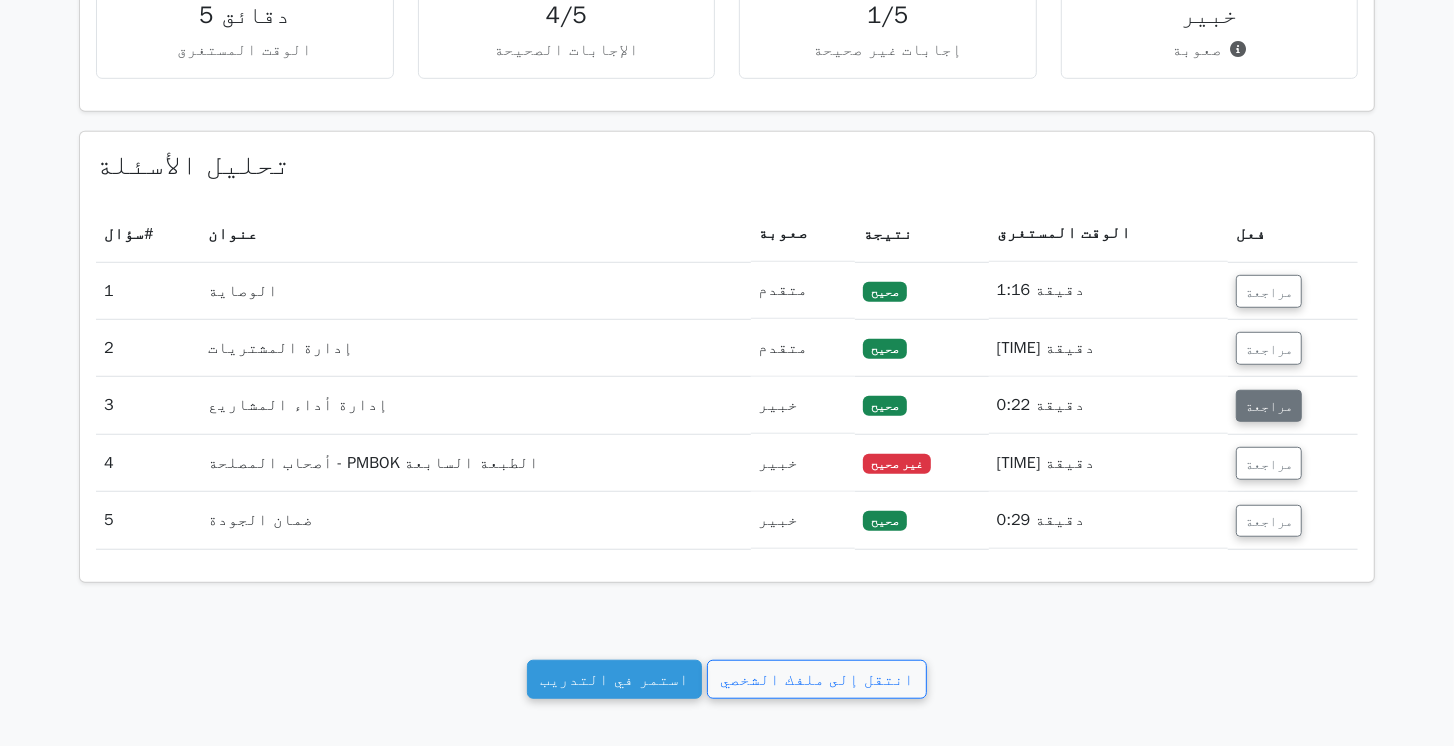 scroll, scrollTop: 863, scrollLeft: 0, axis: vertical 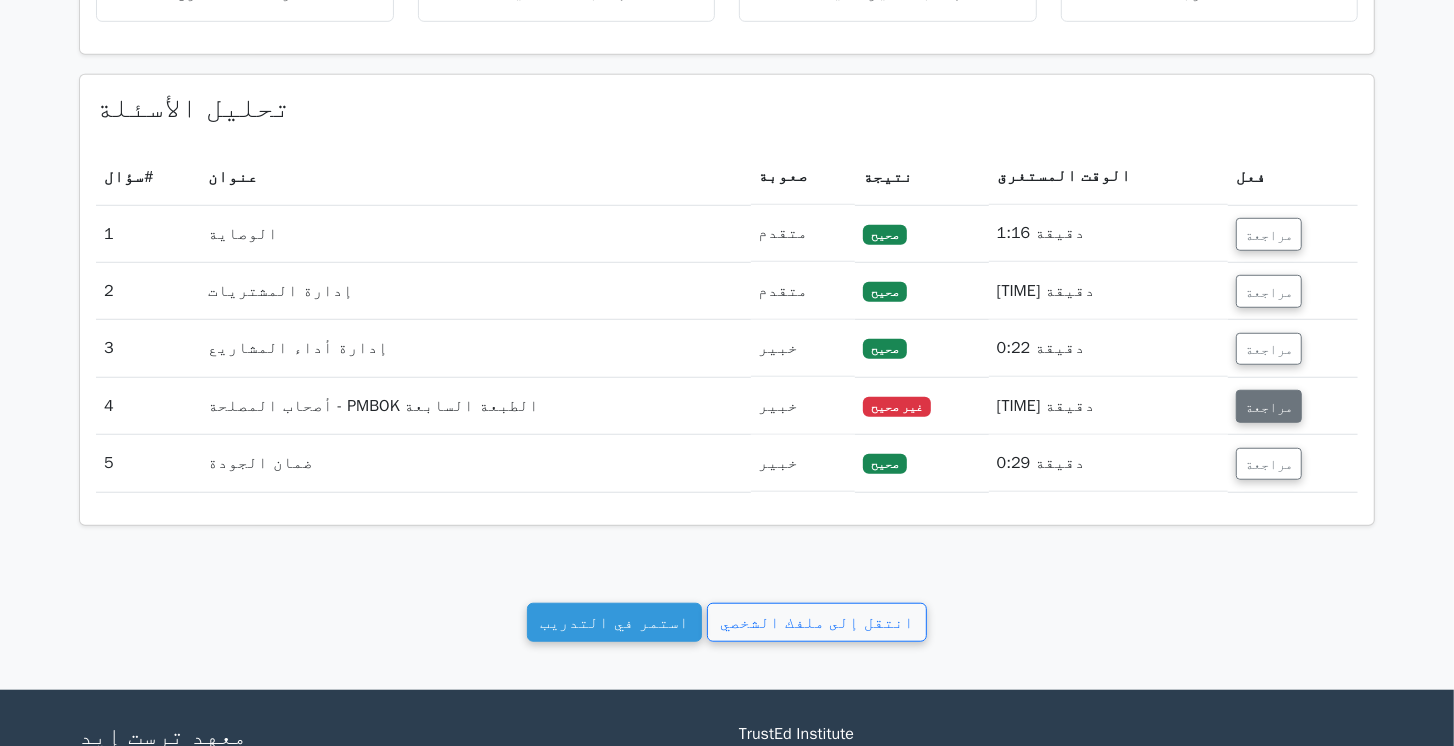 click on "مراجعة" at bounding box center [1269, 406] 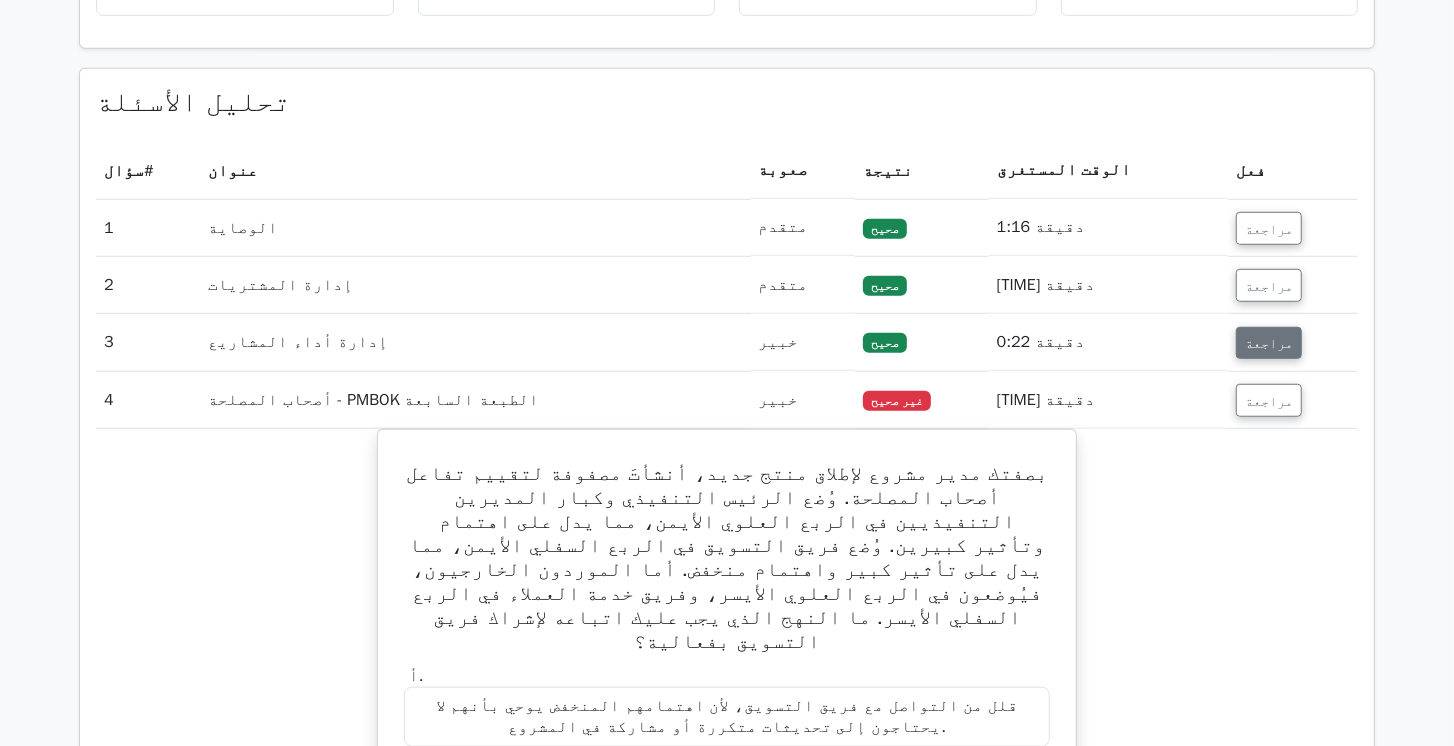 scroll, scrollTop: 863, scrollLeft: 0, axis: vertical 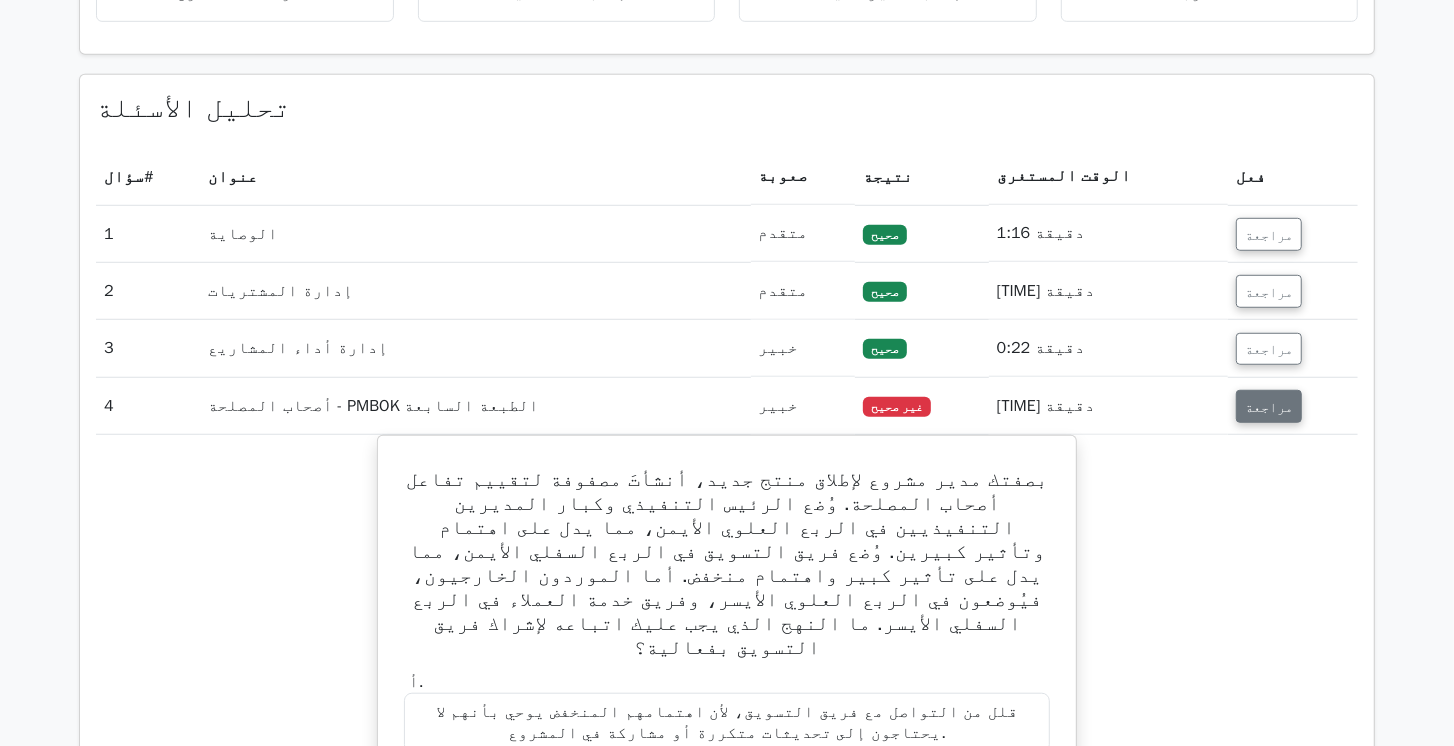 click on "مراجعة" at bounding box center (1269, 406) 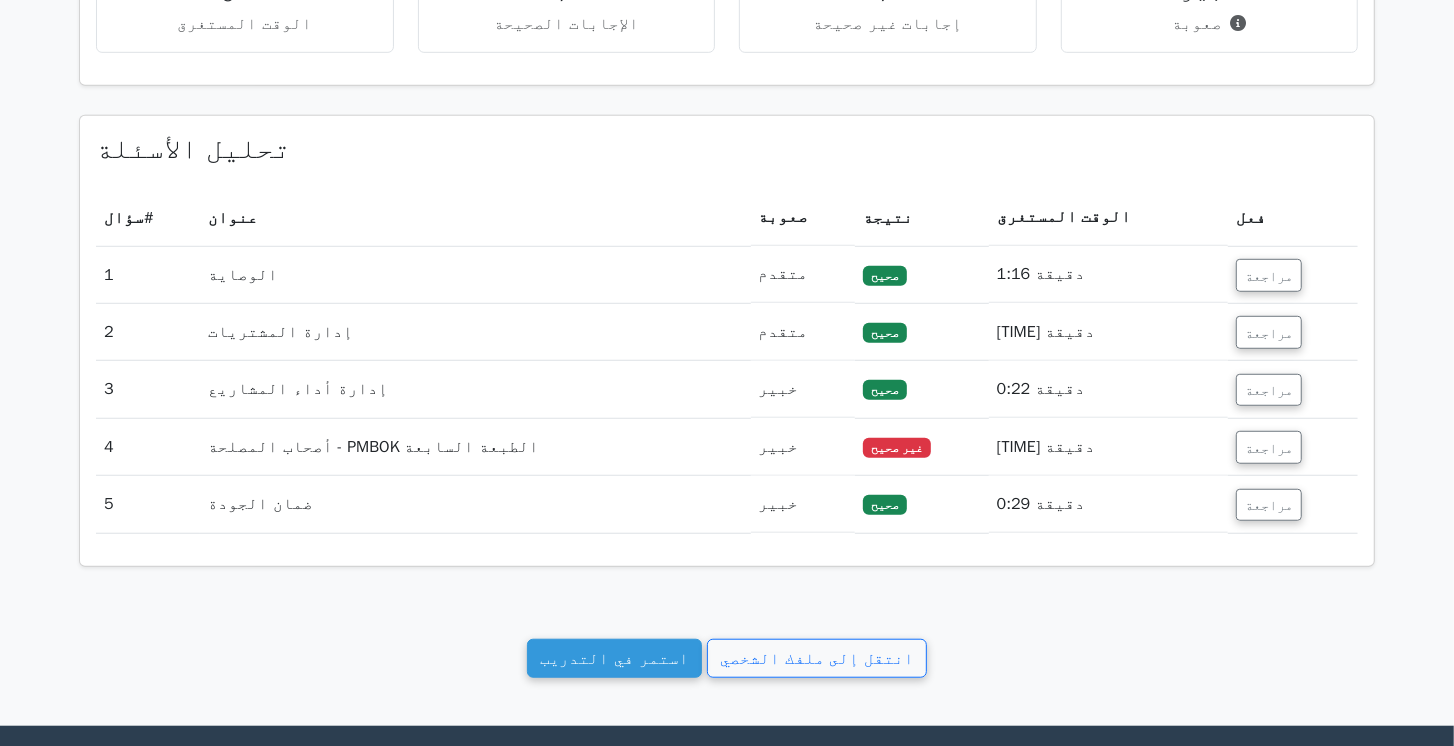 scroll, scrollTop: 977, scrollLeft: 0, axis: vertical 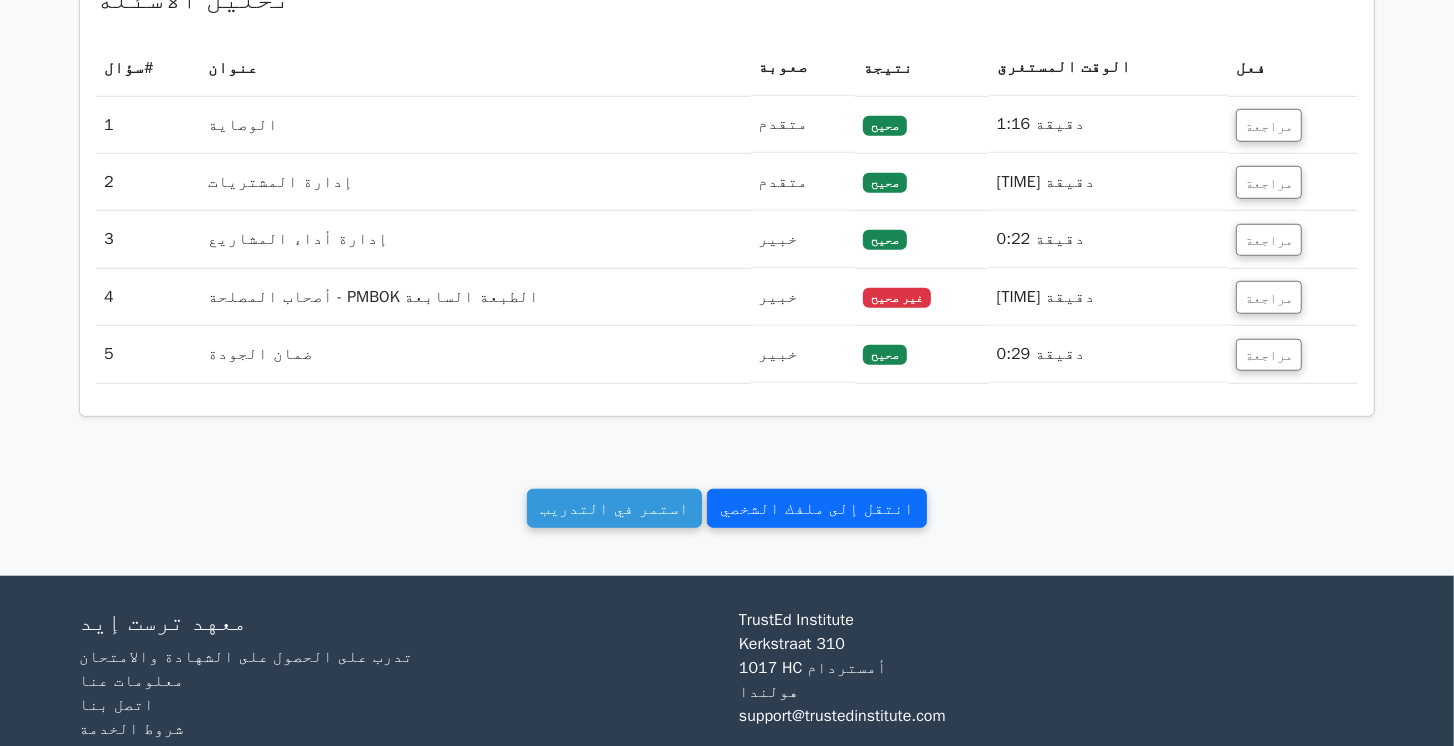 click on "انتقل إلى ملفك الشخصي" at bounding box center [817, 509] 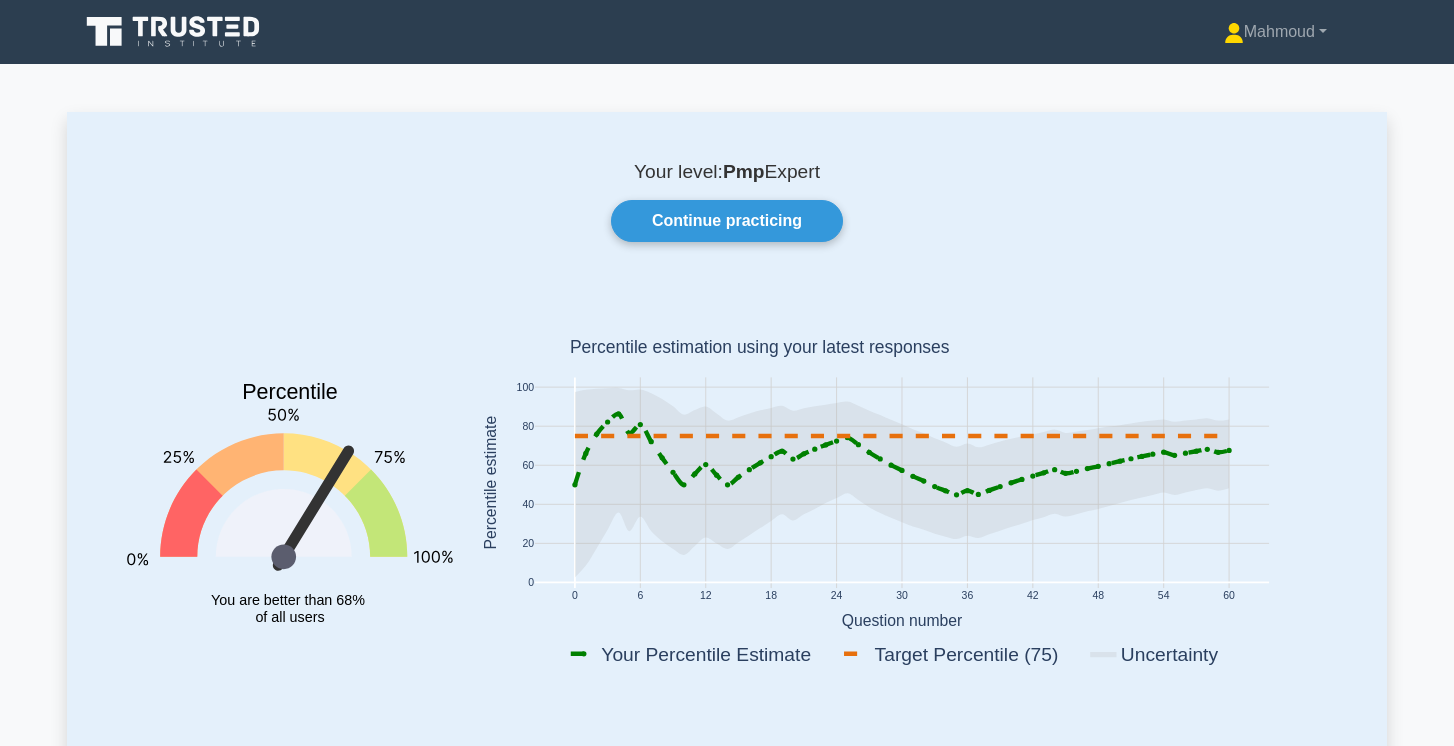 scroll, scrollTop: 0, scrollLeft: 0, axis: both 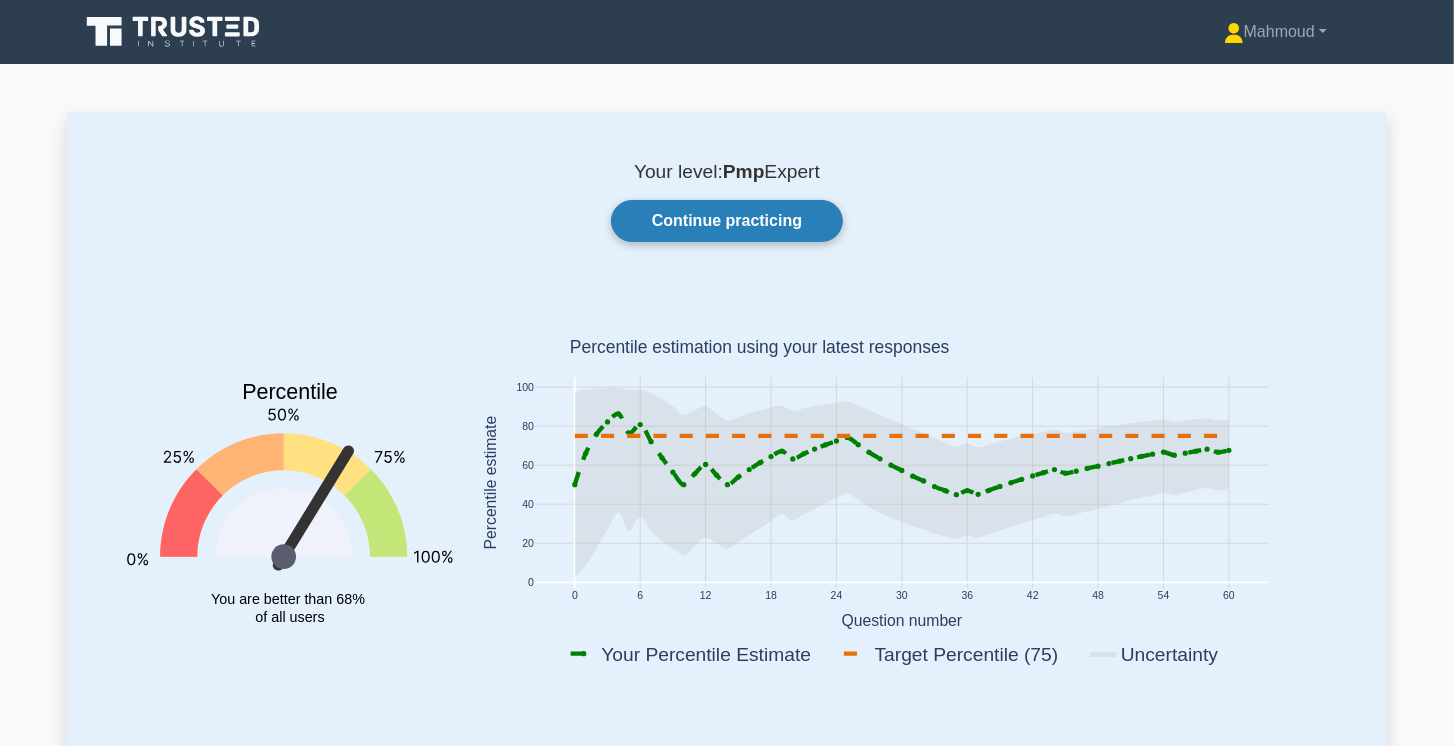 click on "Continue practicing" at bounding box center (727, 221) 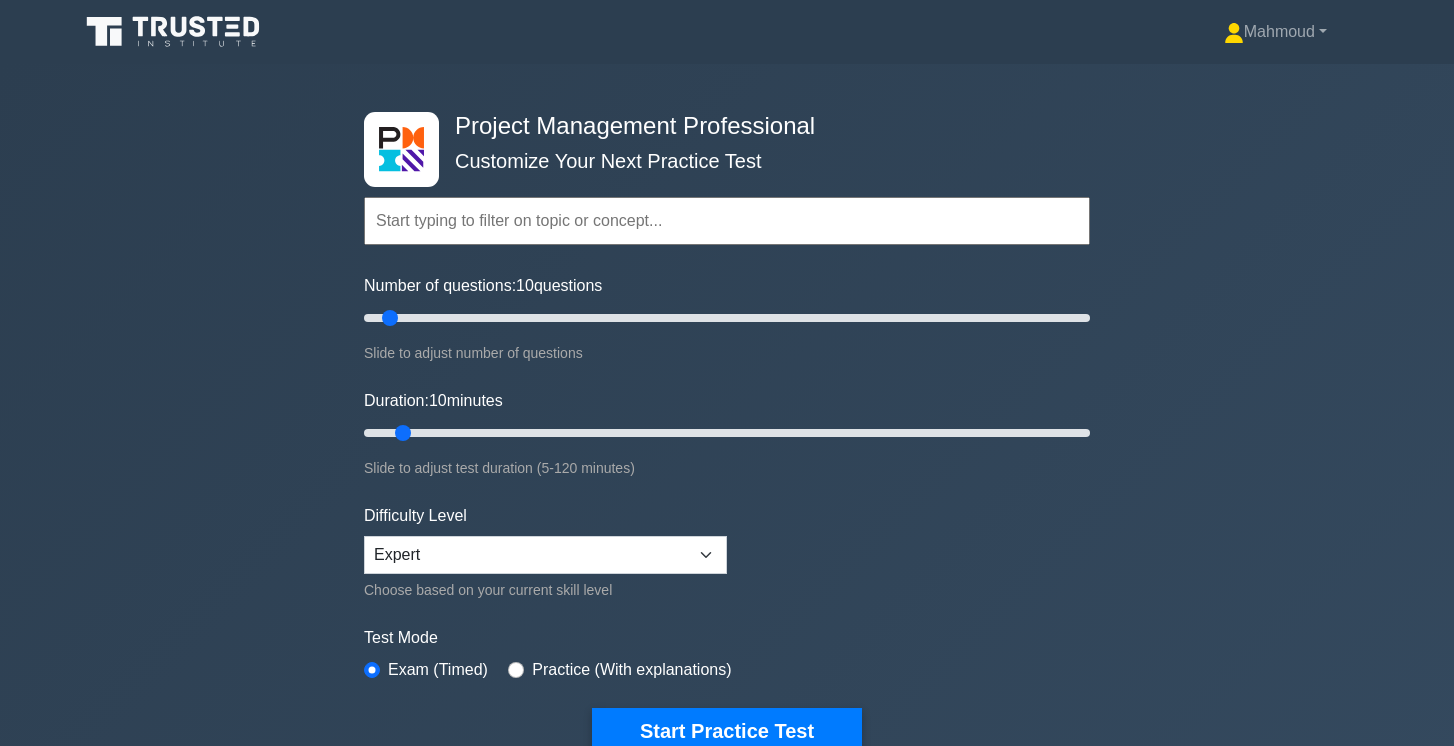 scroll, scrollTop: 0, scrollLeft: 0, axis: both 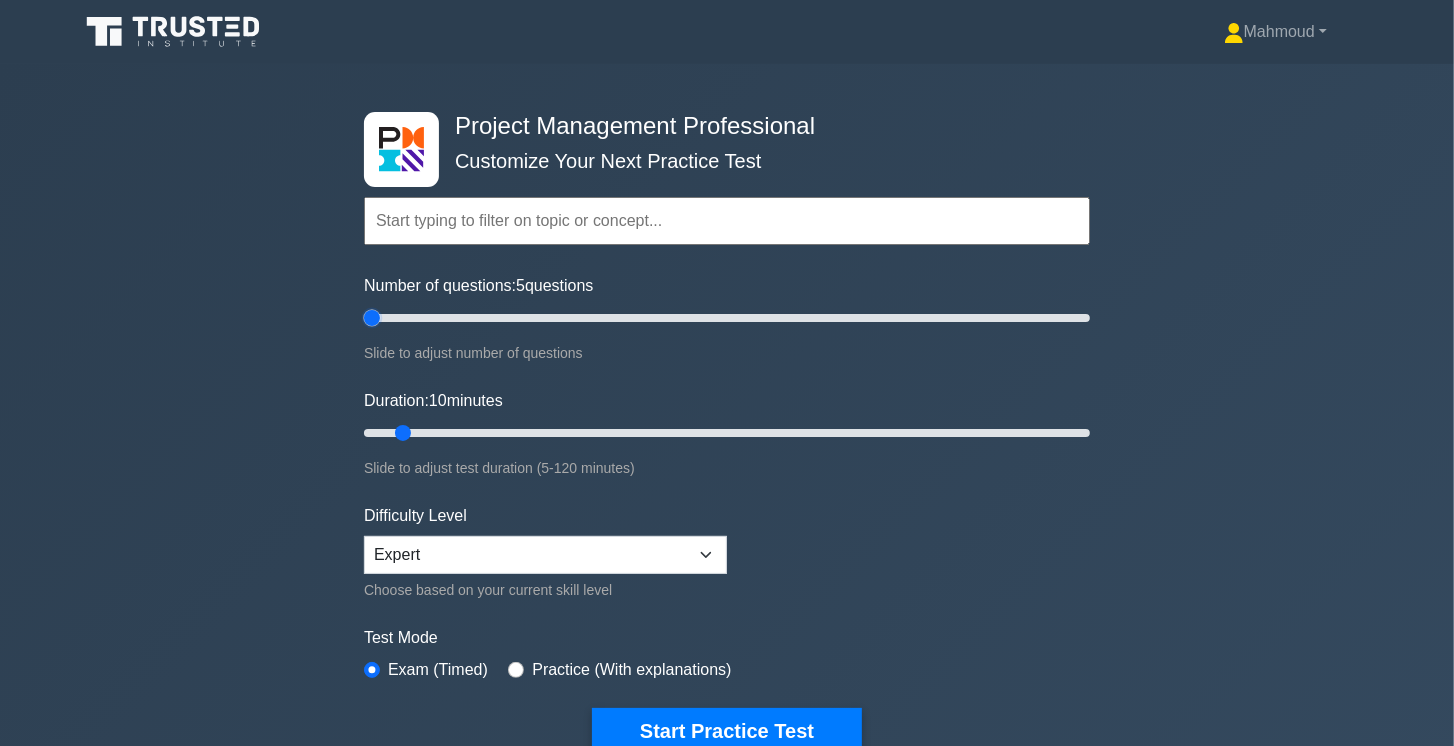 drag, startPoint x: 406, startPoint y: 310, endPoint x: 336, endPoint y: 313, distance: 70.064255 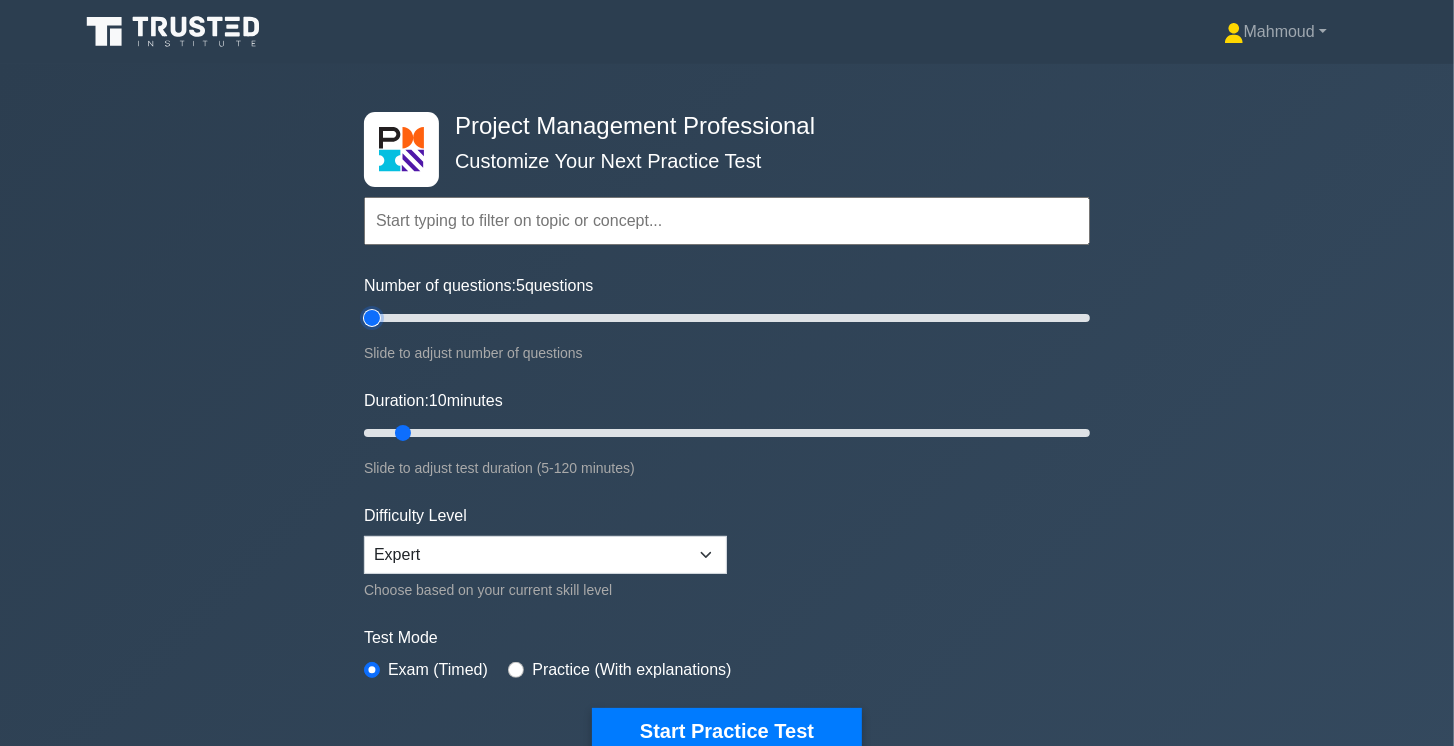 type on "5" 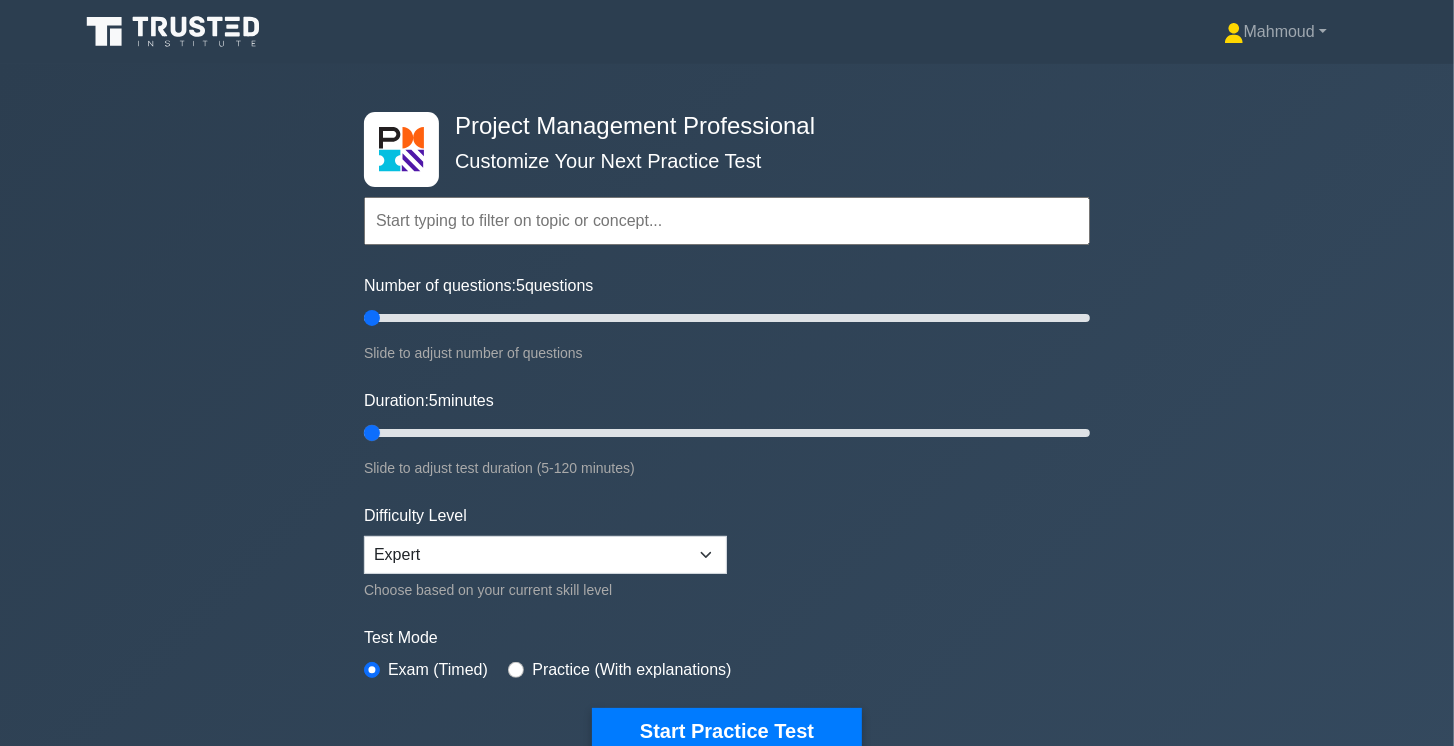drag, startPoint x: 387, startPoint y: 442, endPoint x: 324, endPoint y: 440, distance: 63.03174 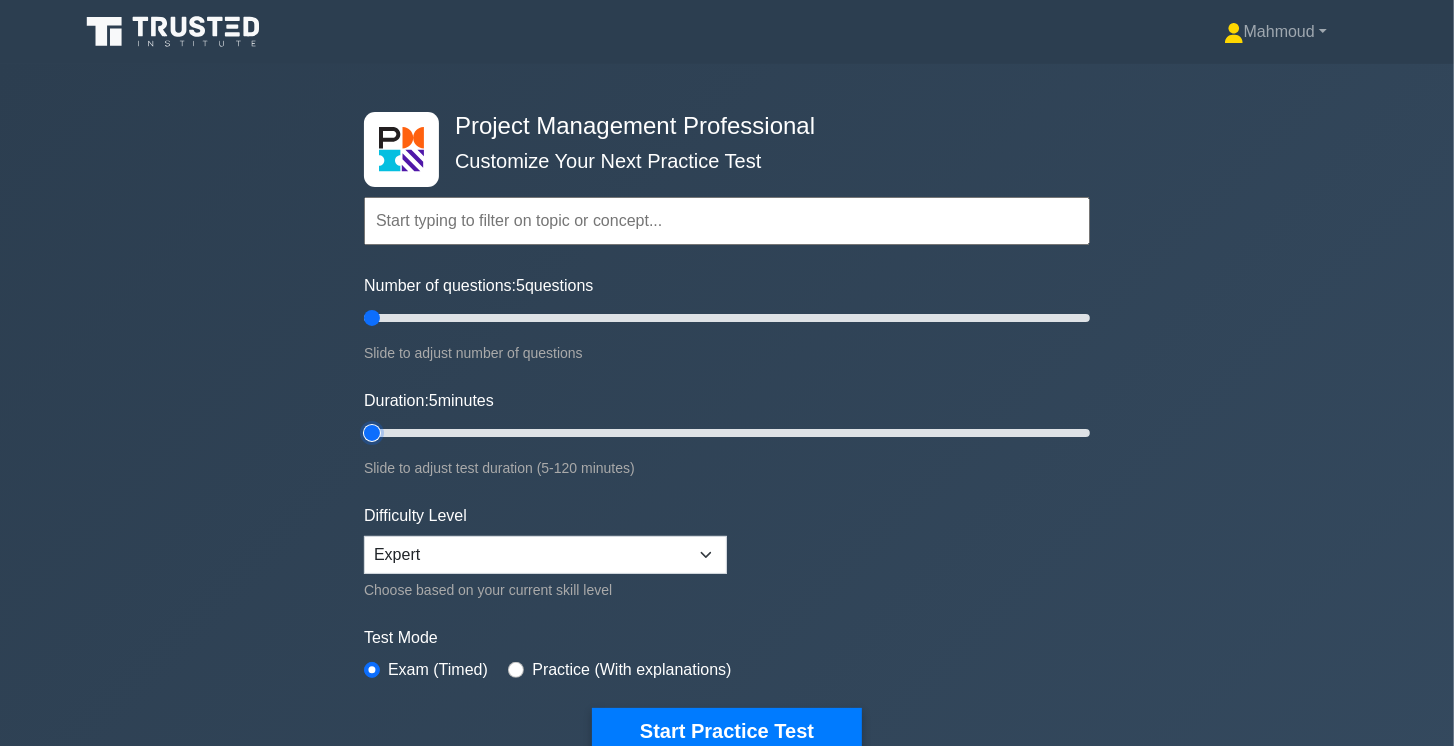 type on "5" 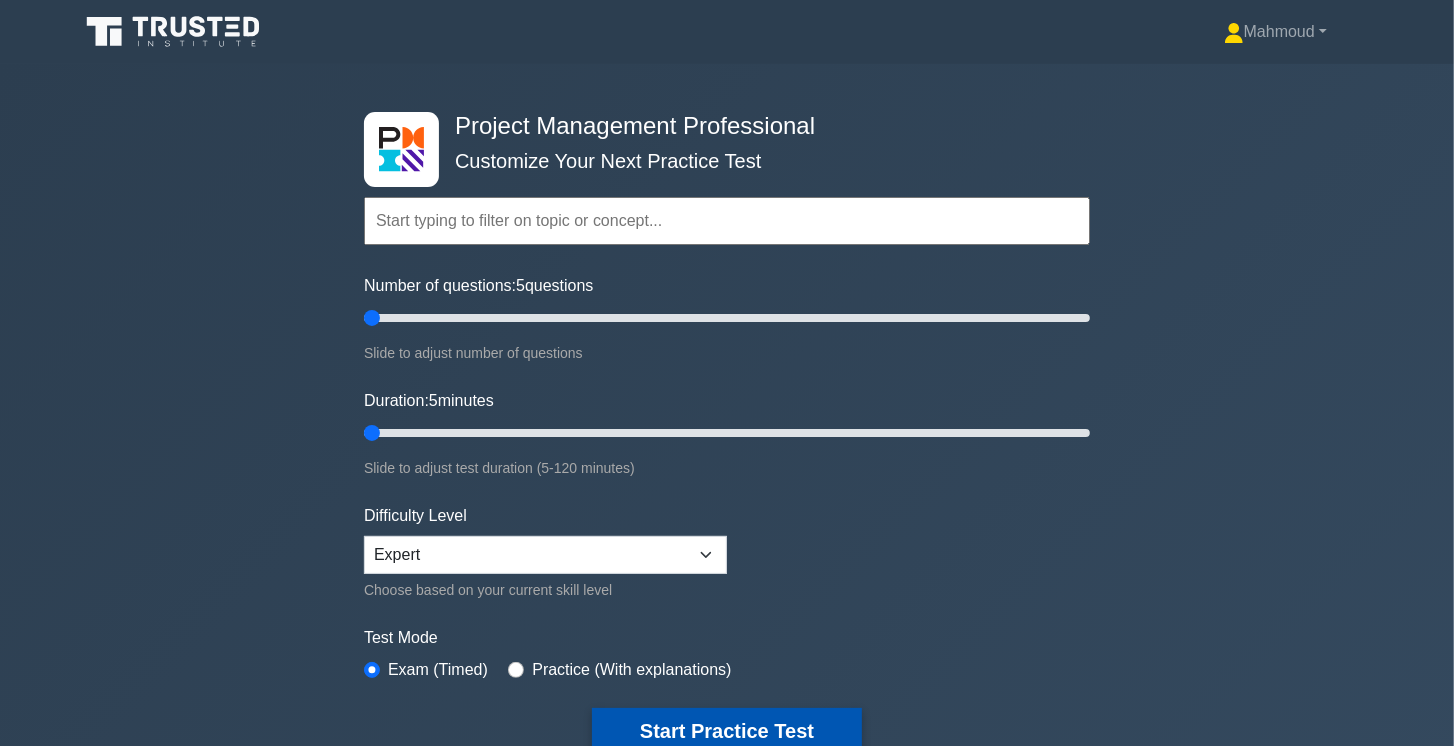 click on "Start Practice Test" at bounding box center [727, 731] 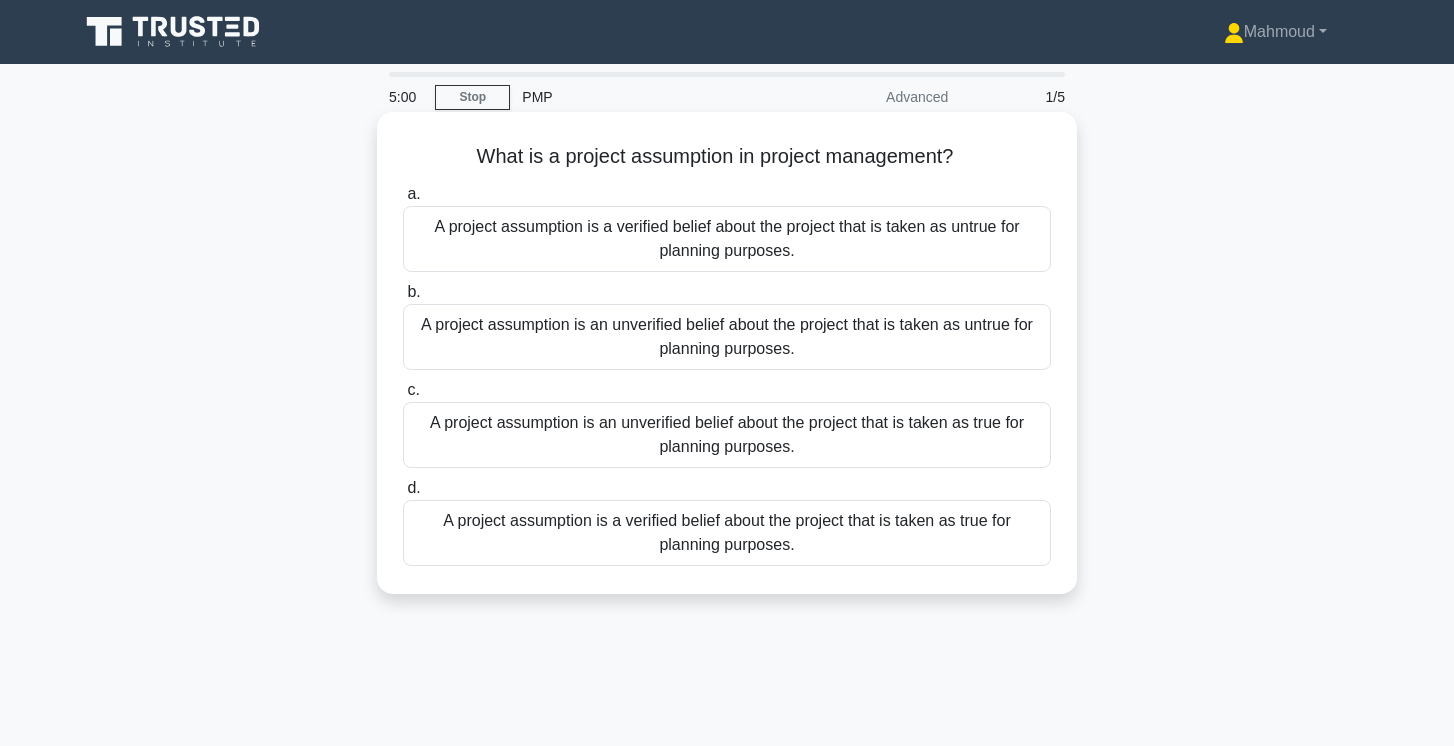 scroll, scrollTop: 0, scrollLeft: 0, axis: both 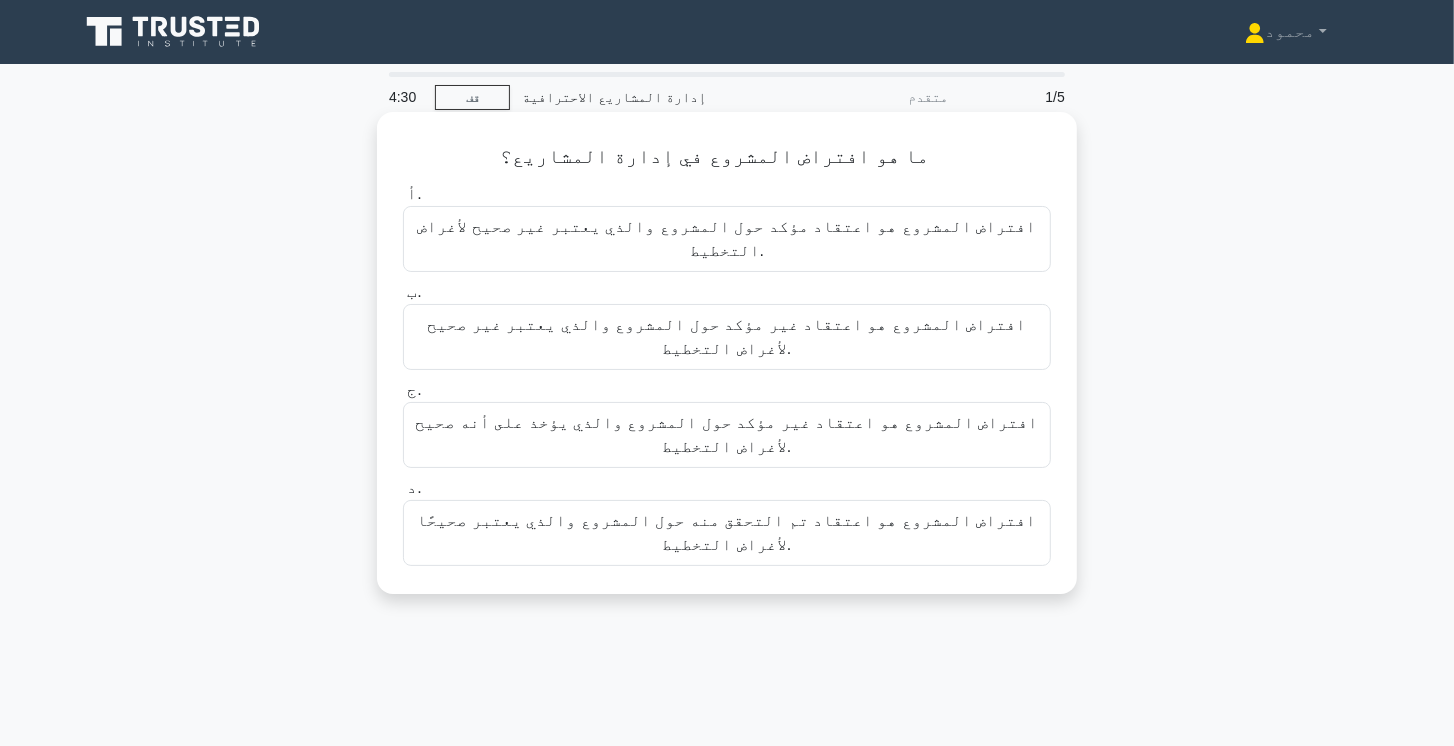 click on "افتراض المشروع هو اعتقاد غير مؤكد حول المشروع والذي يؤخذ على أنه صحيح لأغراض التخطيط." at bounding box center (726, 434) 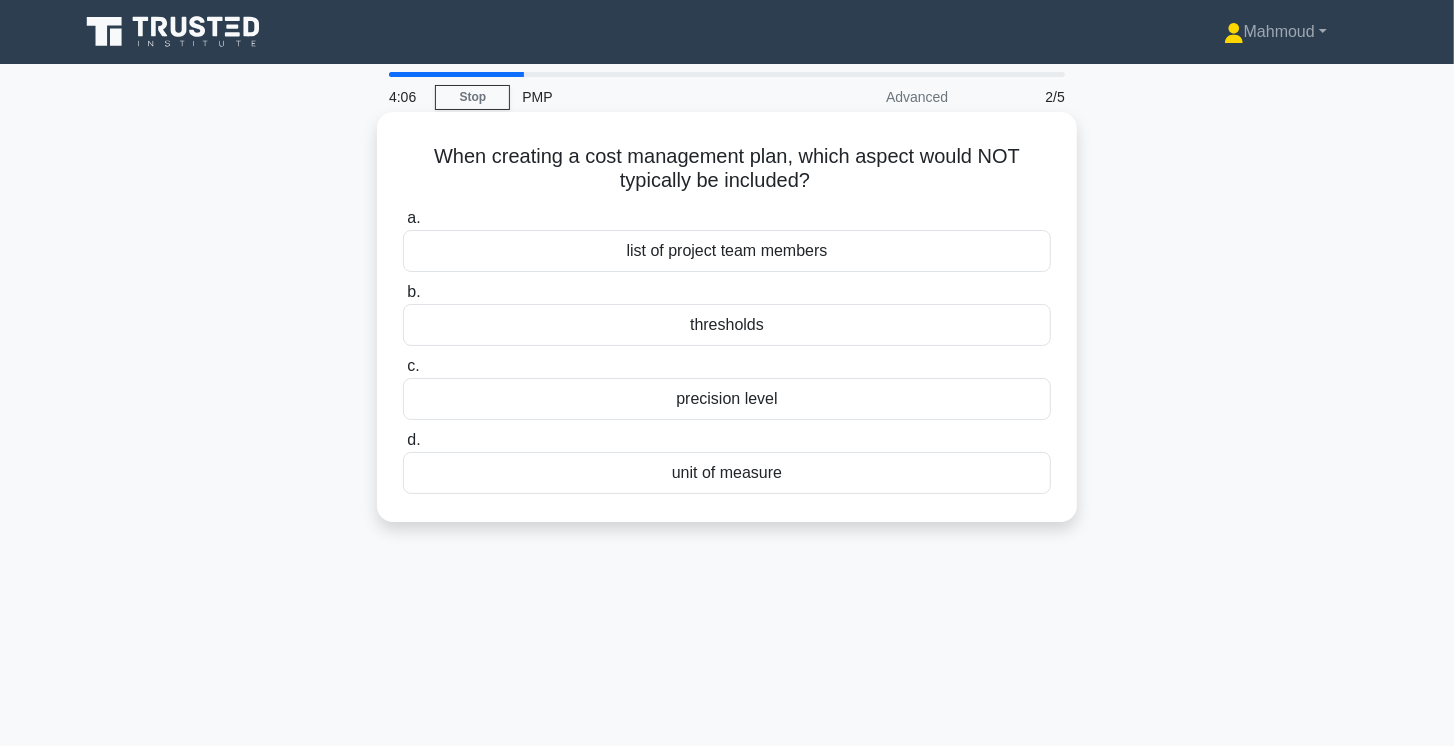 click on "list of project team members" at bounding box center [727, 251] 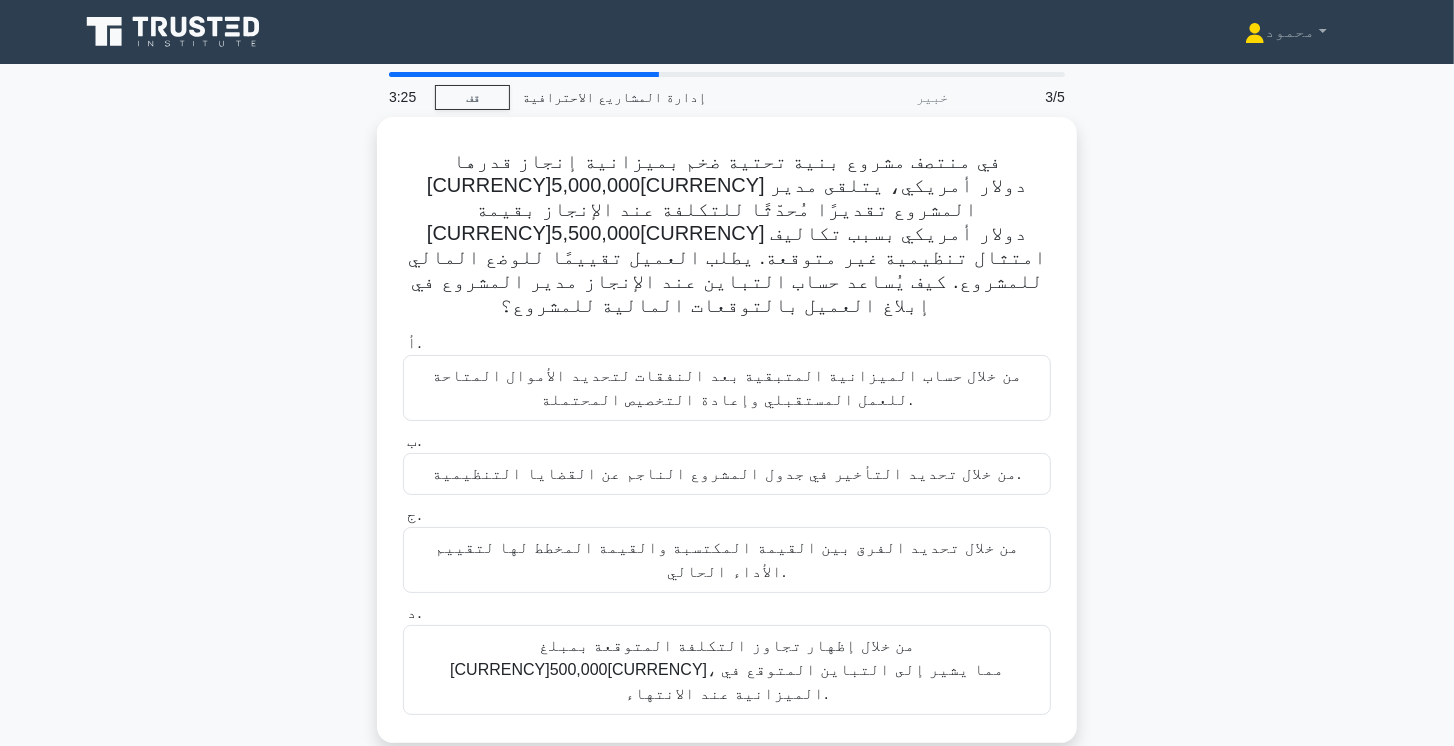 click on "من خلال إظهار تجاوز التكلفة المتوقعة بمبلغ 500 ألف دولار، مما يشير إلى التباين المتوقع في الميزانية عند الانتهاء." at bounding box center [727, 669] 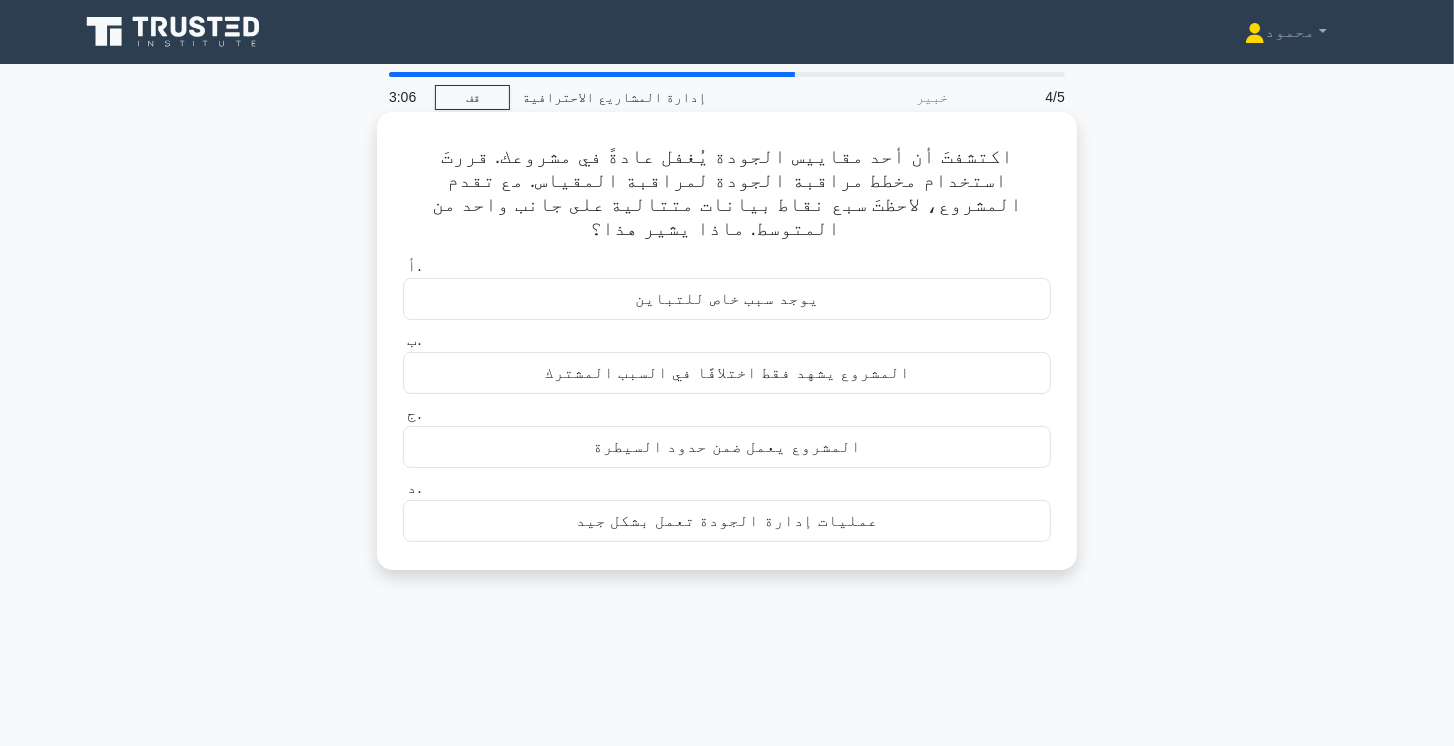 click on "يوجد سبب خاص للتباين" at bounding box center [727, 299] 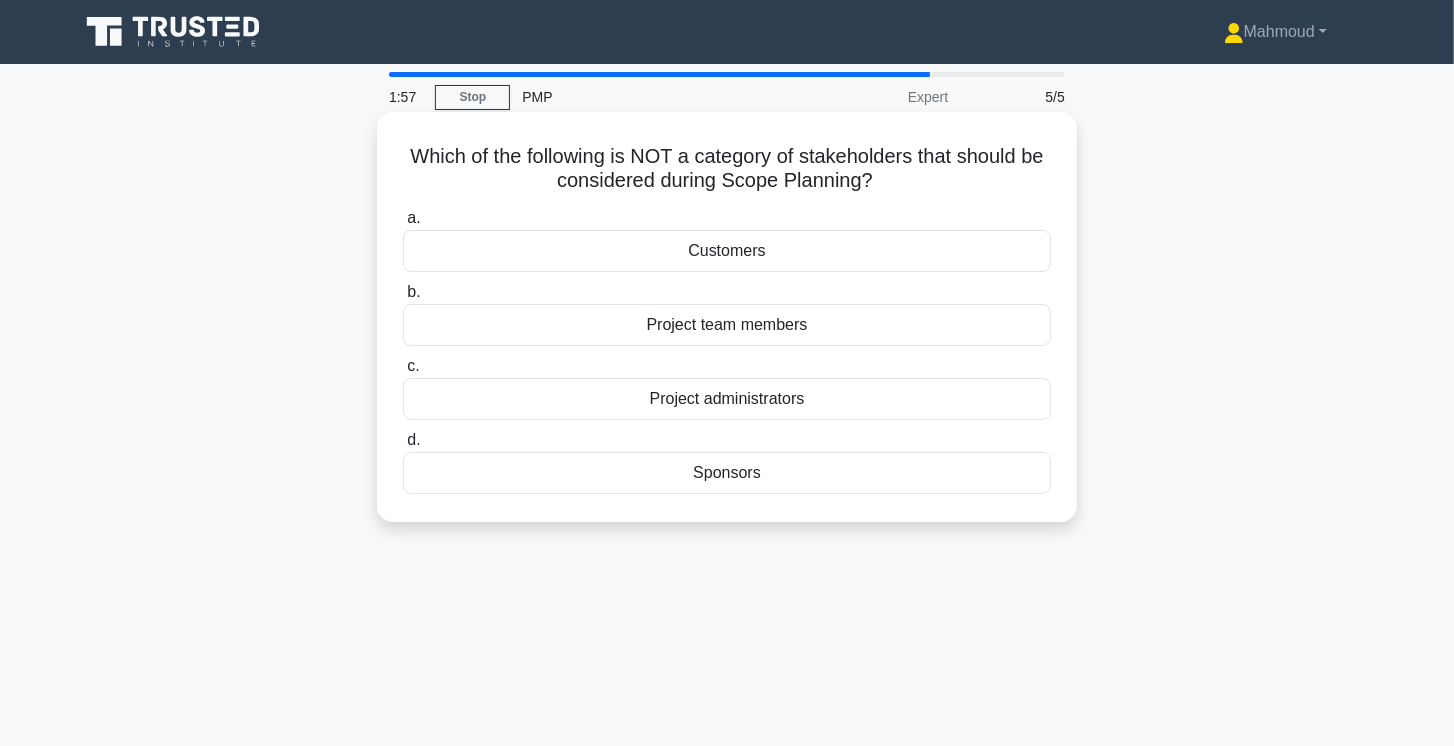 click on "Project team members" at bounding box center (727, 325) 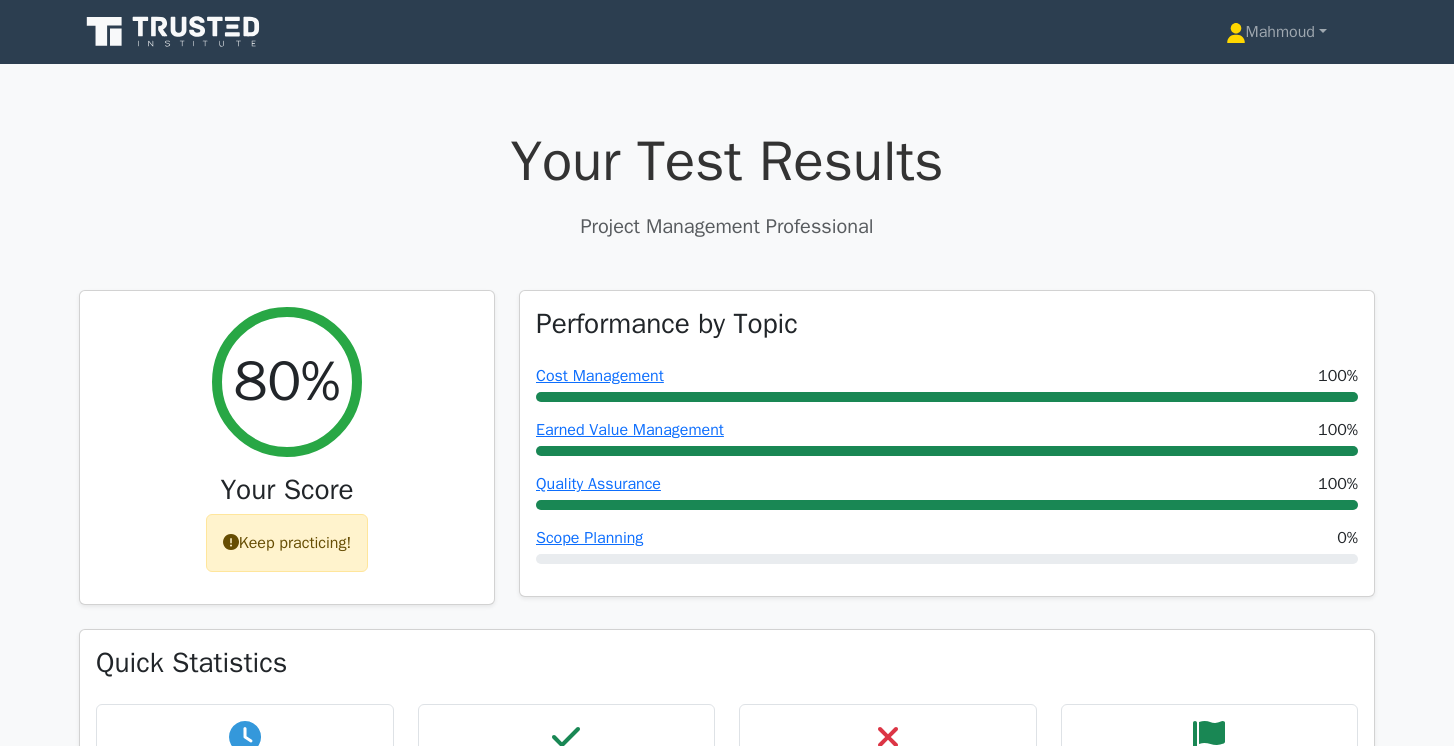 scroll, scrollTop: 0, scrollLeft: 0, axis: both 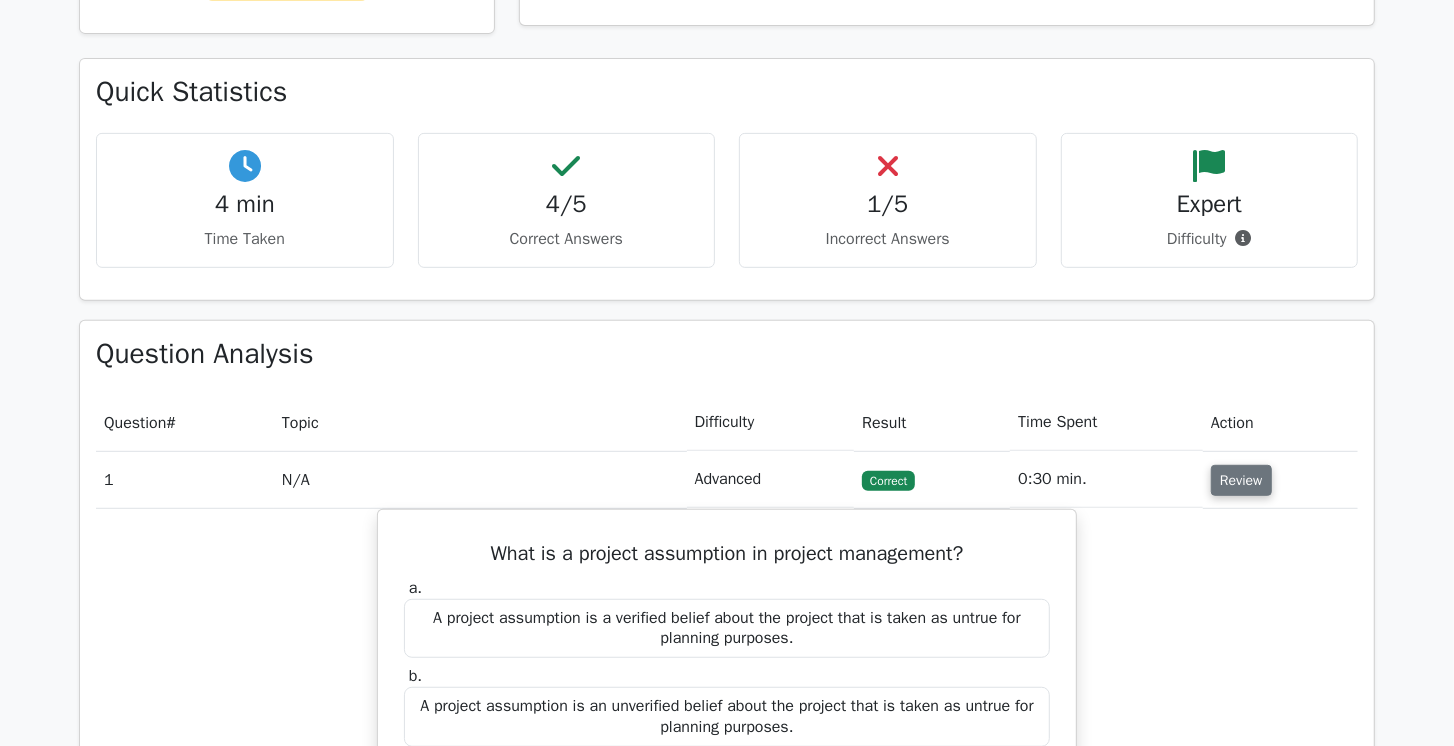 click on "Review" at bounding box center [1241, 480] 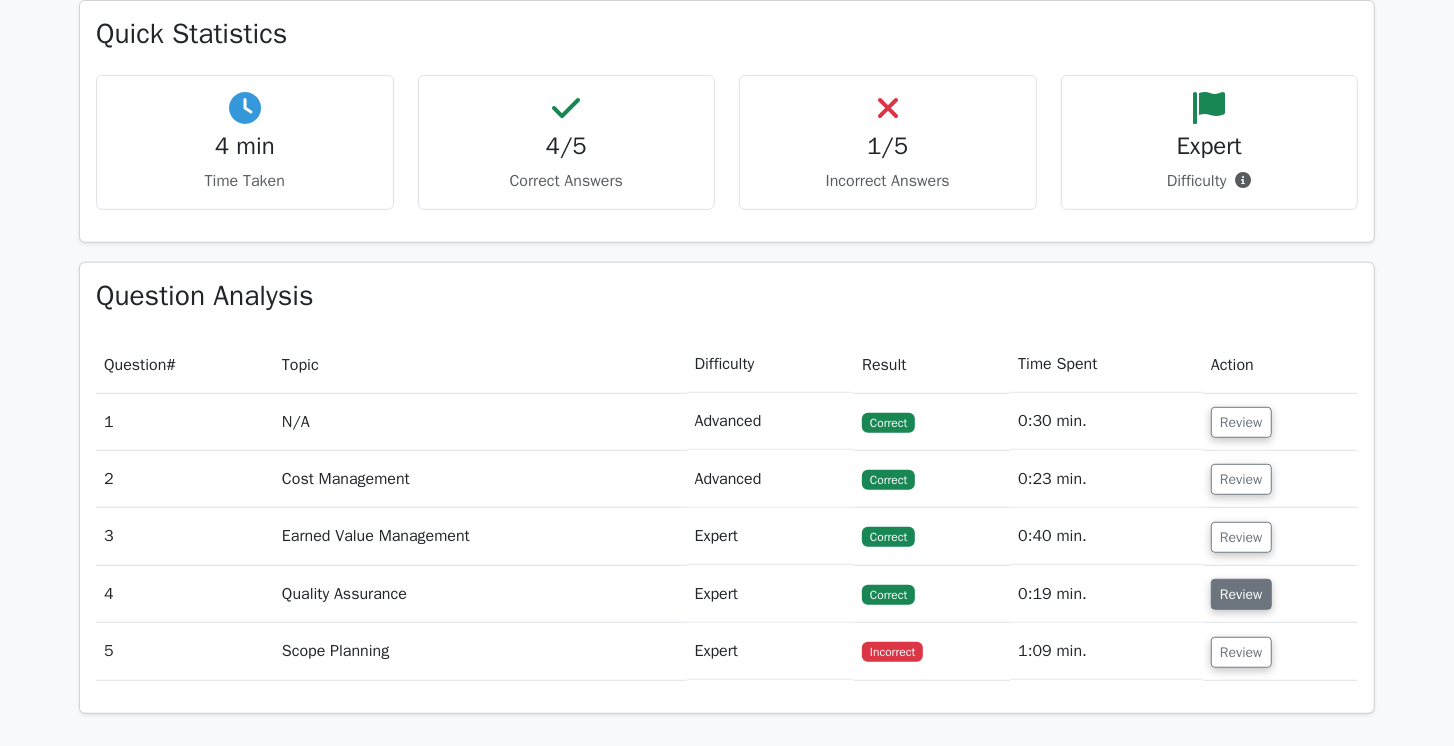 scroll, scrollTop: 742, scrollLeft: 0, axis: vertical 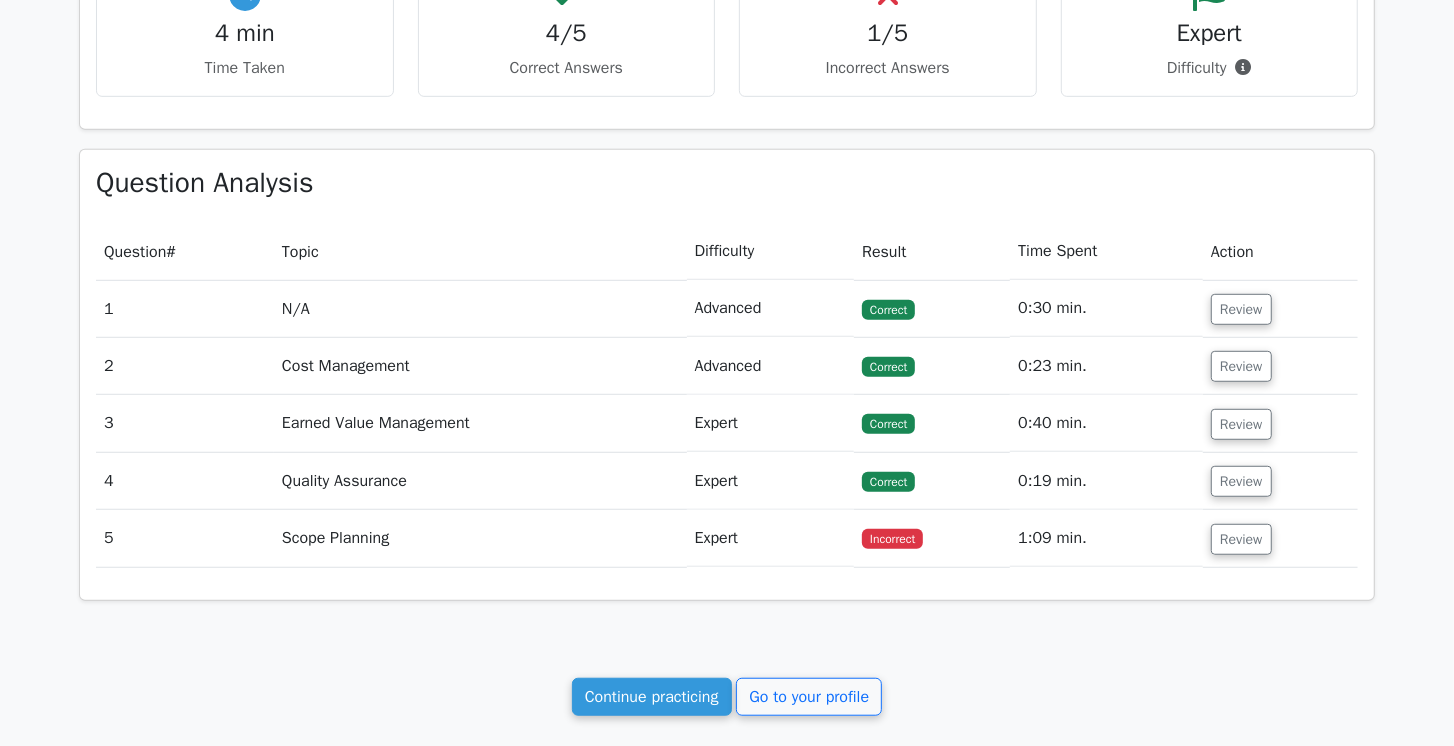 click on "1:09 min." at bounding box center [1106, 538] 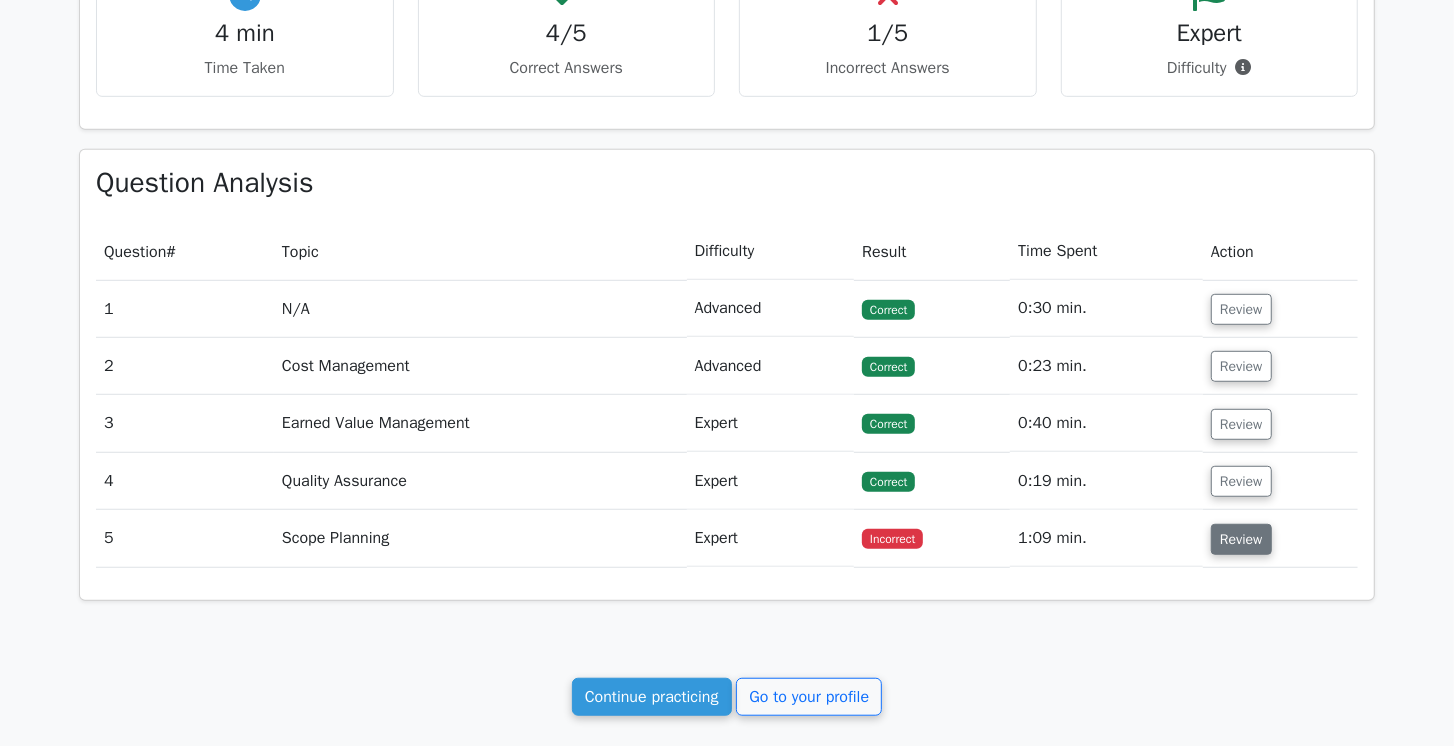 click on "Review" at bounding box center [1241, 539] 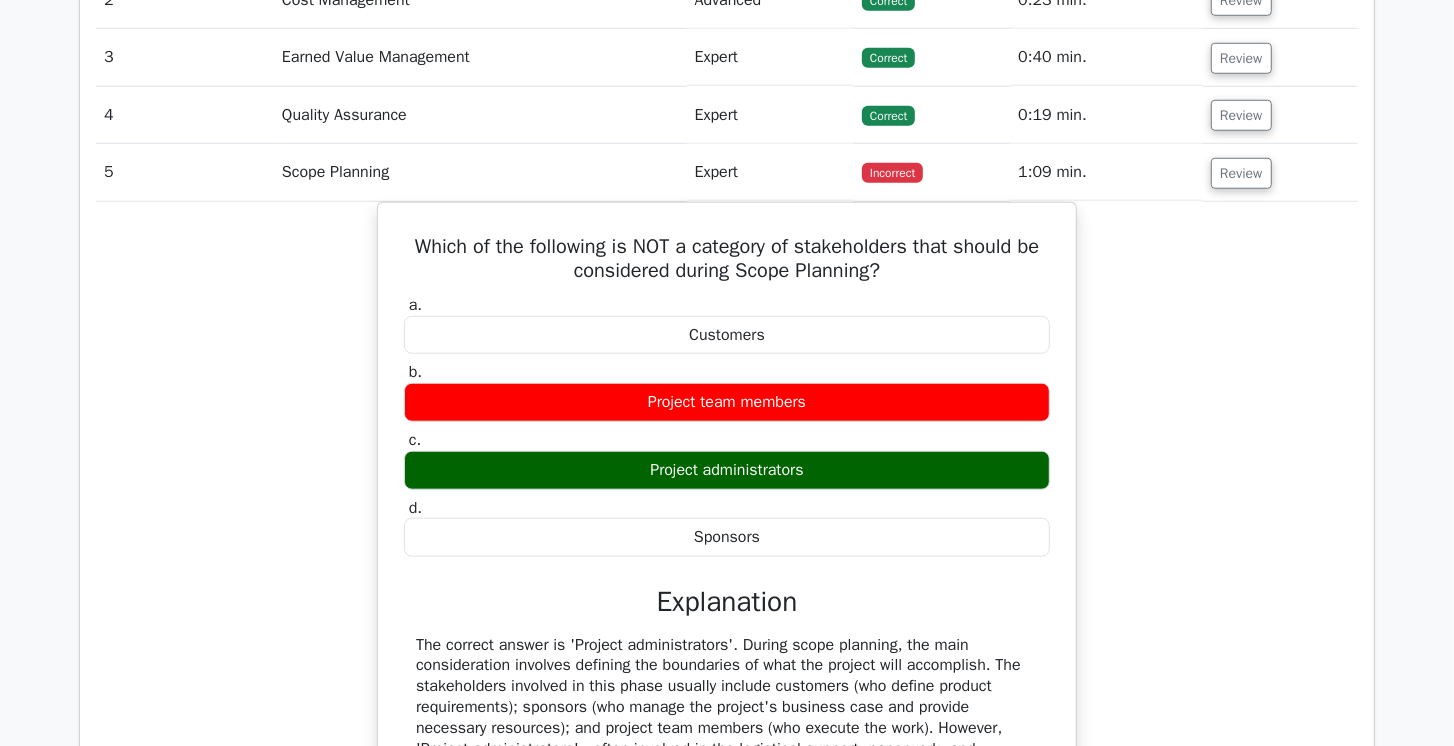 scroll, scrollTop: 1200, scrollLeft: 0, axis: vertical 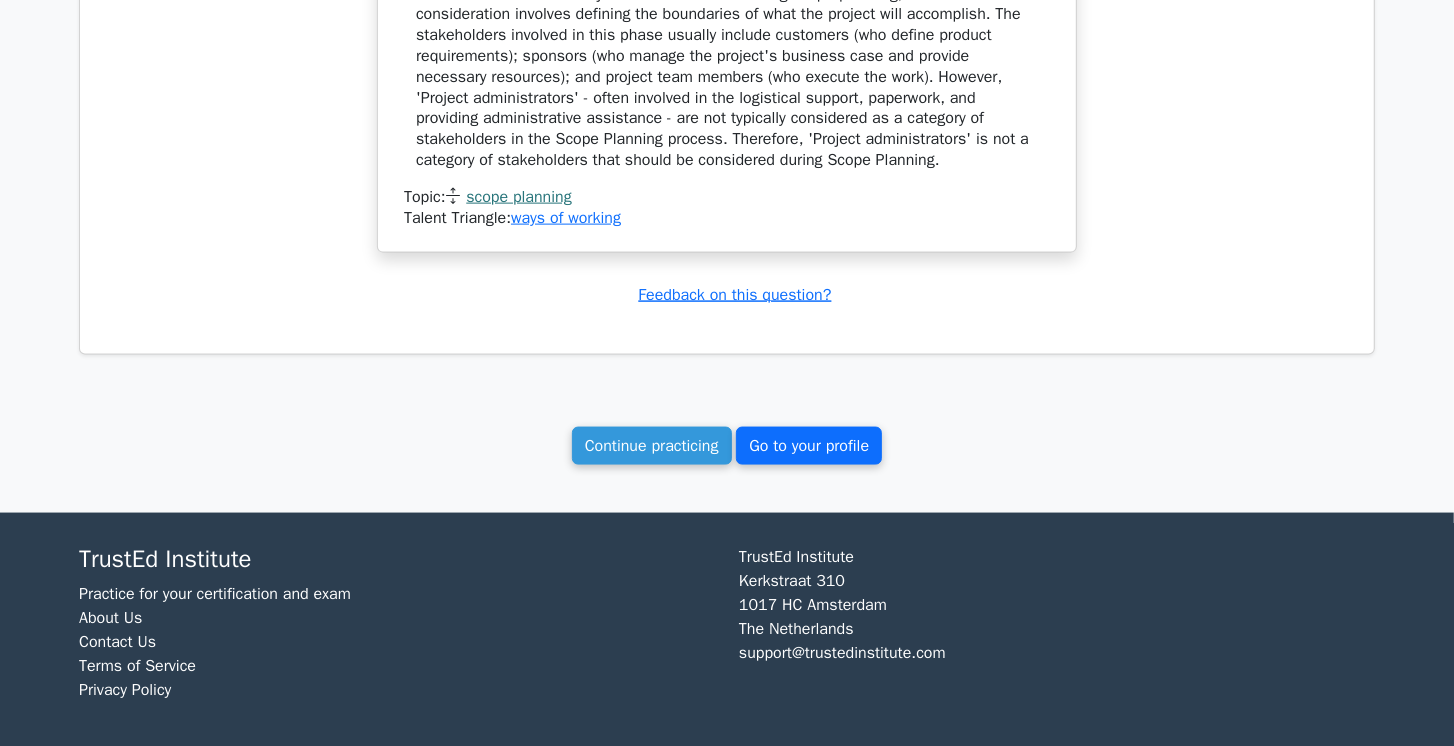 click on "Go to your profile" at bounding box center [809, 446] 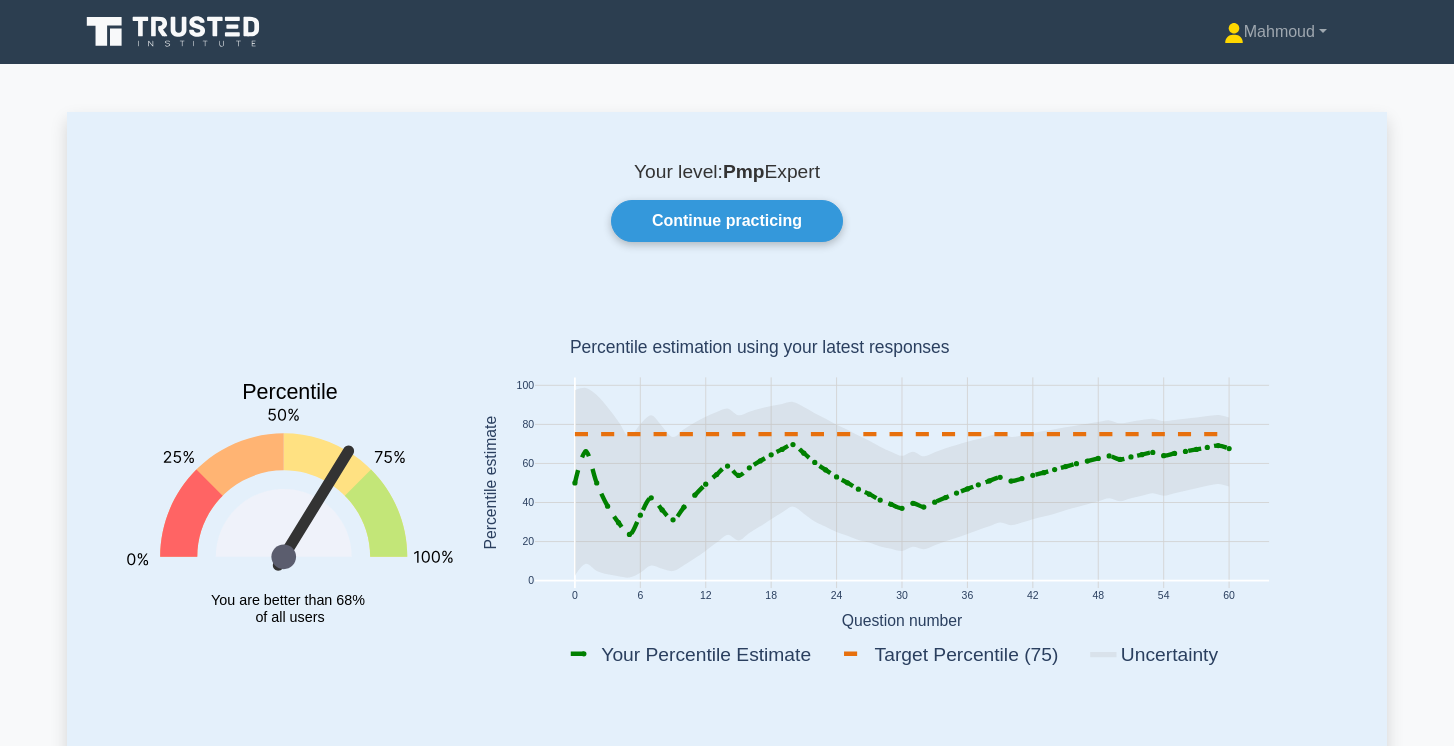 scroll, scrollTop: 0, scrollLeft: 0, axis: both 